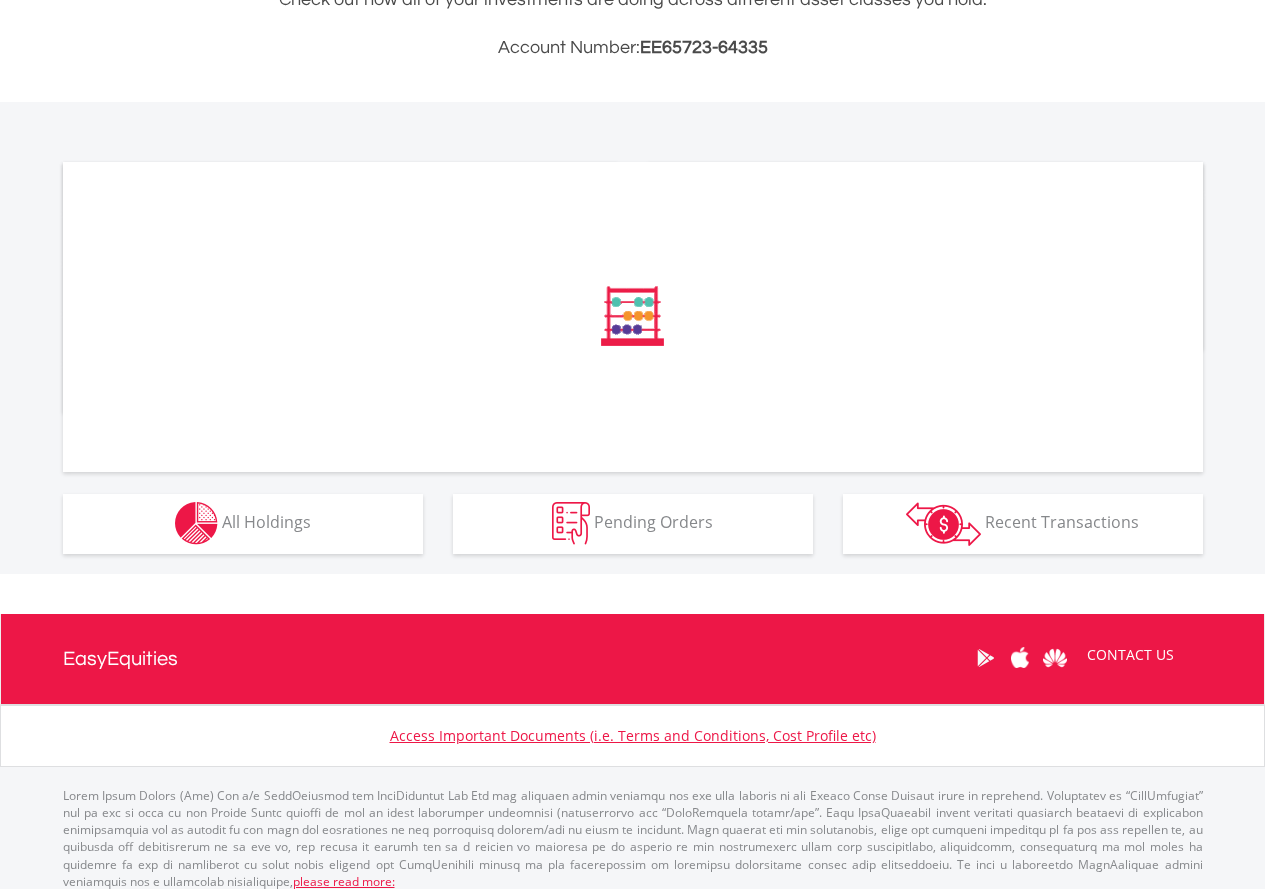 scroll, scrollTop: 531, scrollLeft: 0, axis: vertical 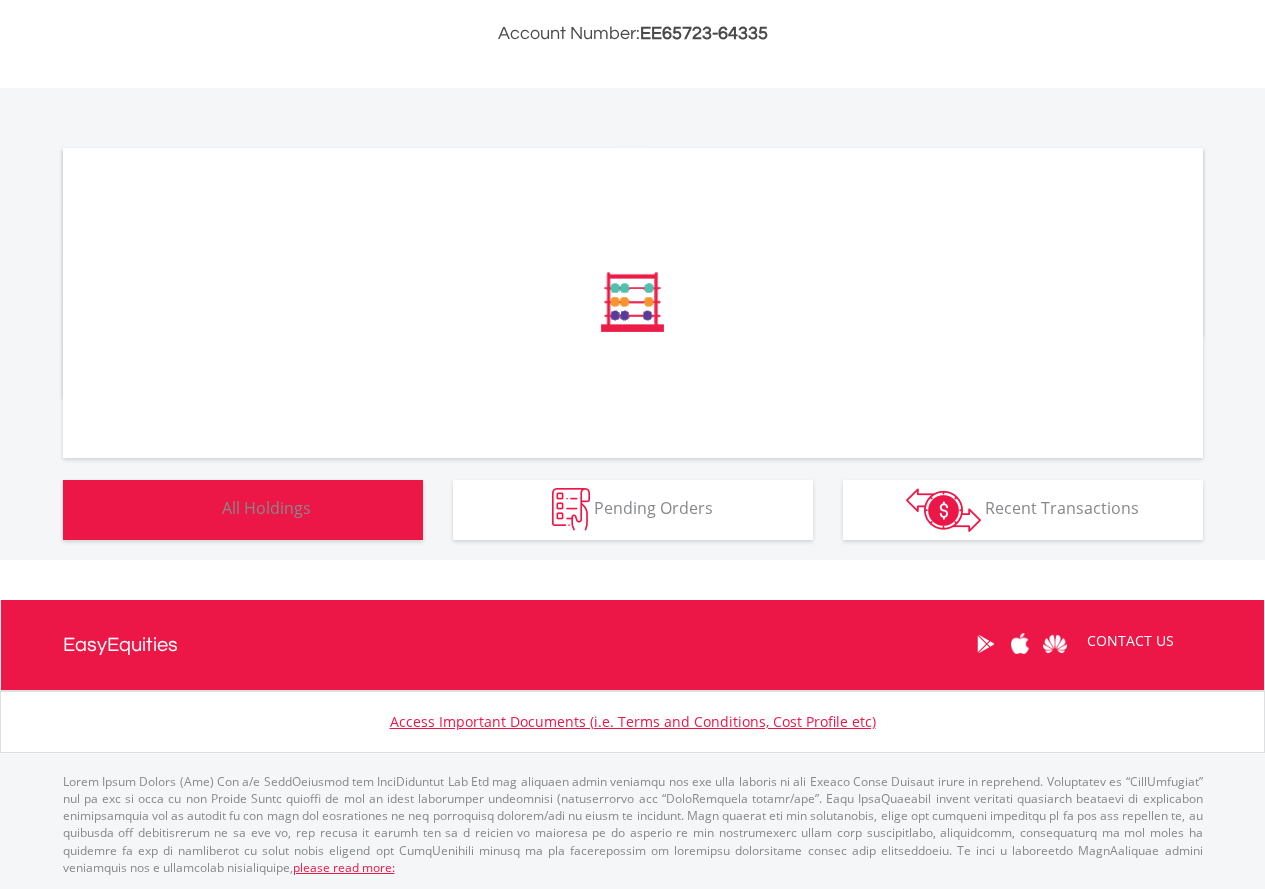 click on "Holdings
All Holdings" at bounding box center [243, 510] 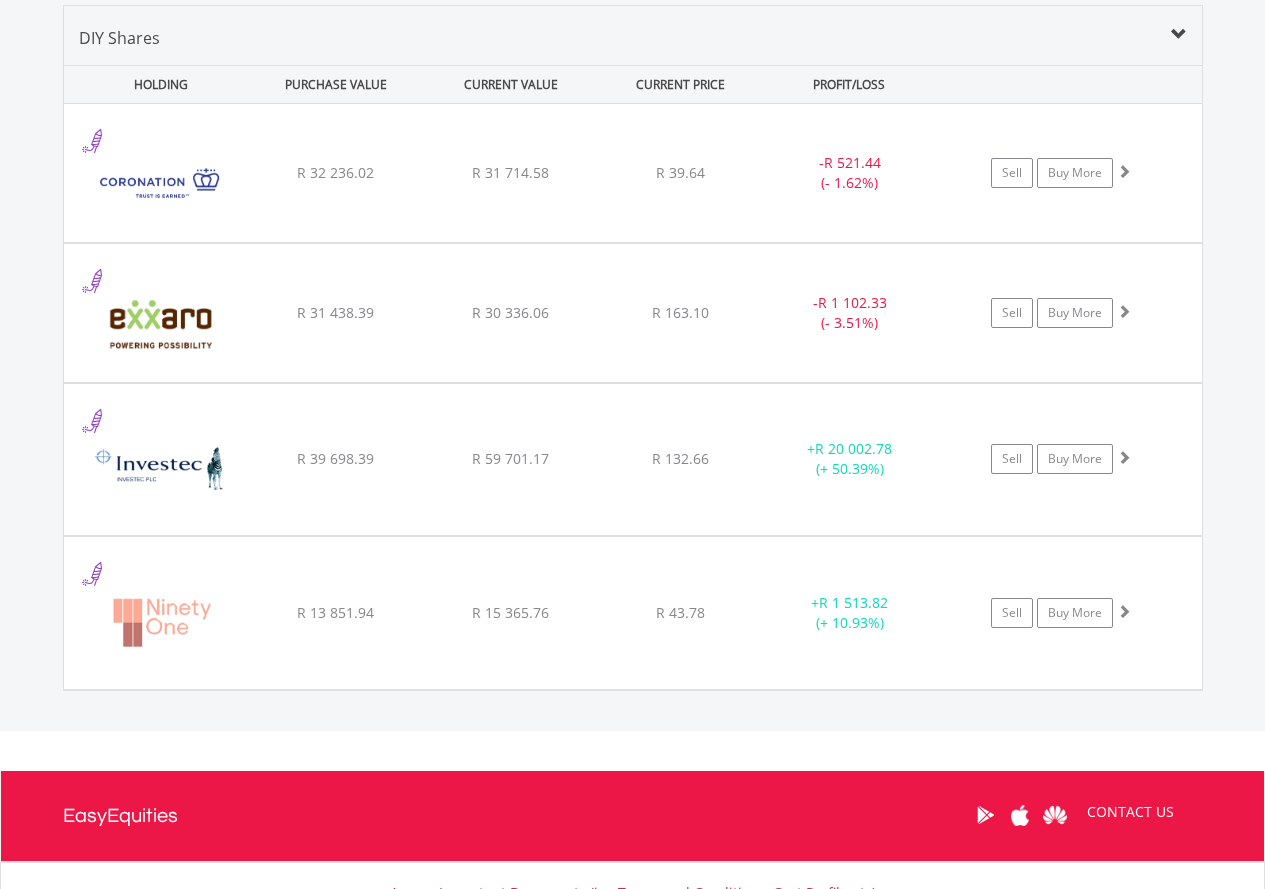 scroll, scrollTop: 1398, scrollLeft: 0, axis: vertical 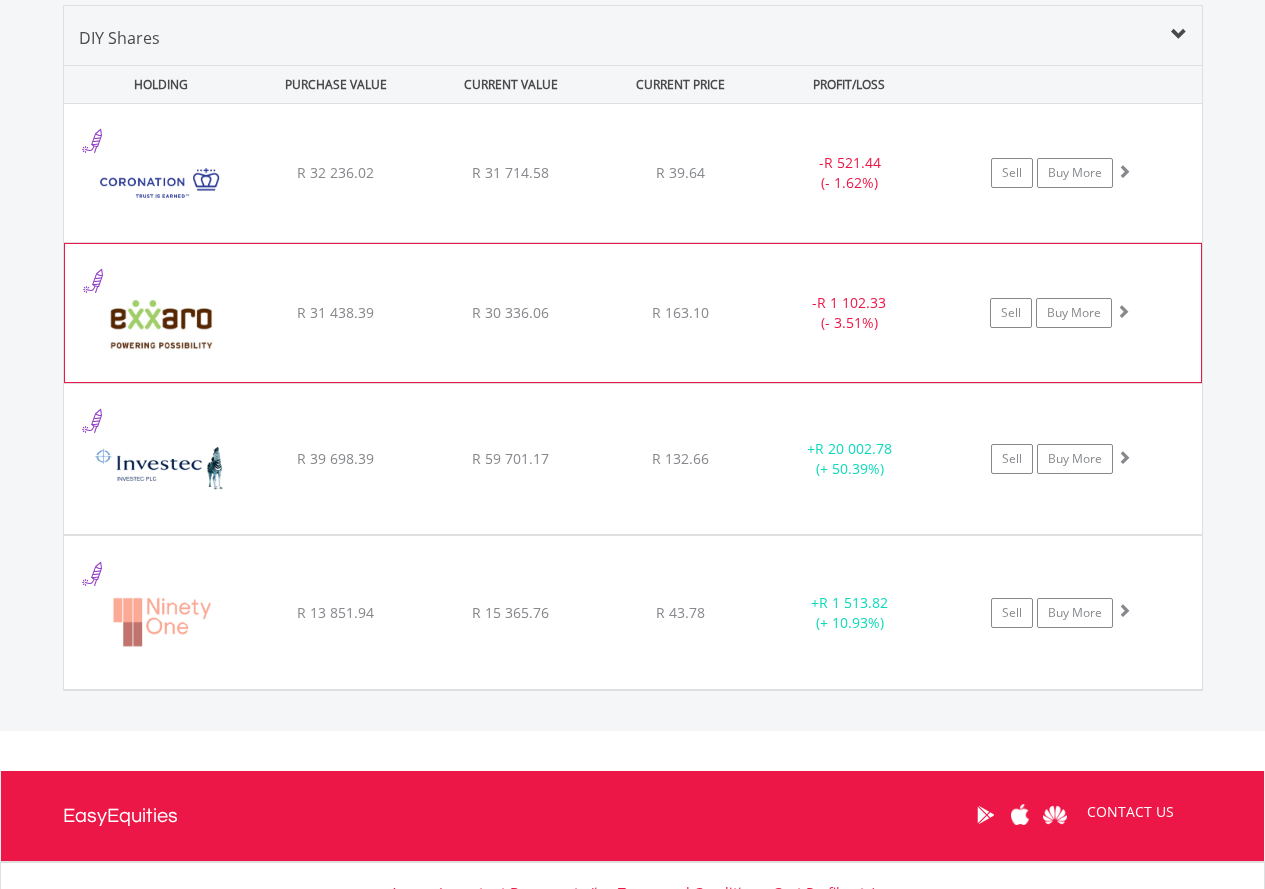 click on "-  R 1 102.33 (- 3.51%)" at bounding box center (850, 173) 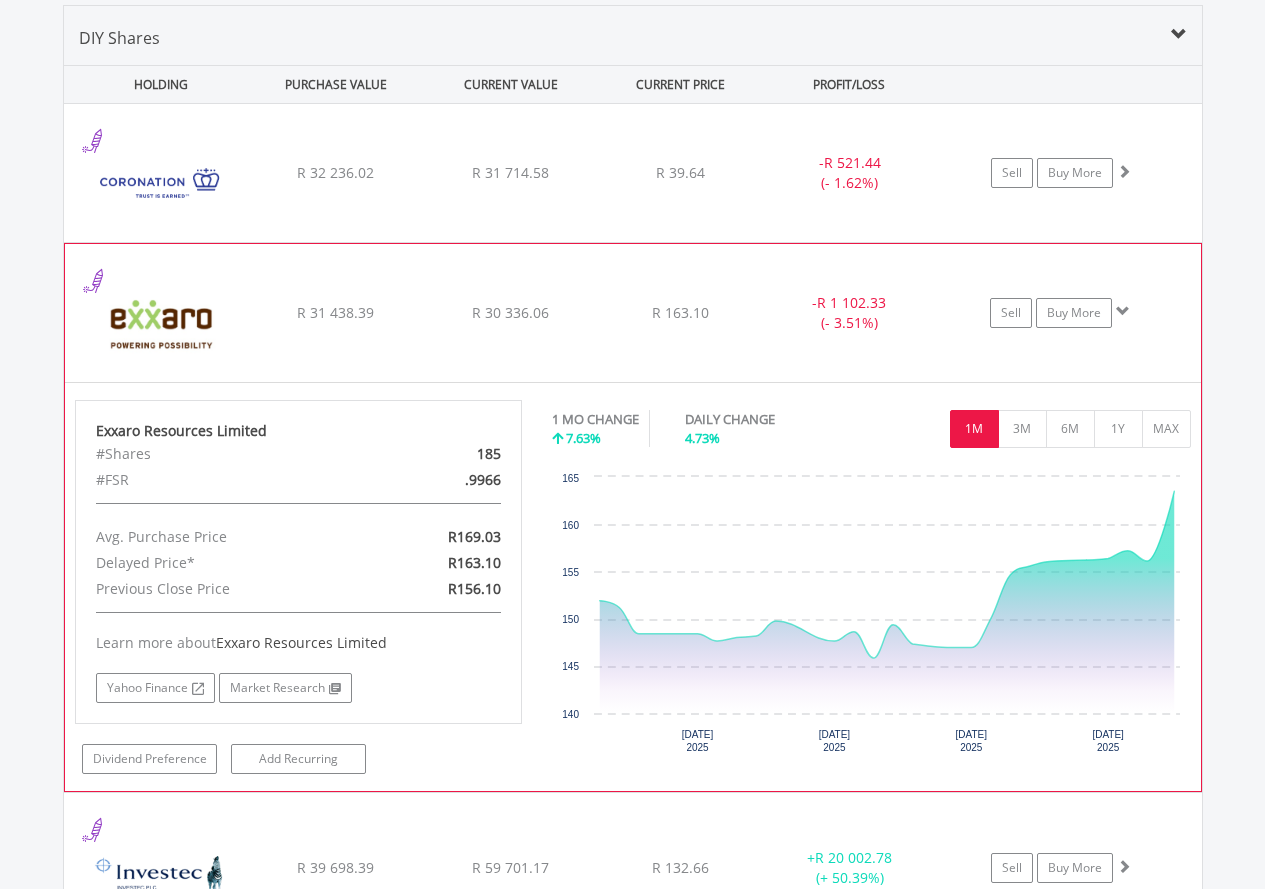 click on "-  R 1 102.33 (- 3.51%)" at bounding box center [850, 173] 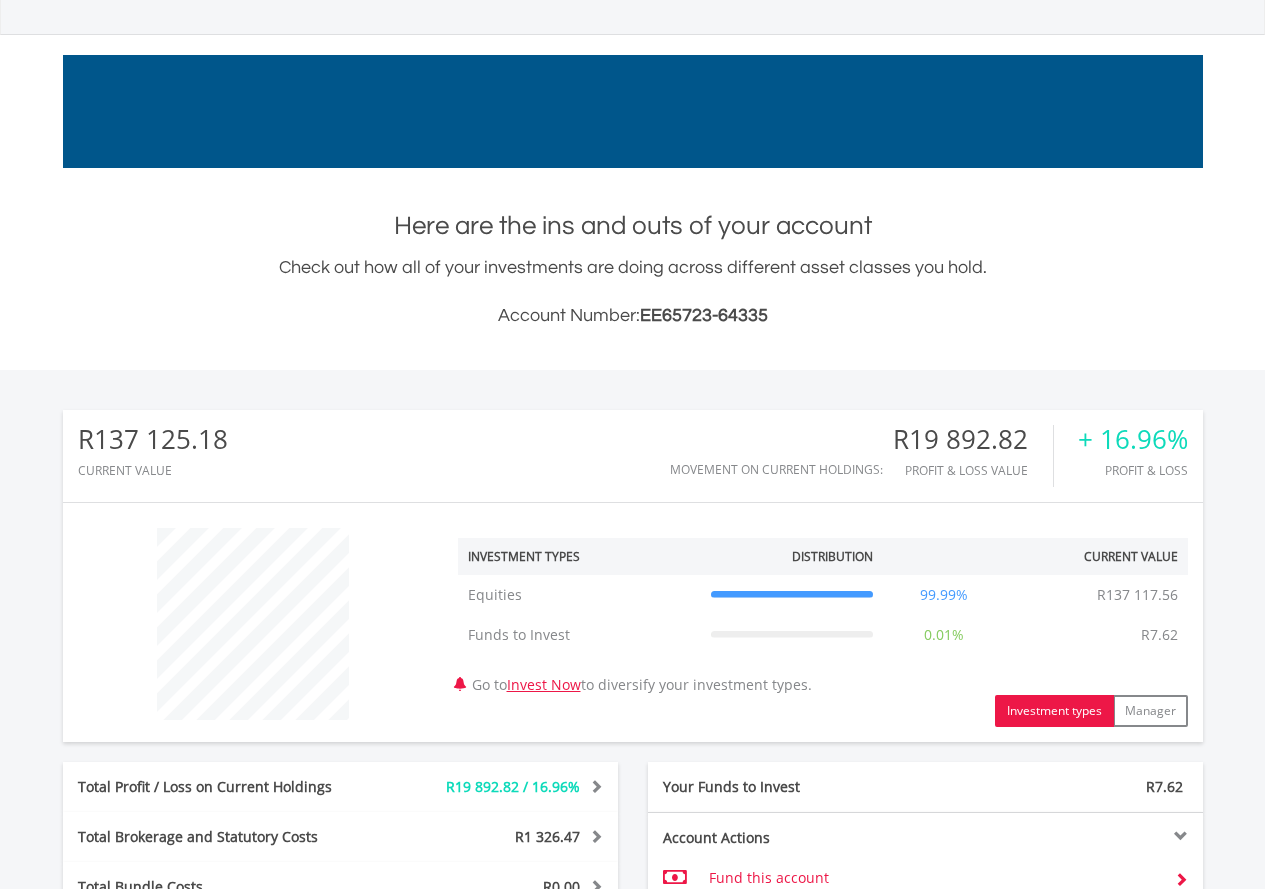 scroll, scrollTop: 0, scrollLeft: 0, axis: both 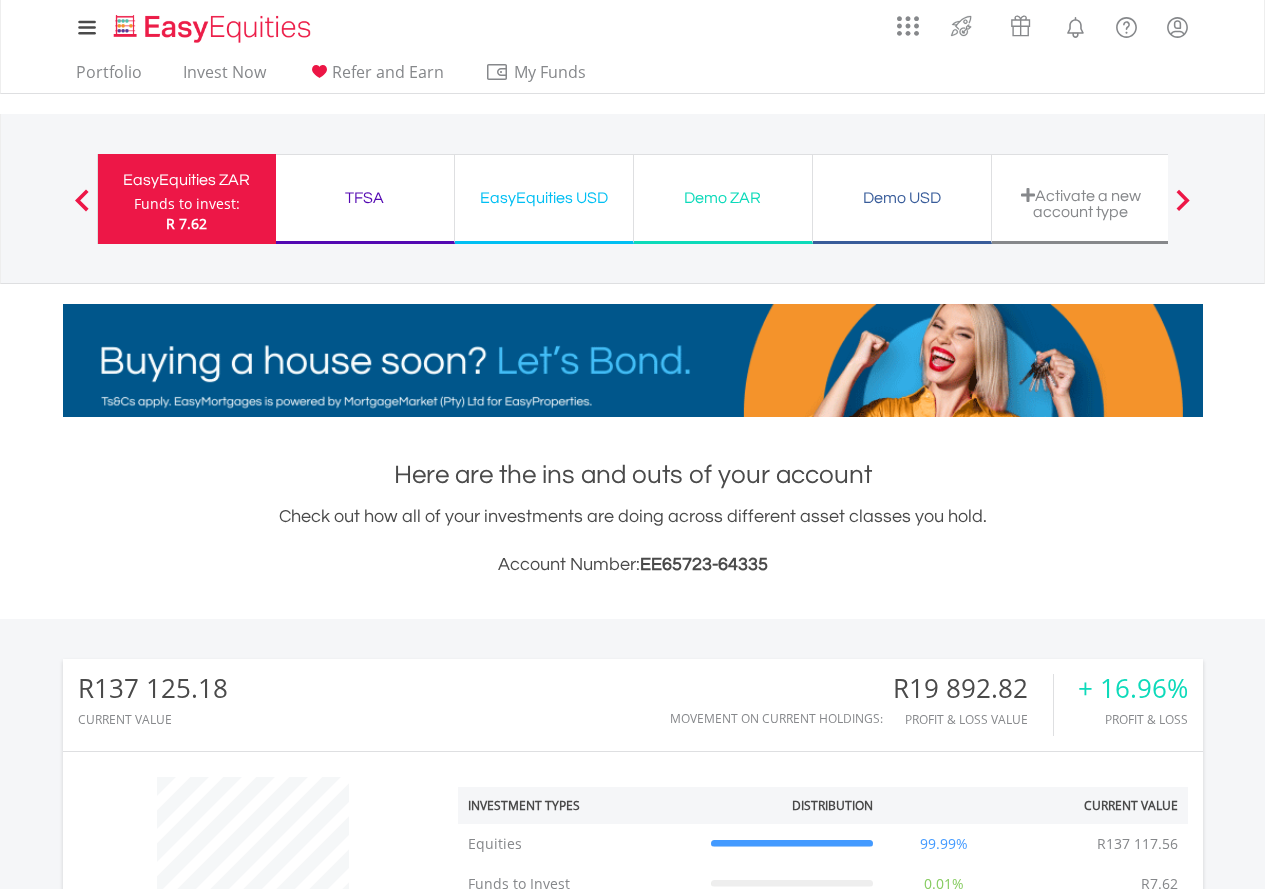click on "TFSA" at bounding box center (365, 198) 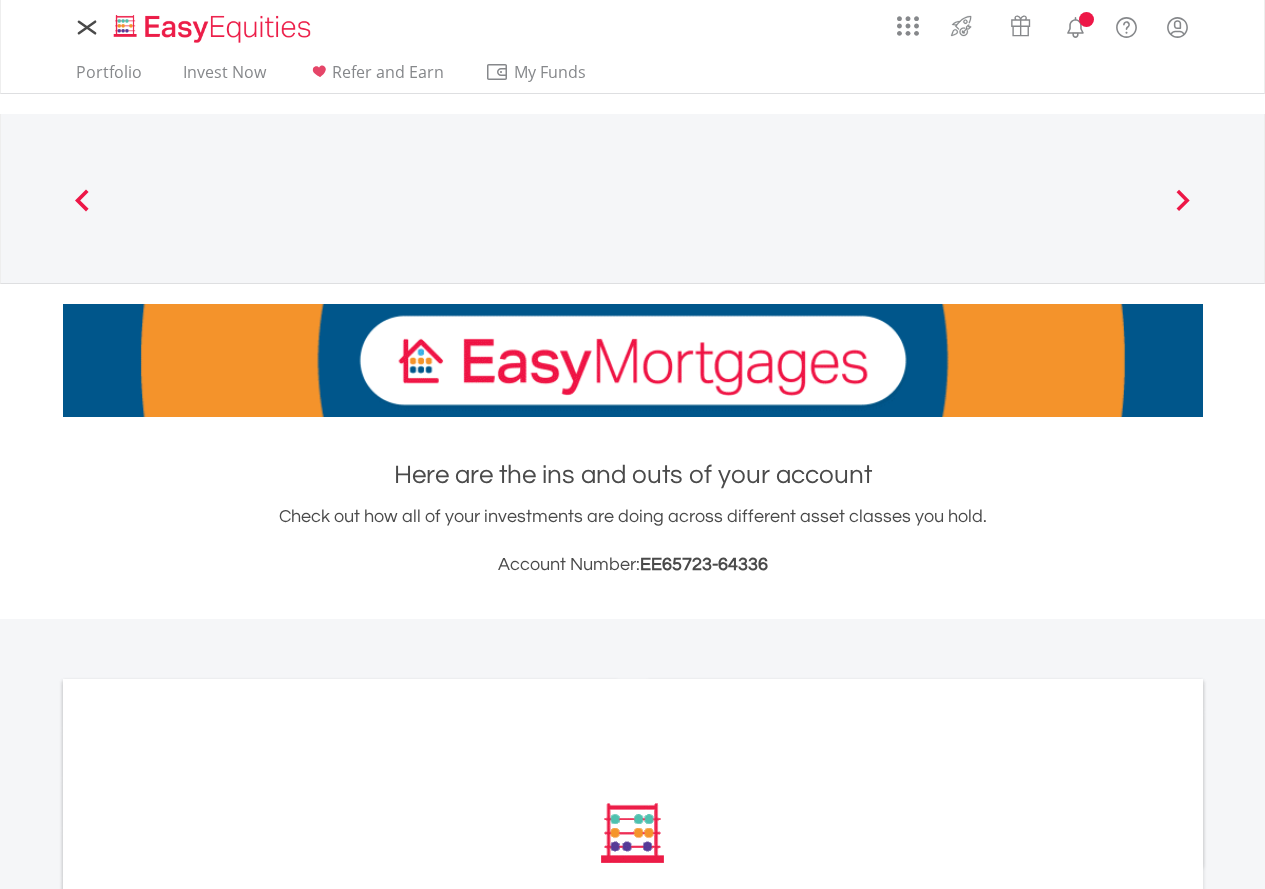 scroll, scrollTop: 0, scrollLeft: 0, axis: both 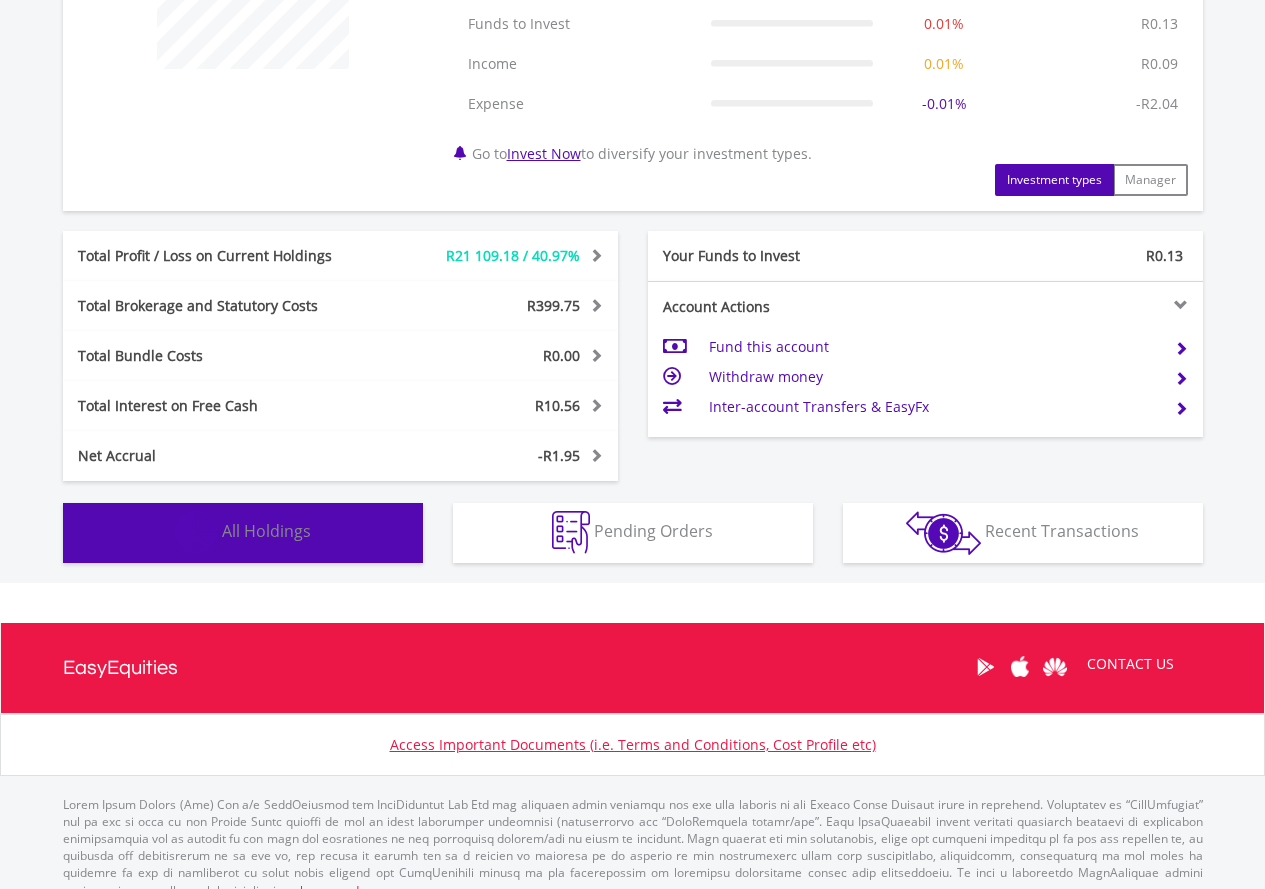 click on "All Holdings" at bounding box center (266, 531) 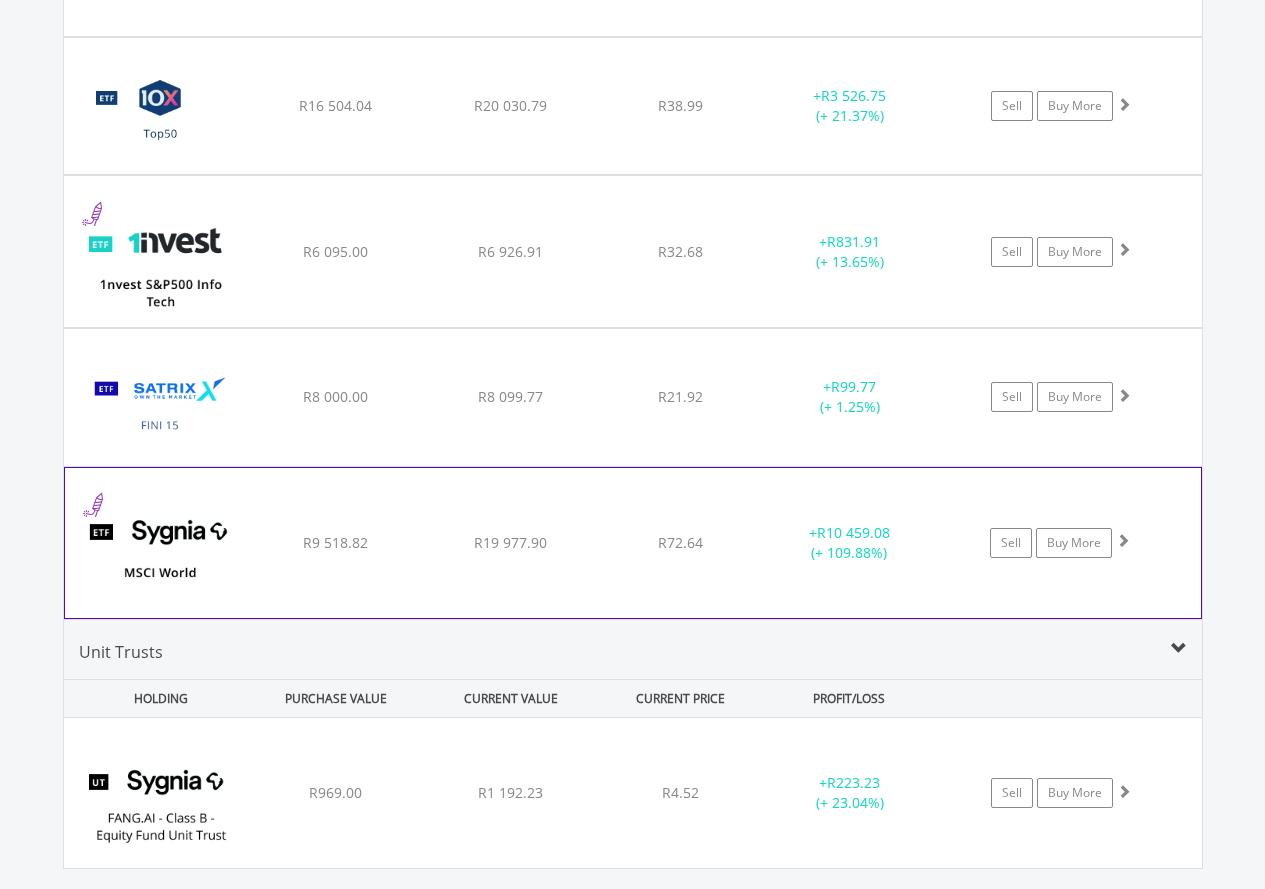 scroll, scrollTop: 1823, scrollLeft: 0, axis: vertical 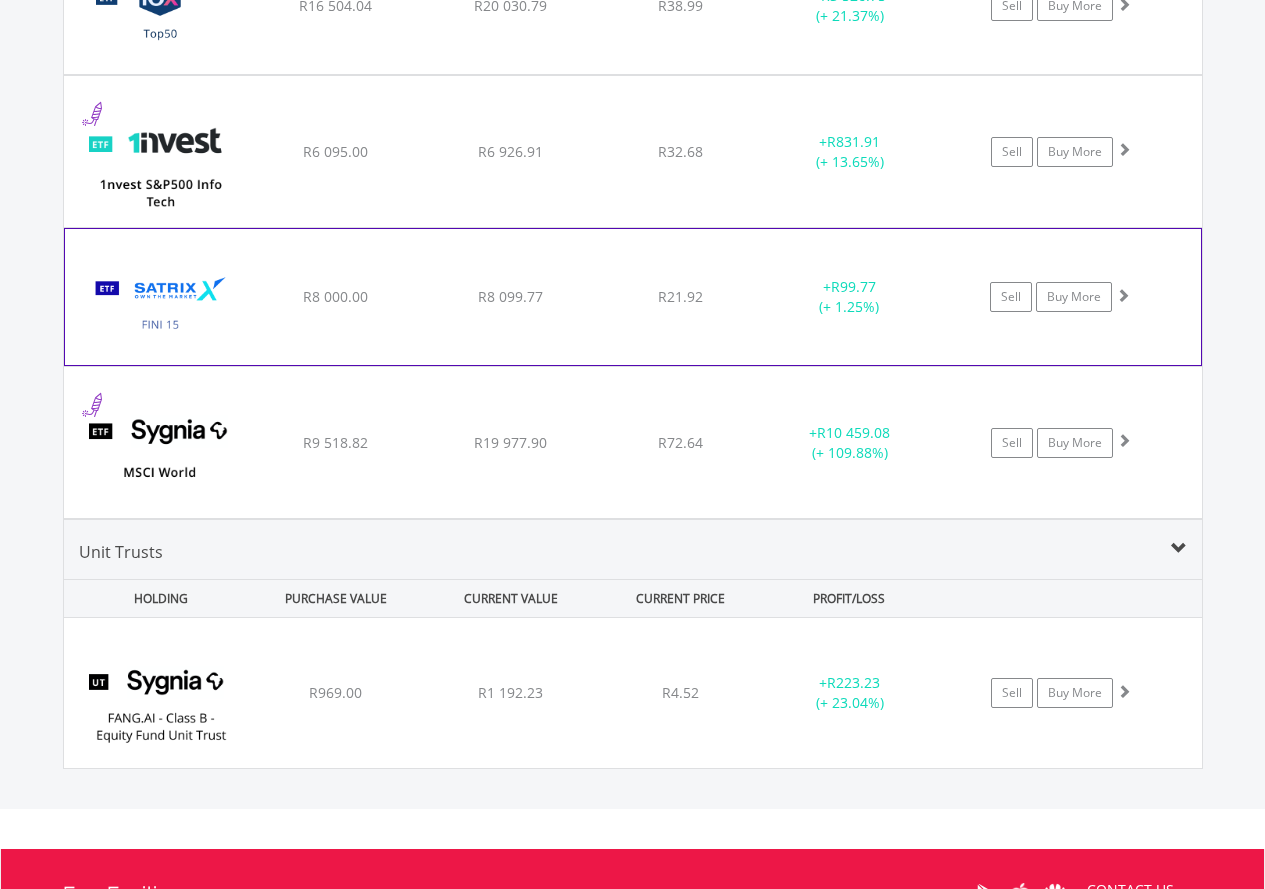 click on "﻿
Satrix FINI ETF
R8 000.00
R8 099.77
R21.92
+  R99.77 (+ 1.25%)
Sell
Buy More" at bounding box center [633, -133] 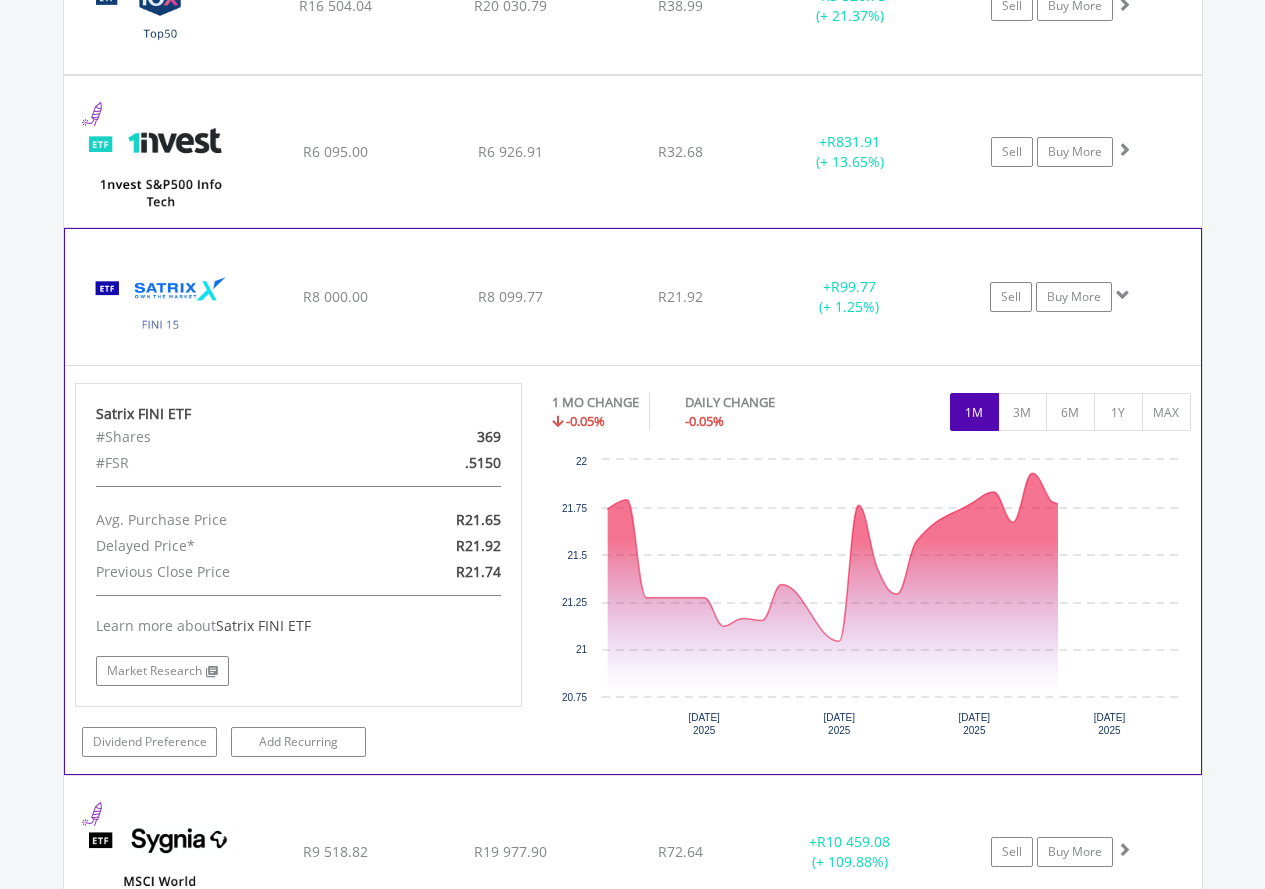 click on "﻿
Satrix FINI ETF
R8 000.00
R8 099.77
R21.92
+  R99.77 (+ 1.25%)
Sell
Buy More" at bounding box center (633, -133) 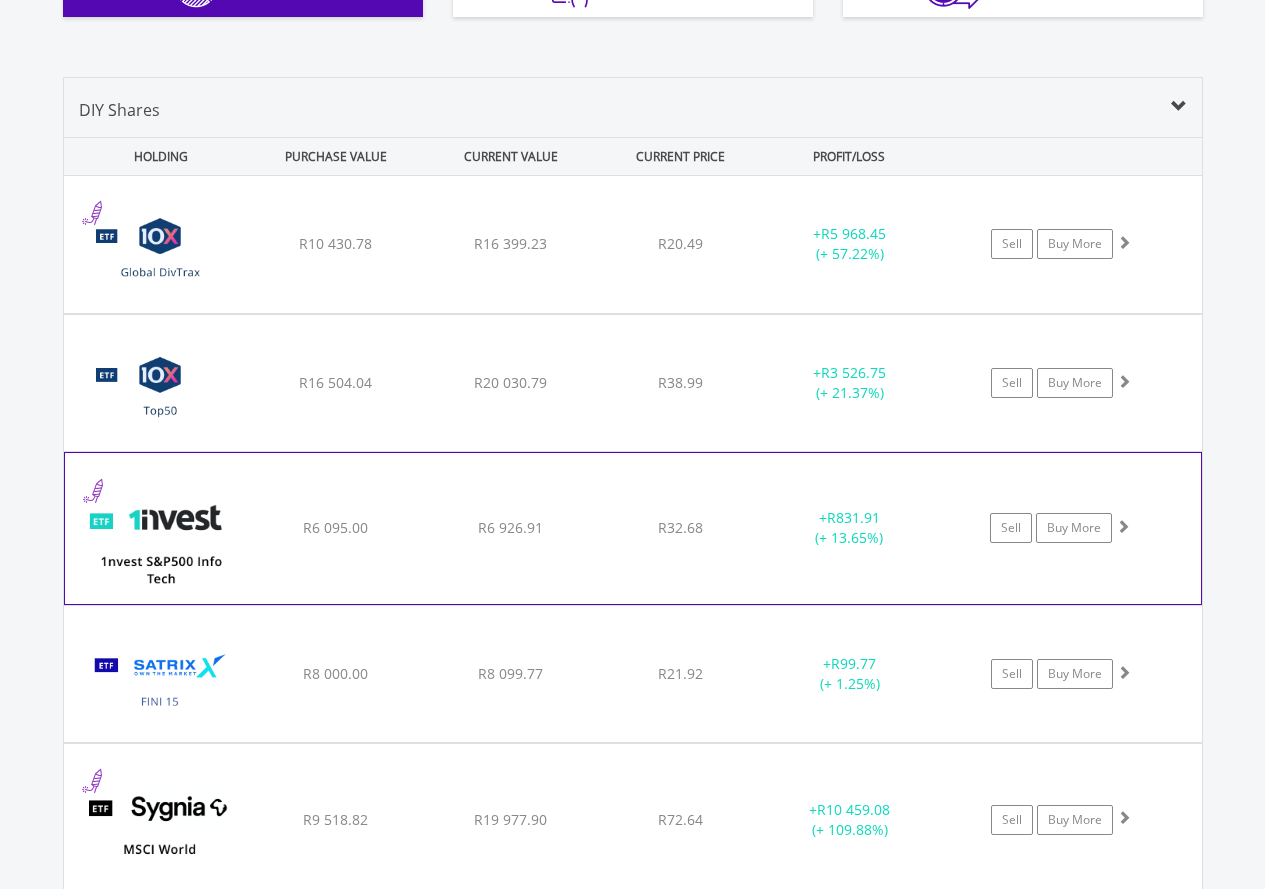 scroll, scrollTop: 1323, scrollLeft: 0, axis: vertical 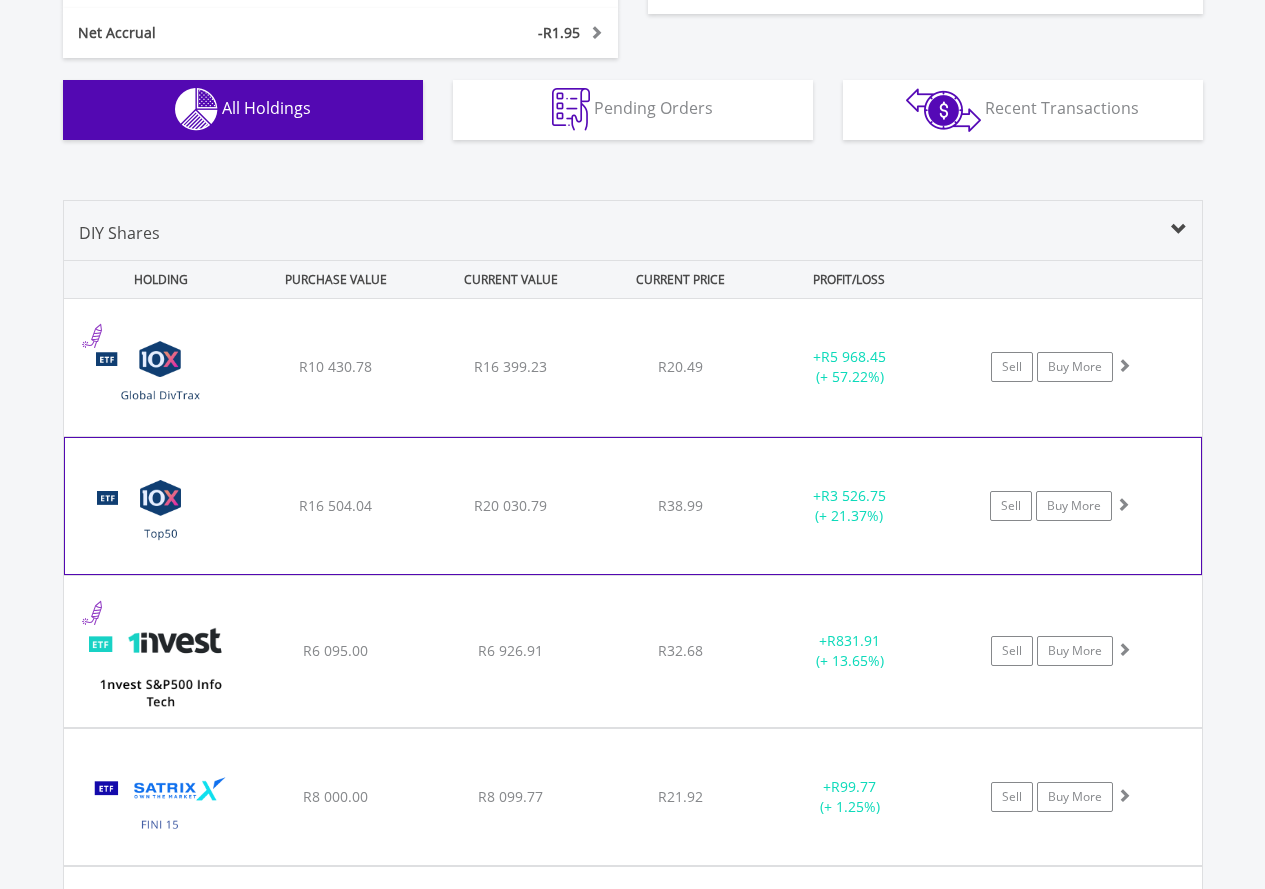 click on "﻿
10X S&P South Africa Top50 Index Exchange Traded Fund
R16 504.04
R20 030.79
R38.99
+  R3 526.75 (+ 21.37%)
Sell
Buy More" at bounding box center (633, 367) 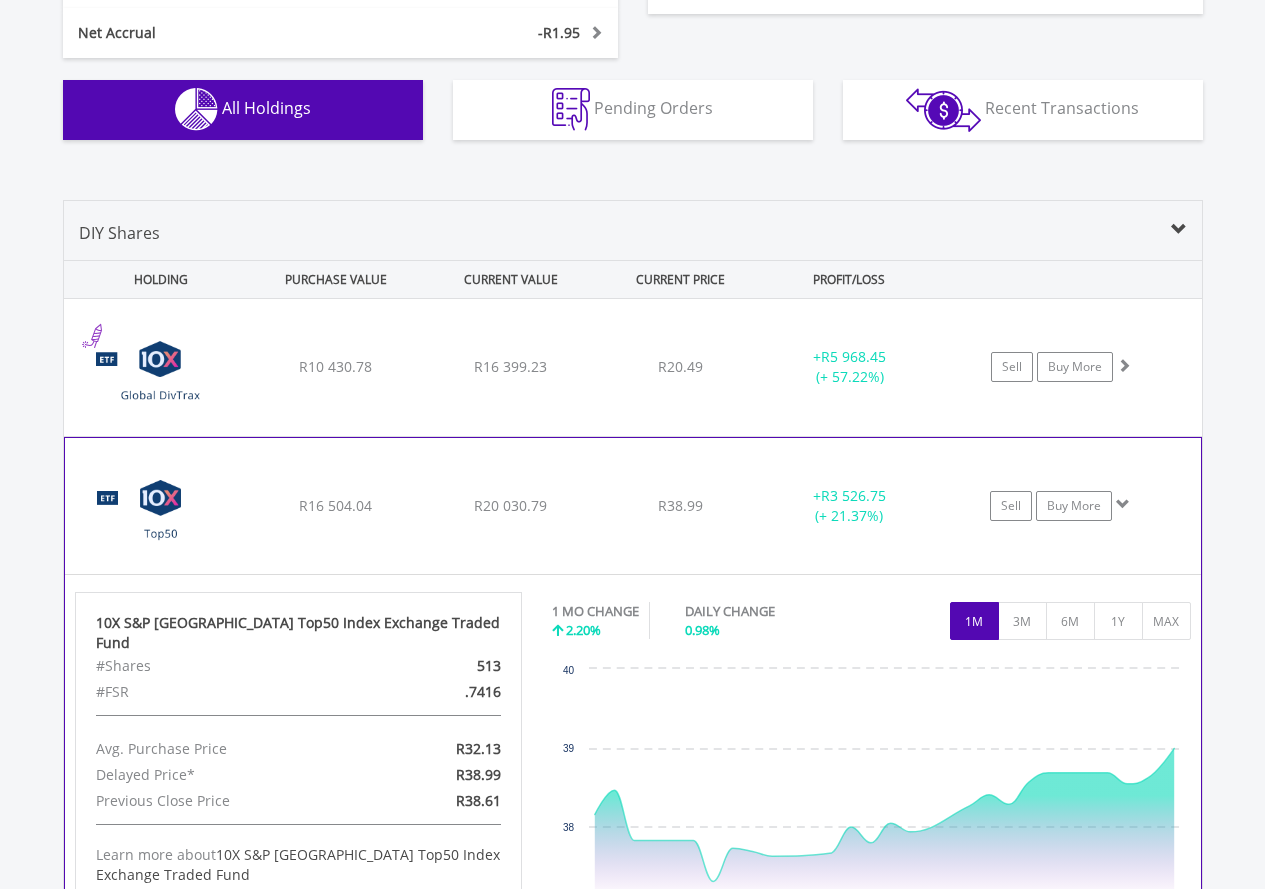click on "﻿
10X S&P South Africa Top50 Index Exchange Traded Fund
R16 504.04
R20 030.79
R38.99
+  R3 526.75 (+ 21.37%)
Sell
Buy More" at bounding box center (633, 367) 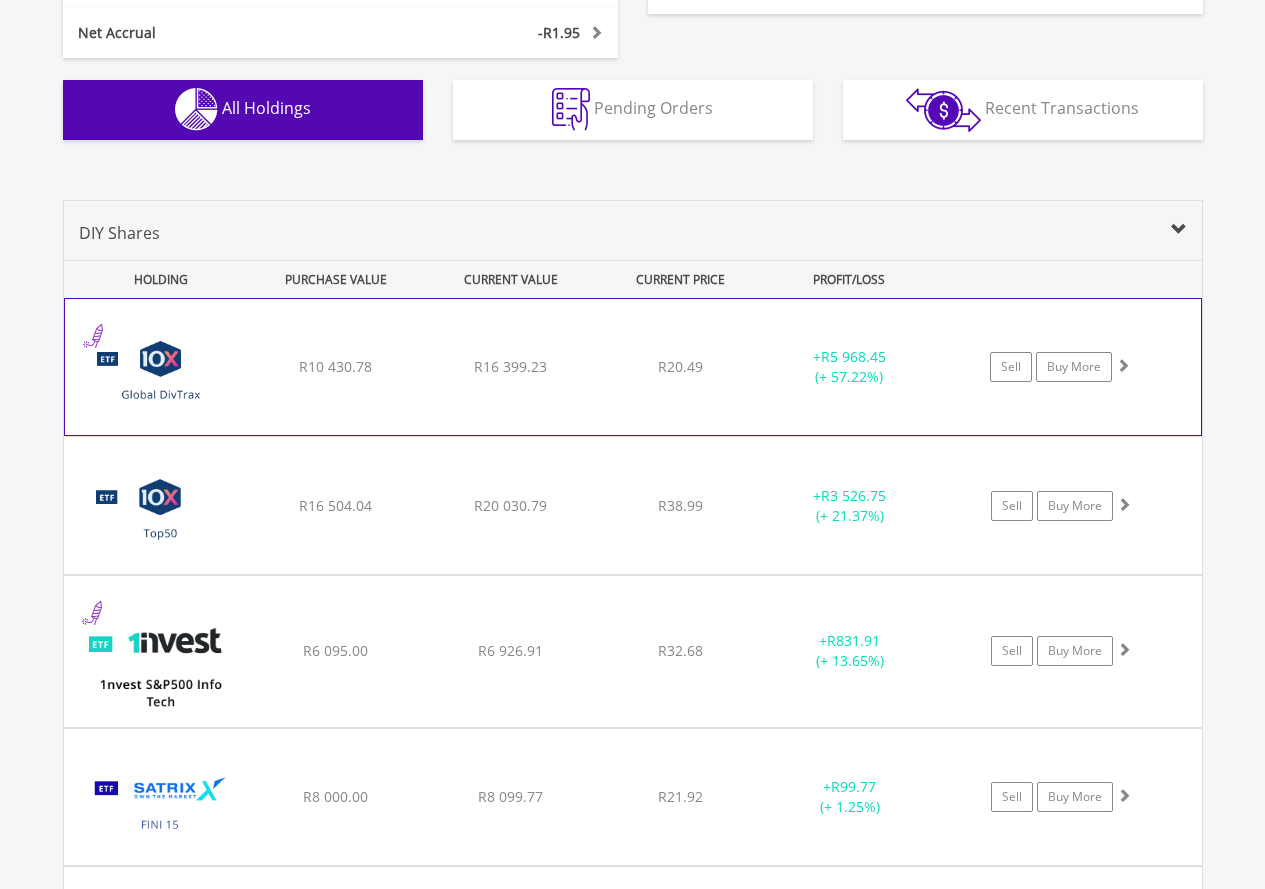 click on "﻿
10X S&P Global Dividend Aristocrats Exchange Traded Fund
R10 430.78
R16 399.23
R20.49
+  R5 968.45 (+ 57.22%)
Sell
Buy More" at bounding box center (633, 367) 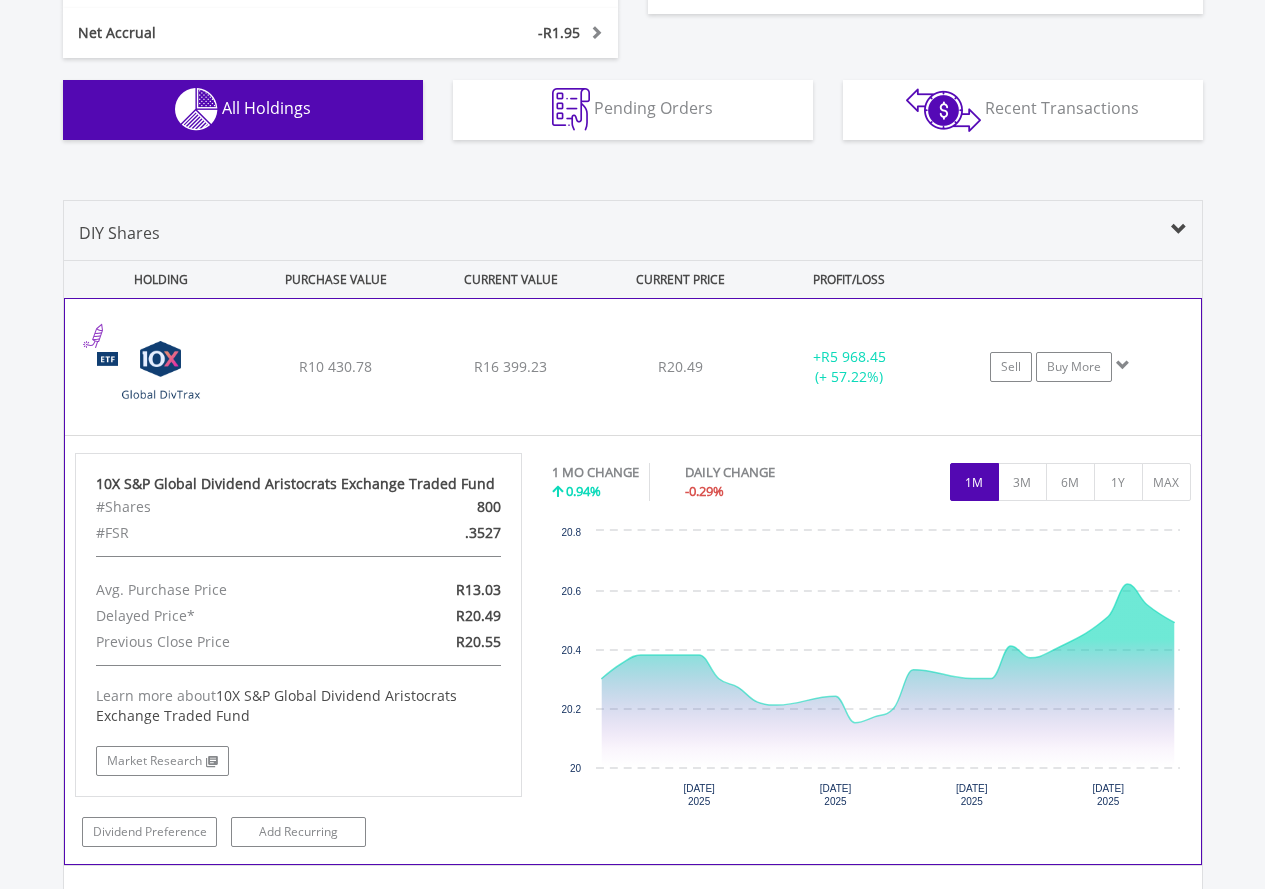 click on "﻿
10X S&P Global Dividend Aristocrats Exchange Traded Fund
R10 430.78
R16 399.23
R20.49
+  R5 968.45 (+ 57.22%)
Sell
Buy More" at bounding box center [633, 367] 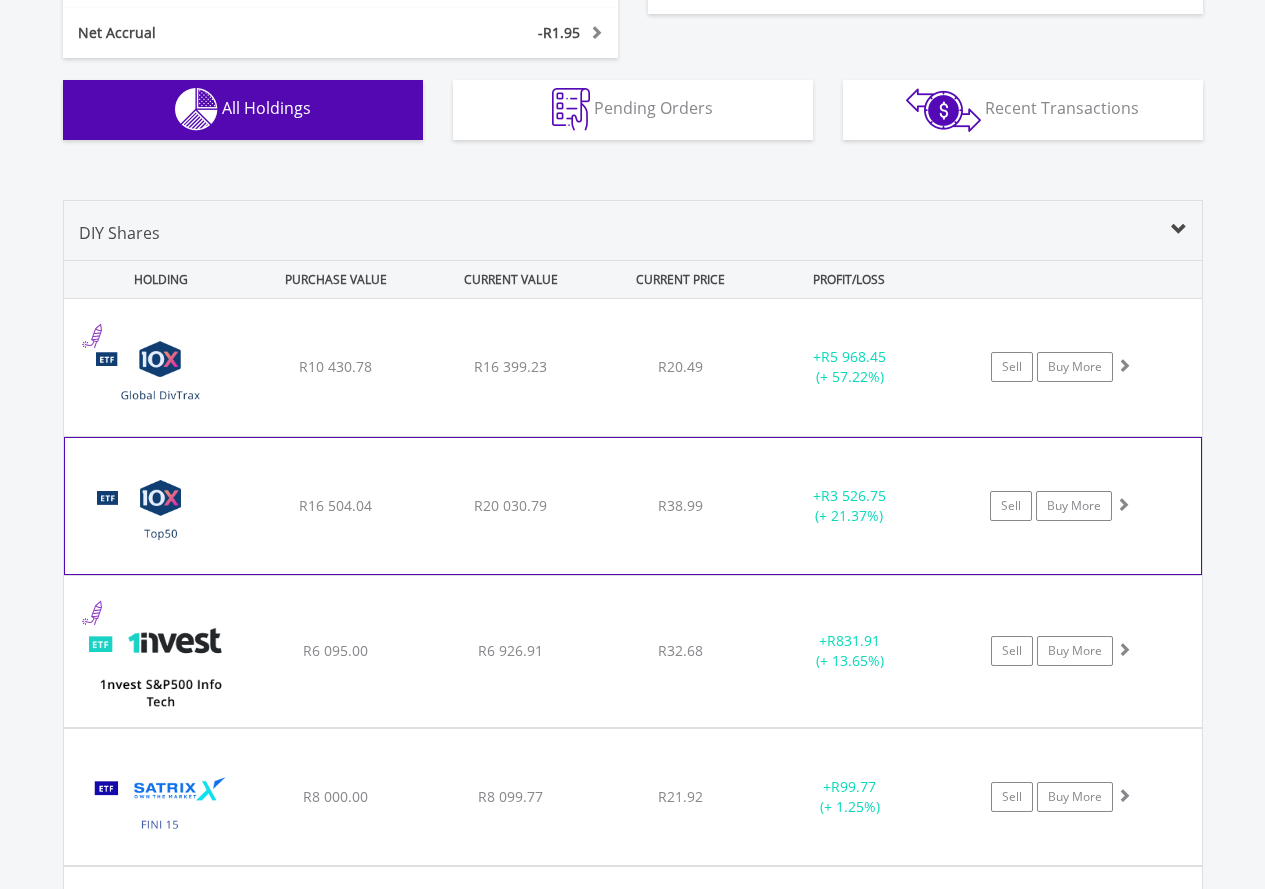 click on "﻿
10X S&P South Africa Top50 Index Exchange Traded Fund
R16 504.04
R20 030.79
R38.99
+  R3 526.75 (+ 21.37%)
Sell
Buy More" at bounding box center (633, 367) 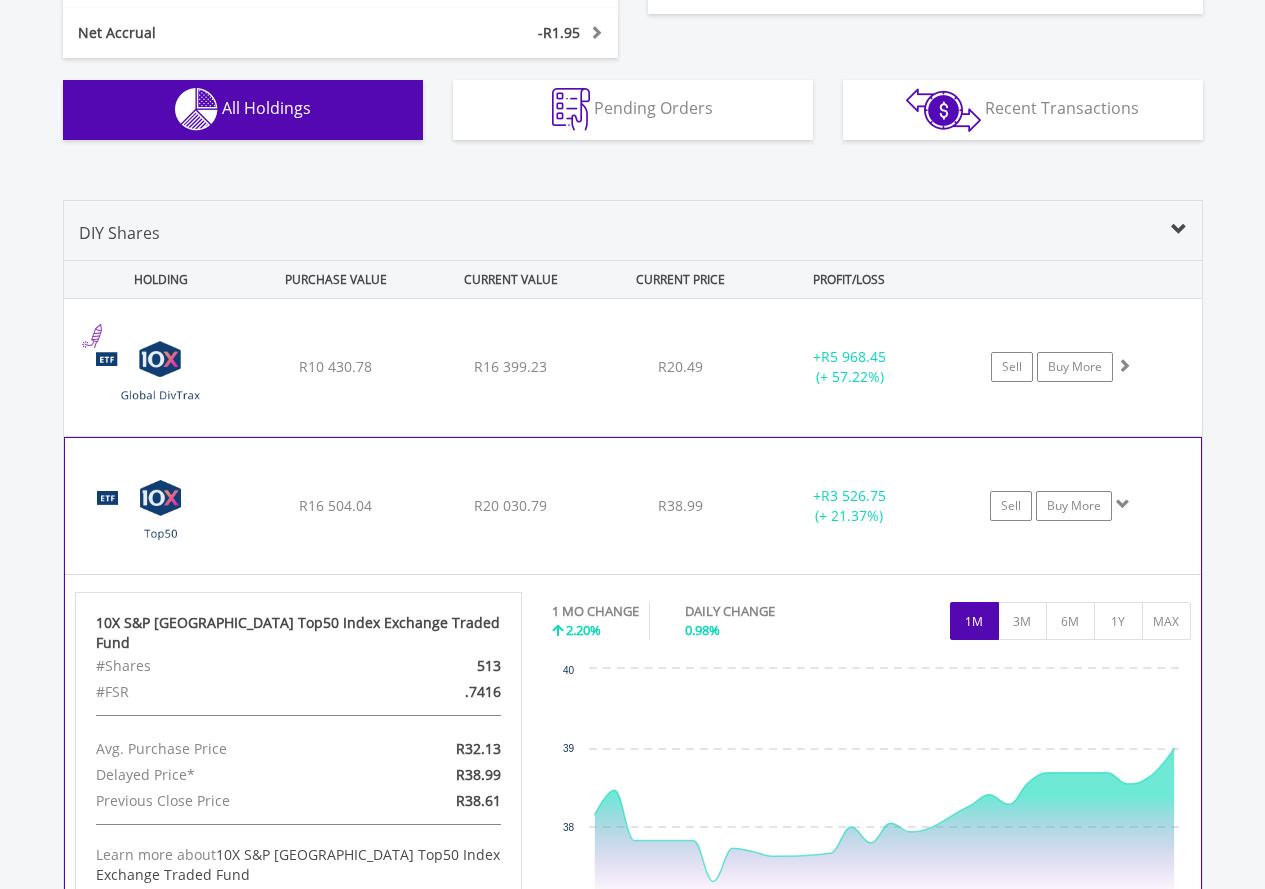 click on "﻿
10X S&P South Africa Top50 Index Exchange Traded Fund
R16 504.04
R20 030.79
R38.99
+  R3 526.75 (+ 21.37%)
Sell
Buy More" at bounding box center [633, 367] 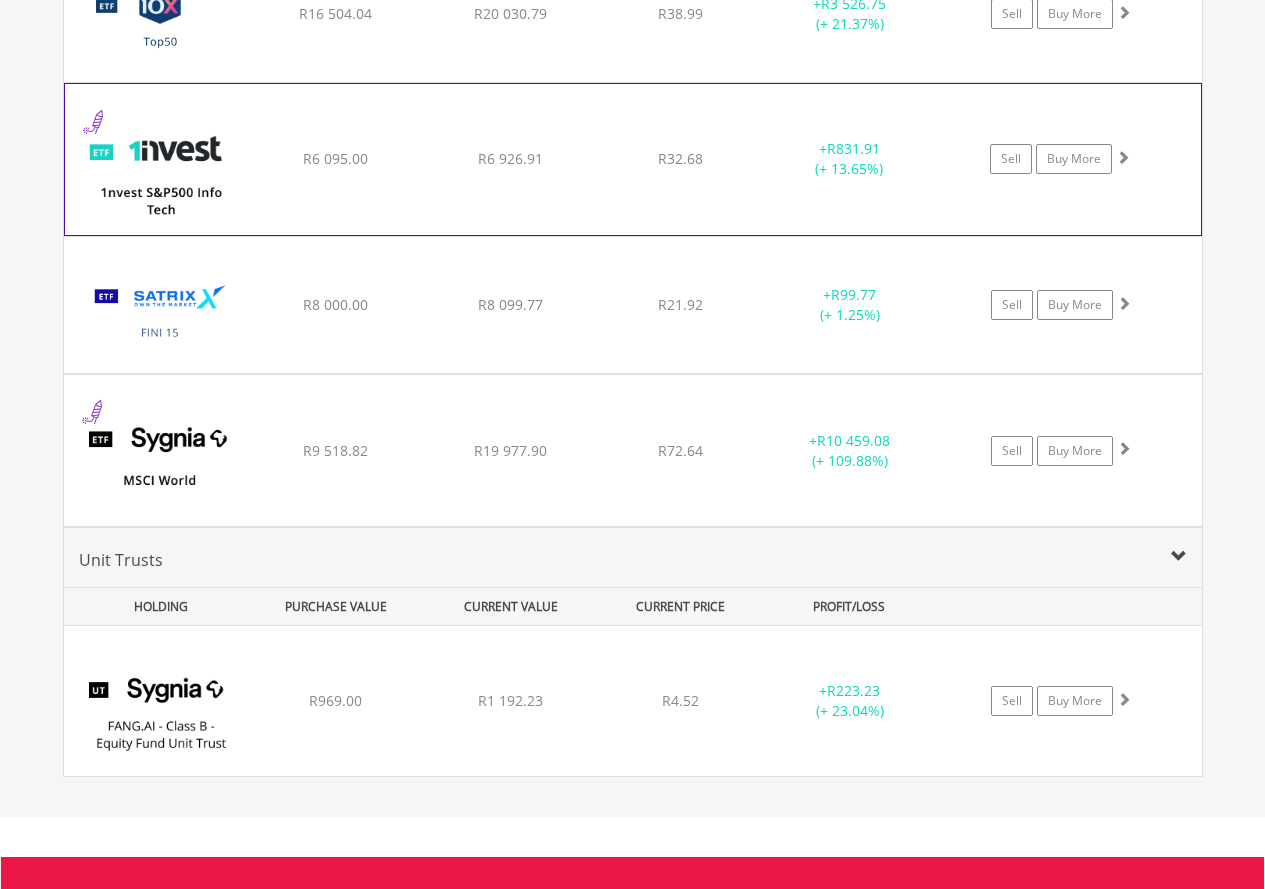 scroll, scrollTop: 1823, scrollLeft: 0, axis: vertical 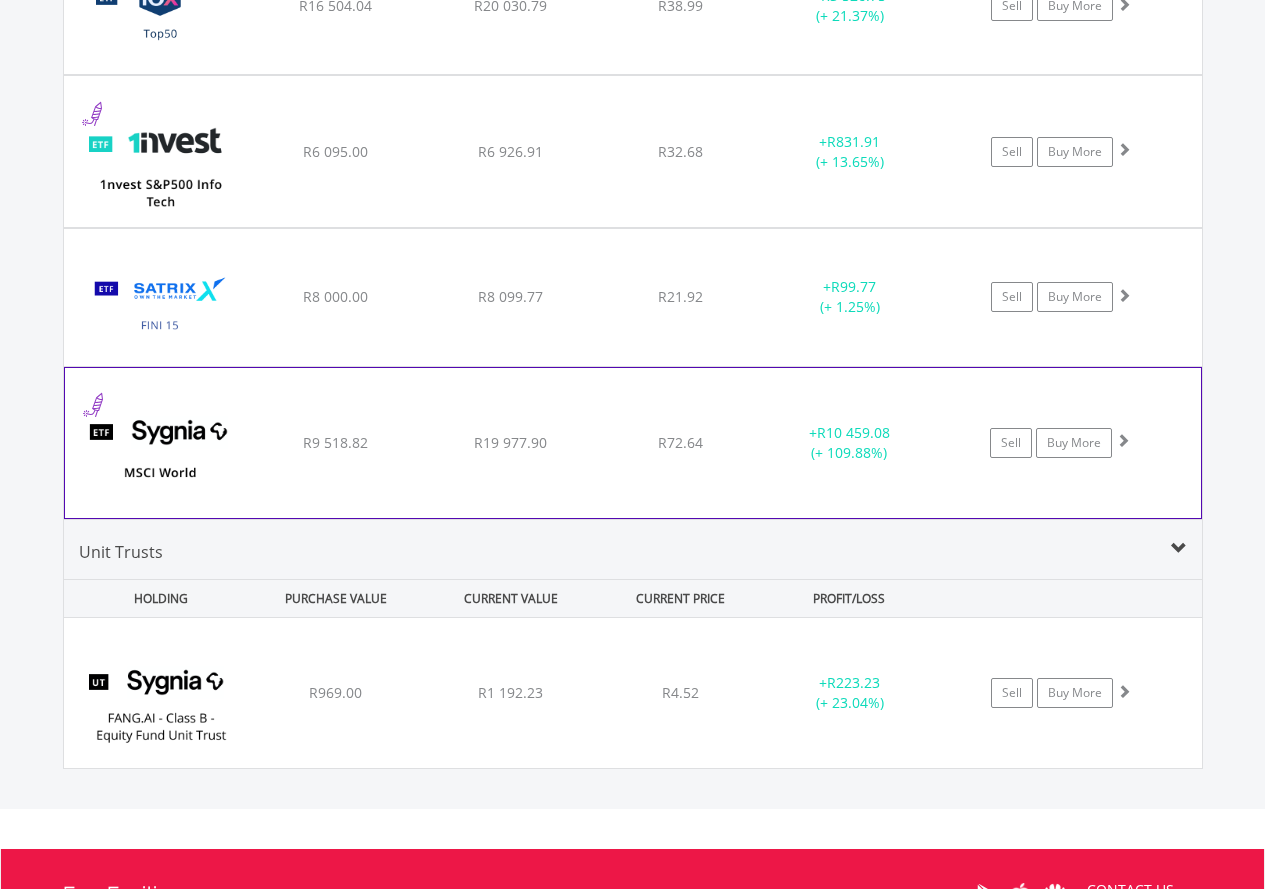 click on "﻿
SYGNIA ITRIX MSCI WORLD
R9 518.82
R19 977.90
R72.64
+  R10 459.08 (+ 109.88%)
Sell
Buy More" at bounding box center [633, -133] 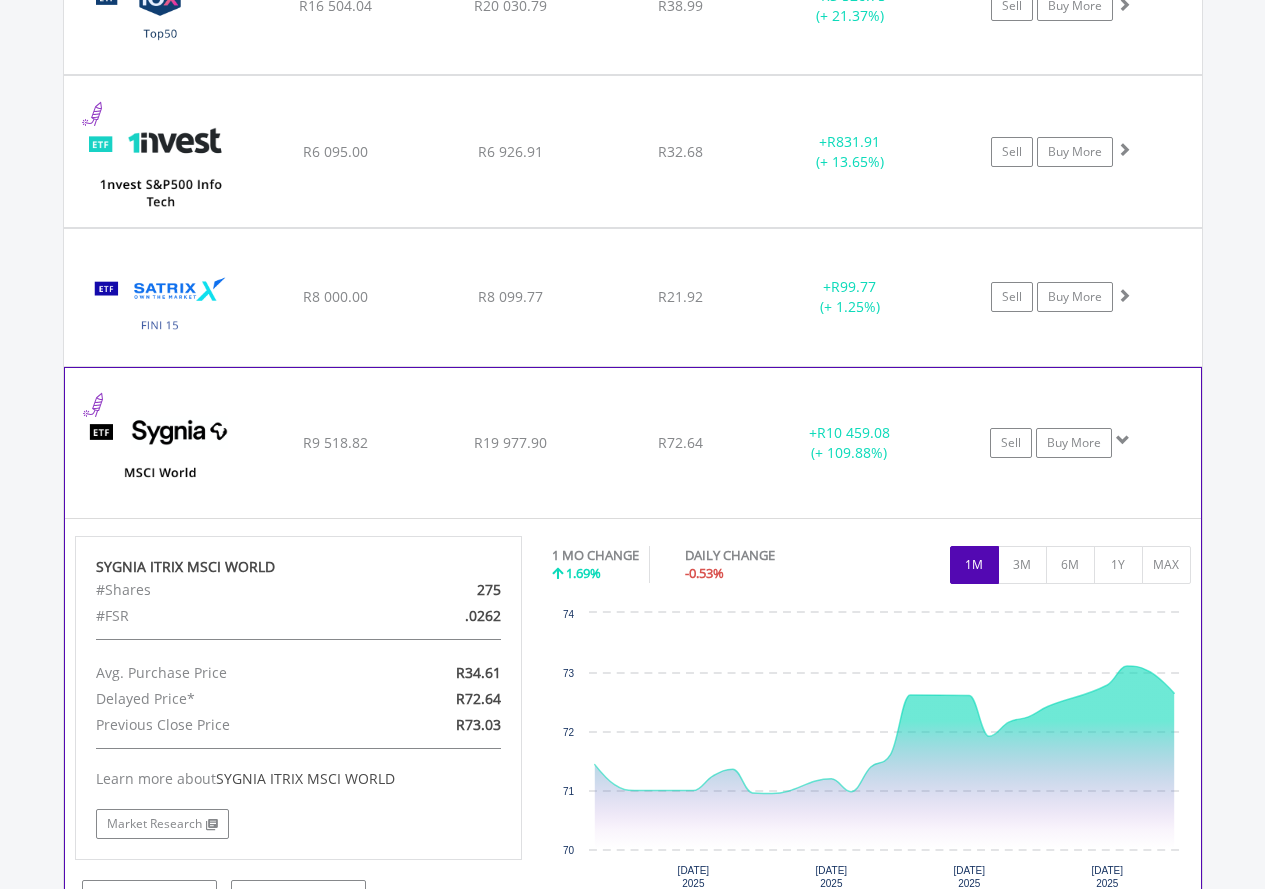 click on "﻿
SYGNIA ITRIX MSCI WORLD
R9 518.82
R19 977.90
R72.64
+  R10 459.08 (+ 109.88%)
Sell
Buy More" at bounding box center [633, -133] 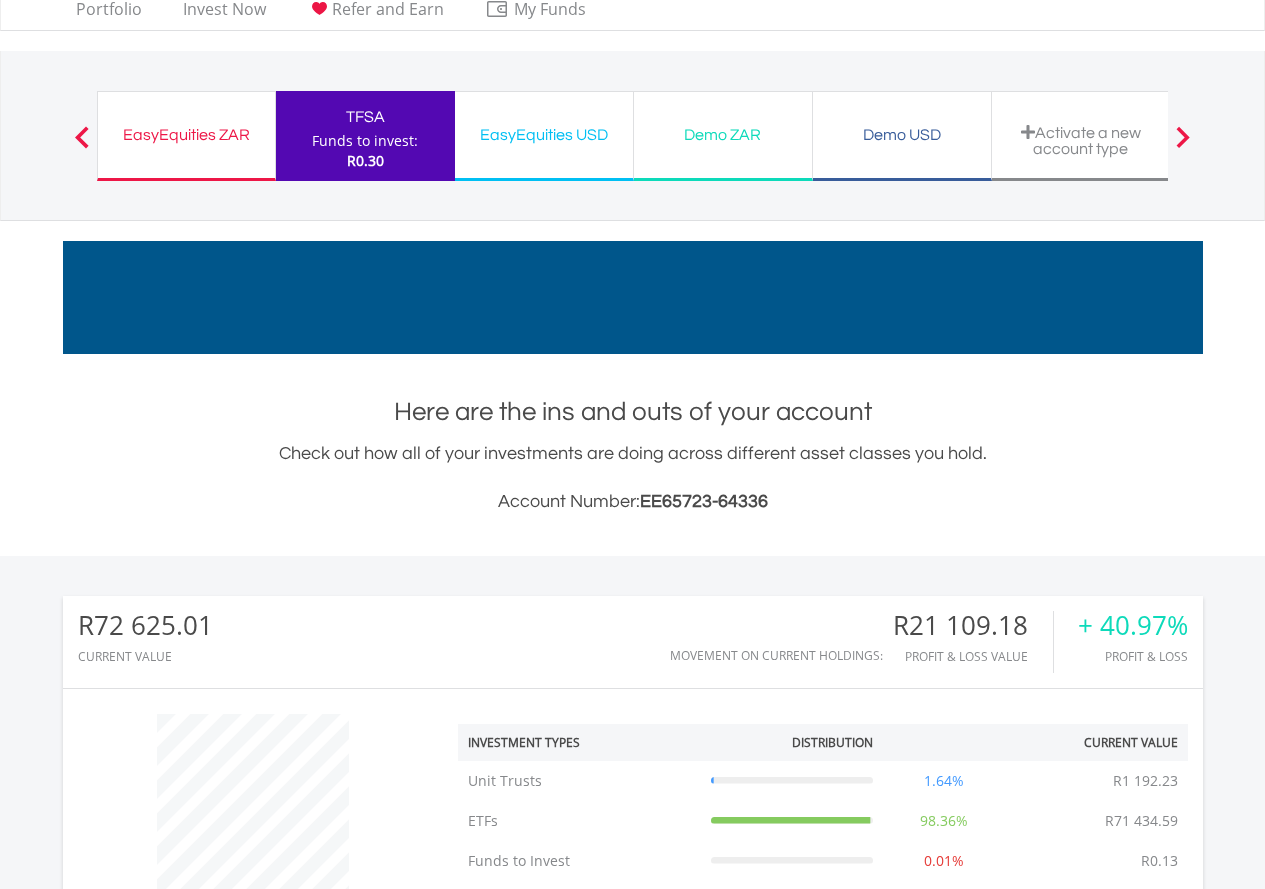 scroll, scrollTop: 0, scrollLeft: 0, axis: both 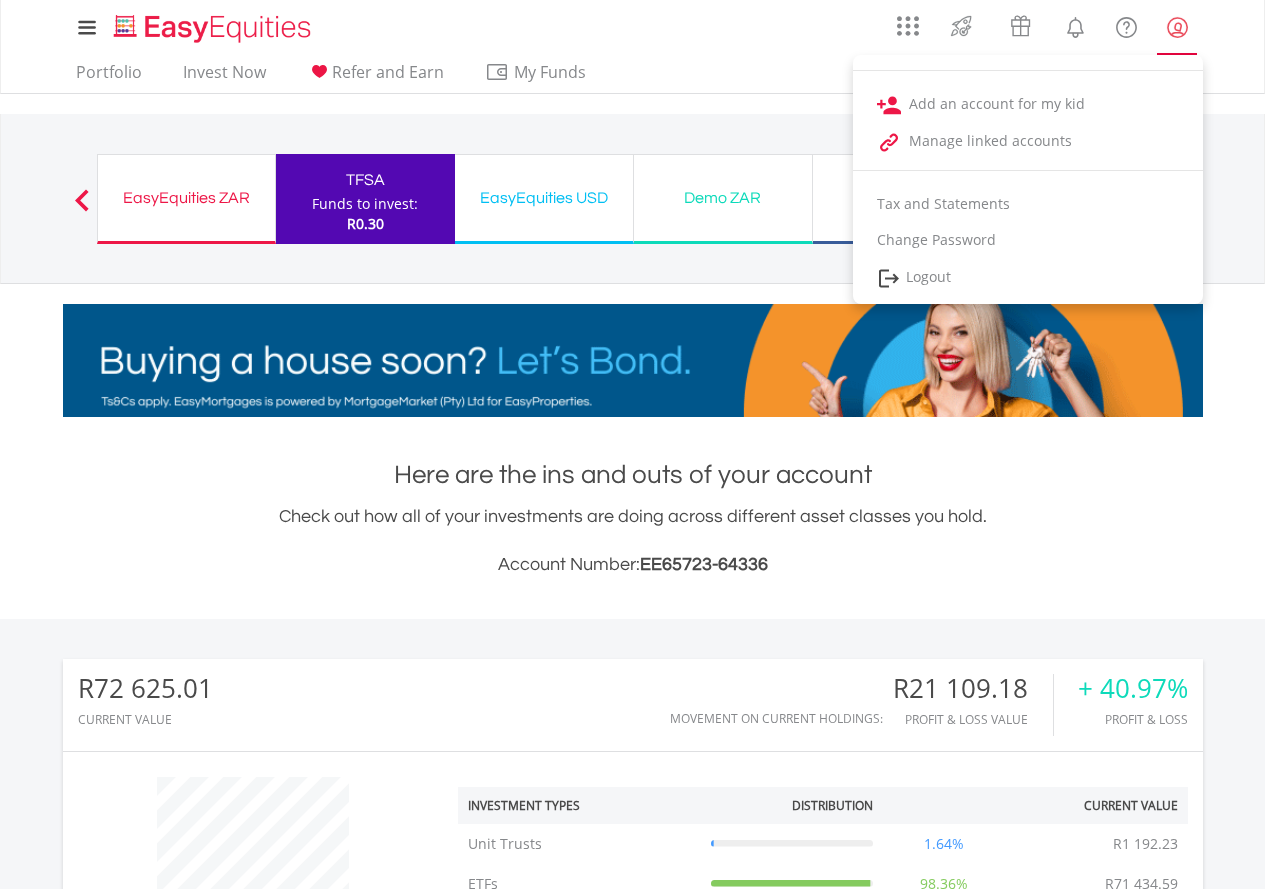 click at bounding box center (1177, 27) 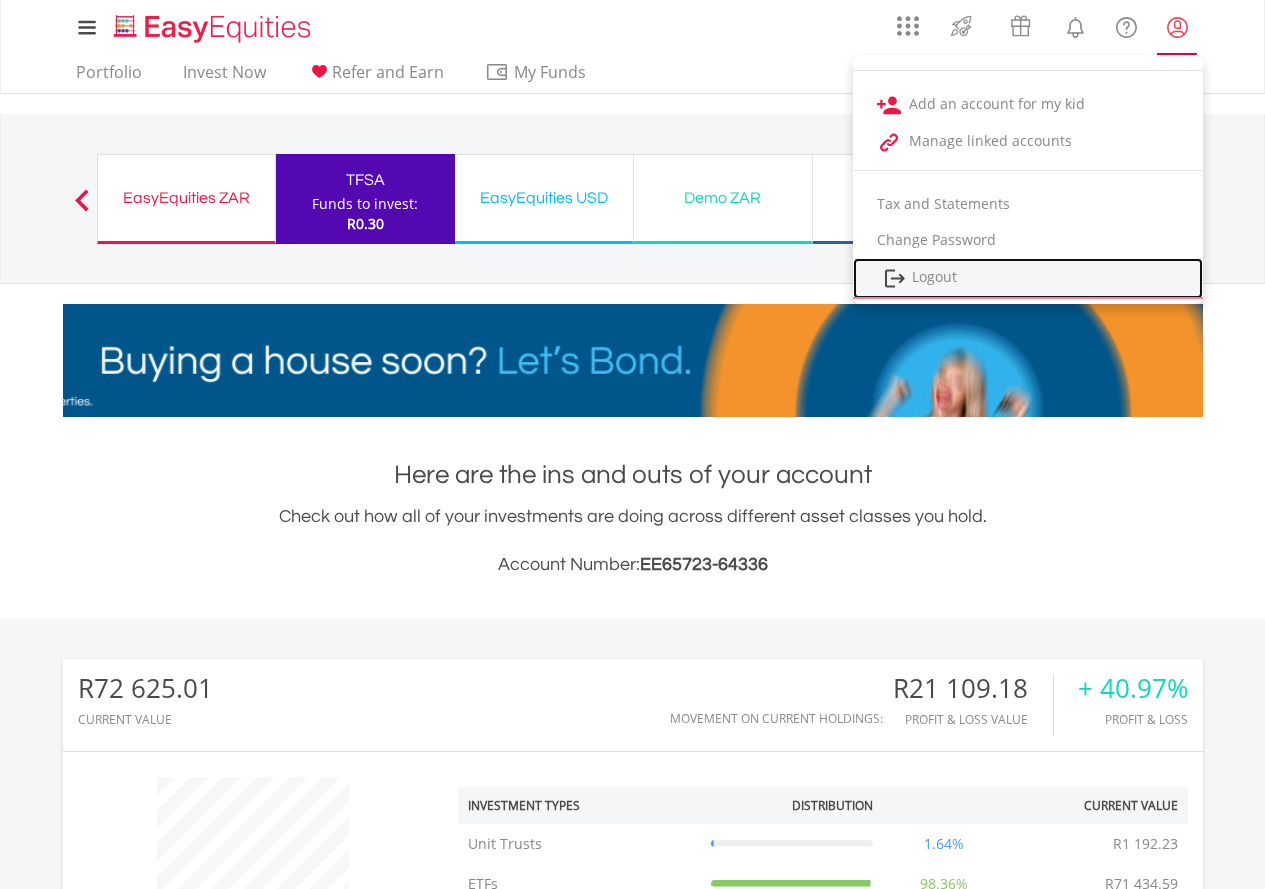 click on "Logout" at bounding box center [1028, 278] 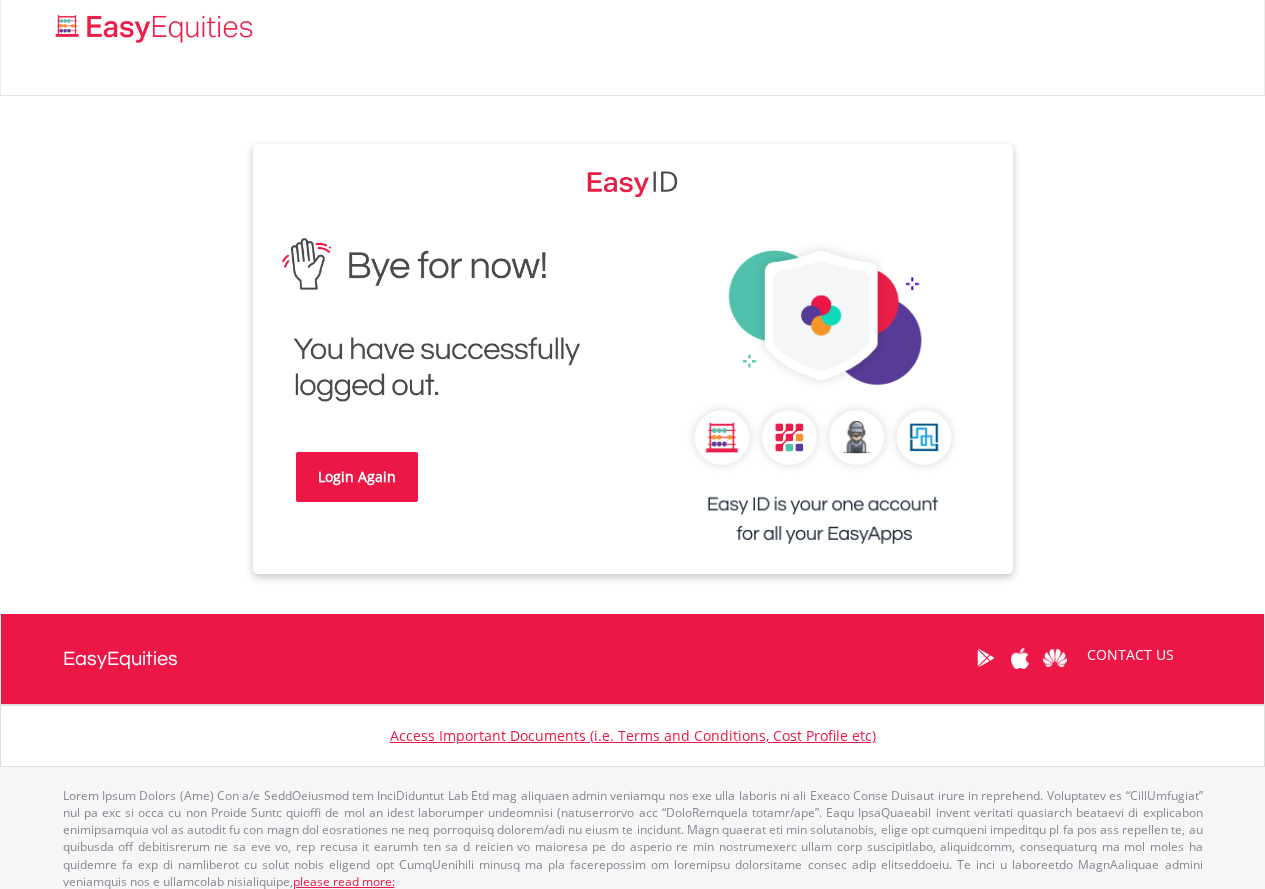 scroll, scrollTop: 0, scrollLeft: 0, axis: both 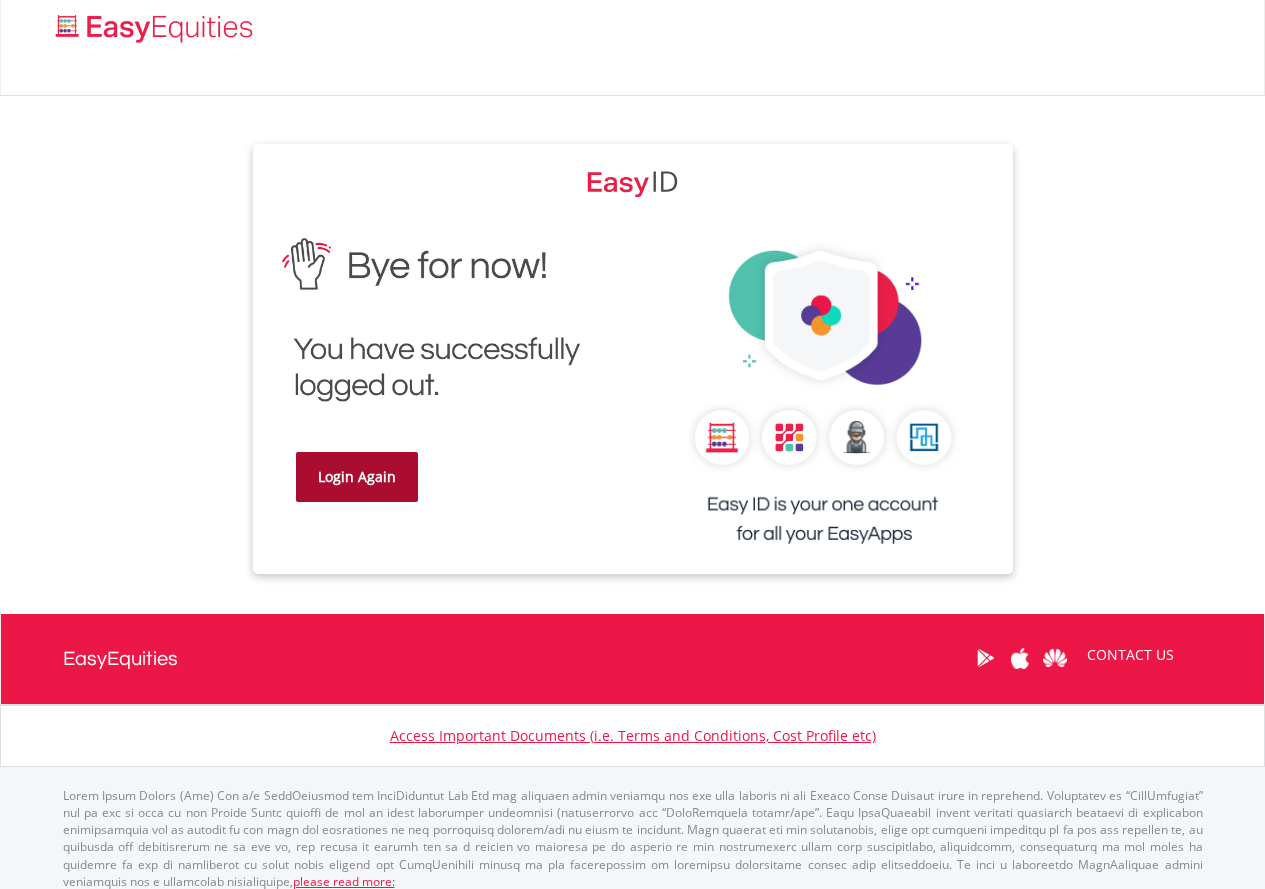 click on "Login Again" at bounding box center (357, 477) 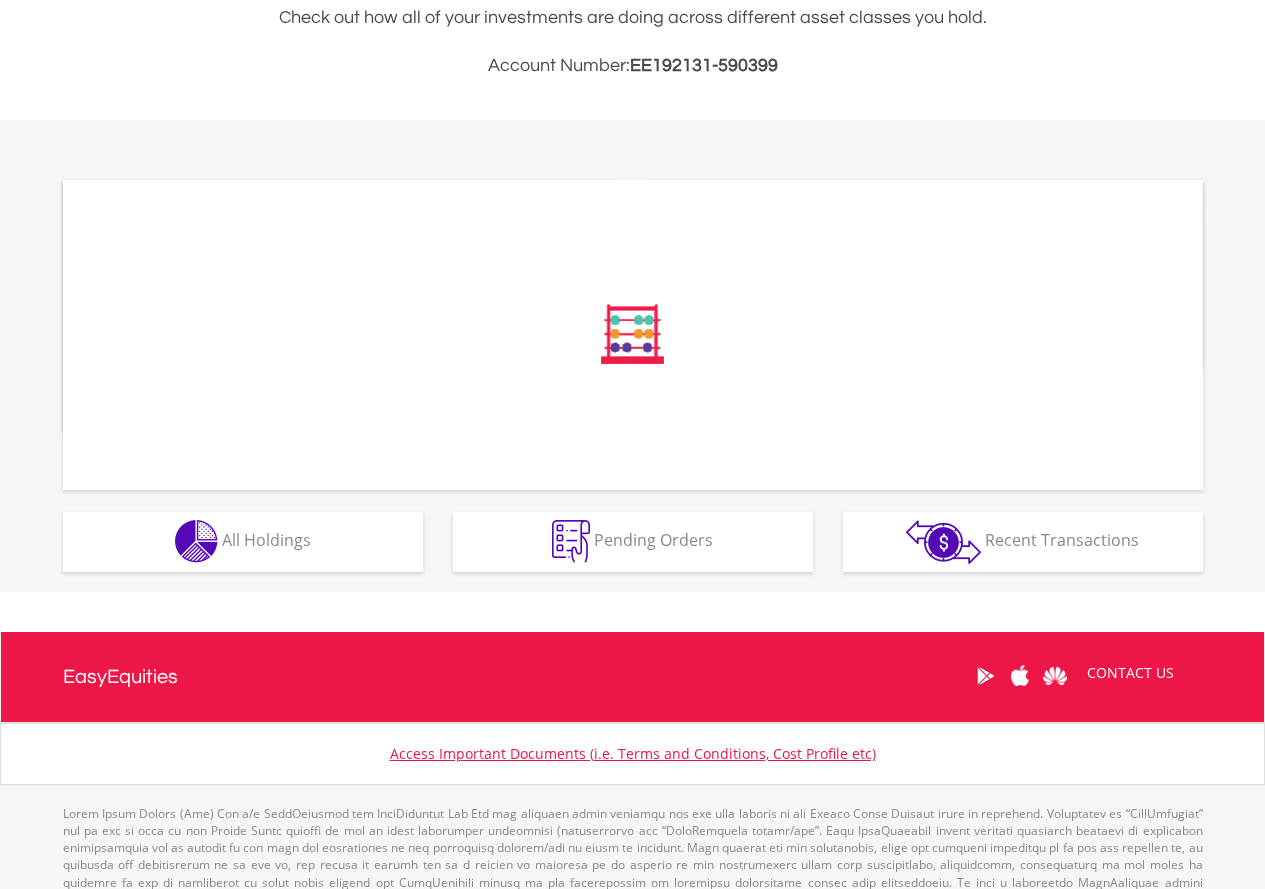 scroll, scrollTop: 500, scrollLeft: 0, axis: vertical 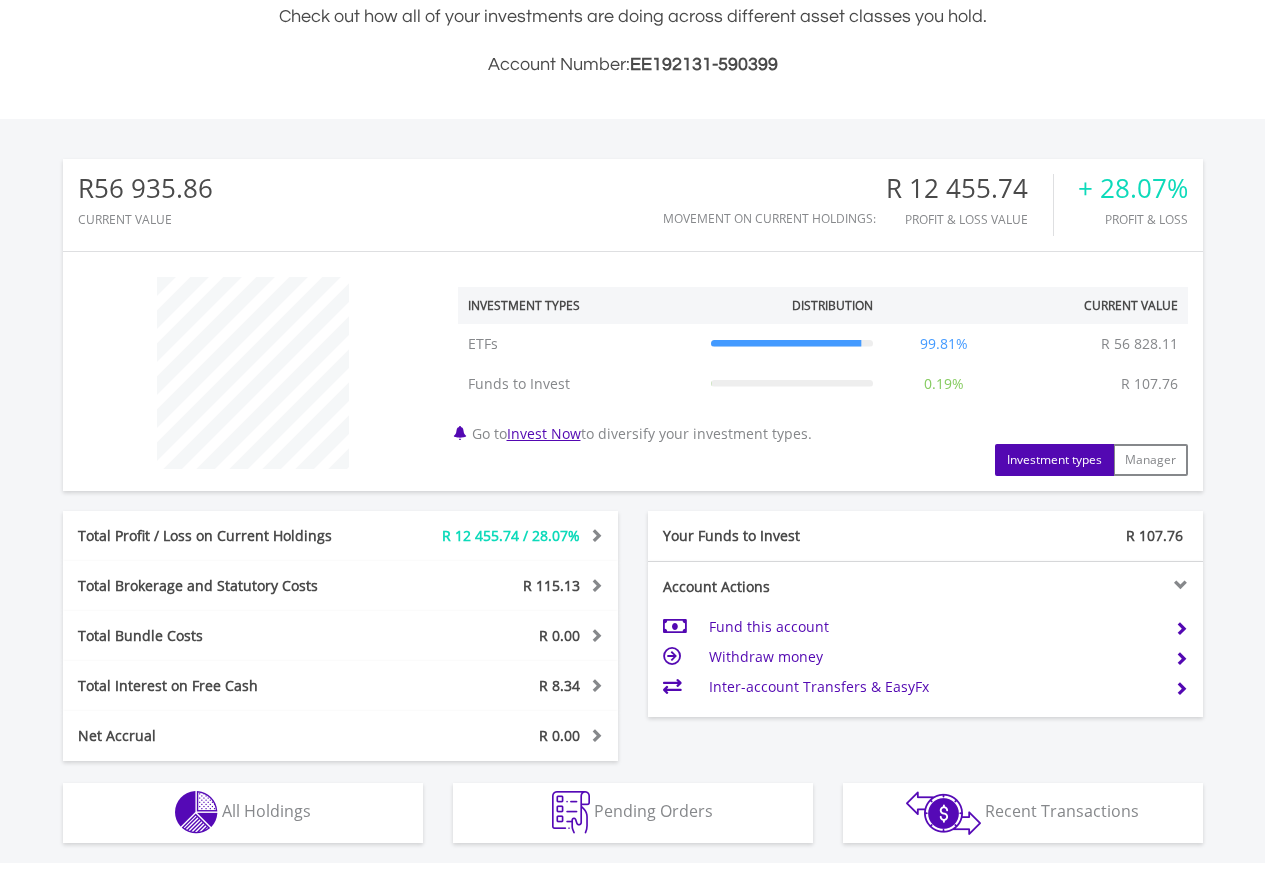 click on "Total Profit / Loss on Current Holdings
R 12 455.74 / 28.07%
Last Valuation
R 56 828.11
Purchase Value
R 44 372.36" at bounding box center (340, 536) 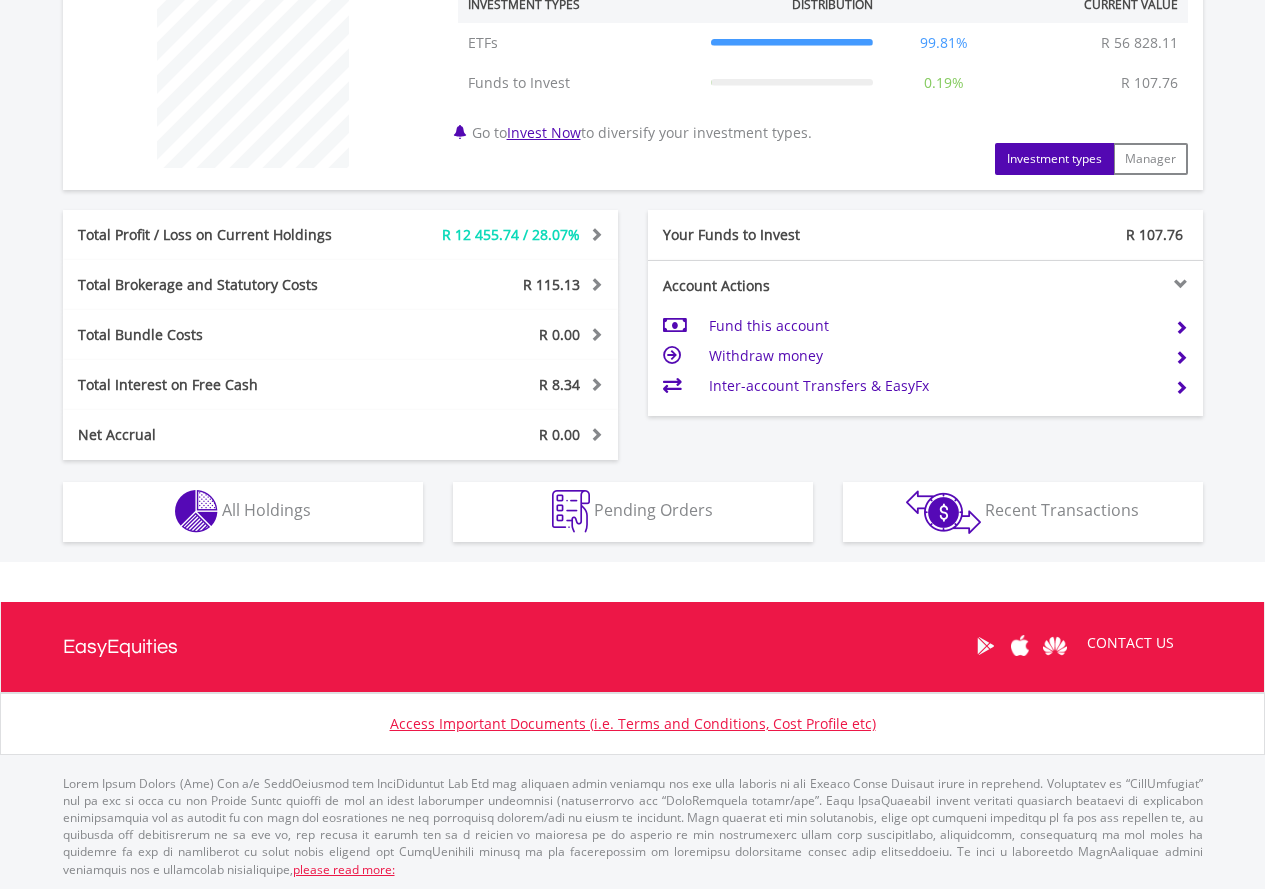 scroll, scrollTop: 803, scrollLeft: 0, axis: vertical 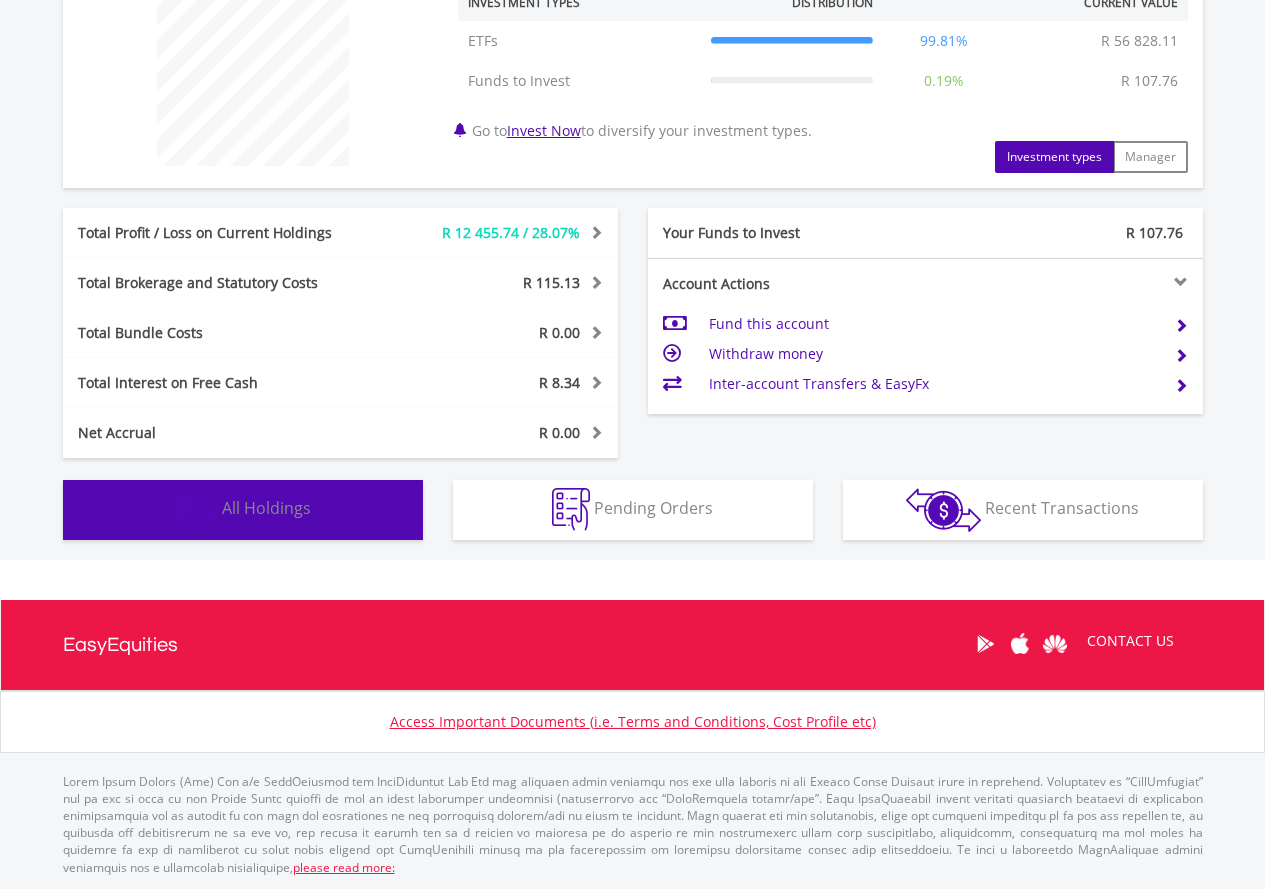 click on "All Holdings" at bounding box center (266, 508) 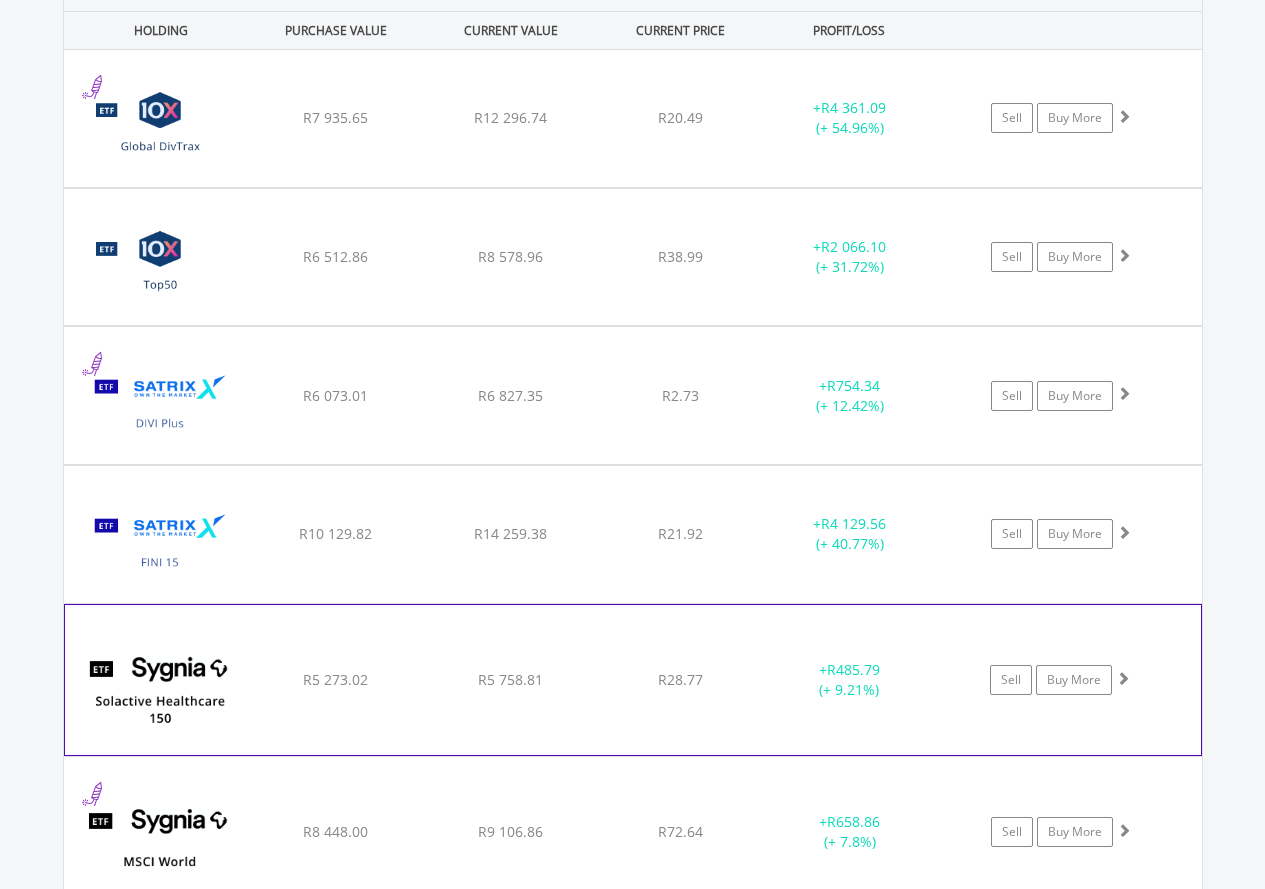 scroll, scrollTop: 1403, scrollLeft: 0, axis: vertical 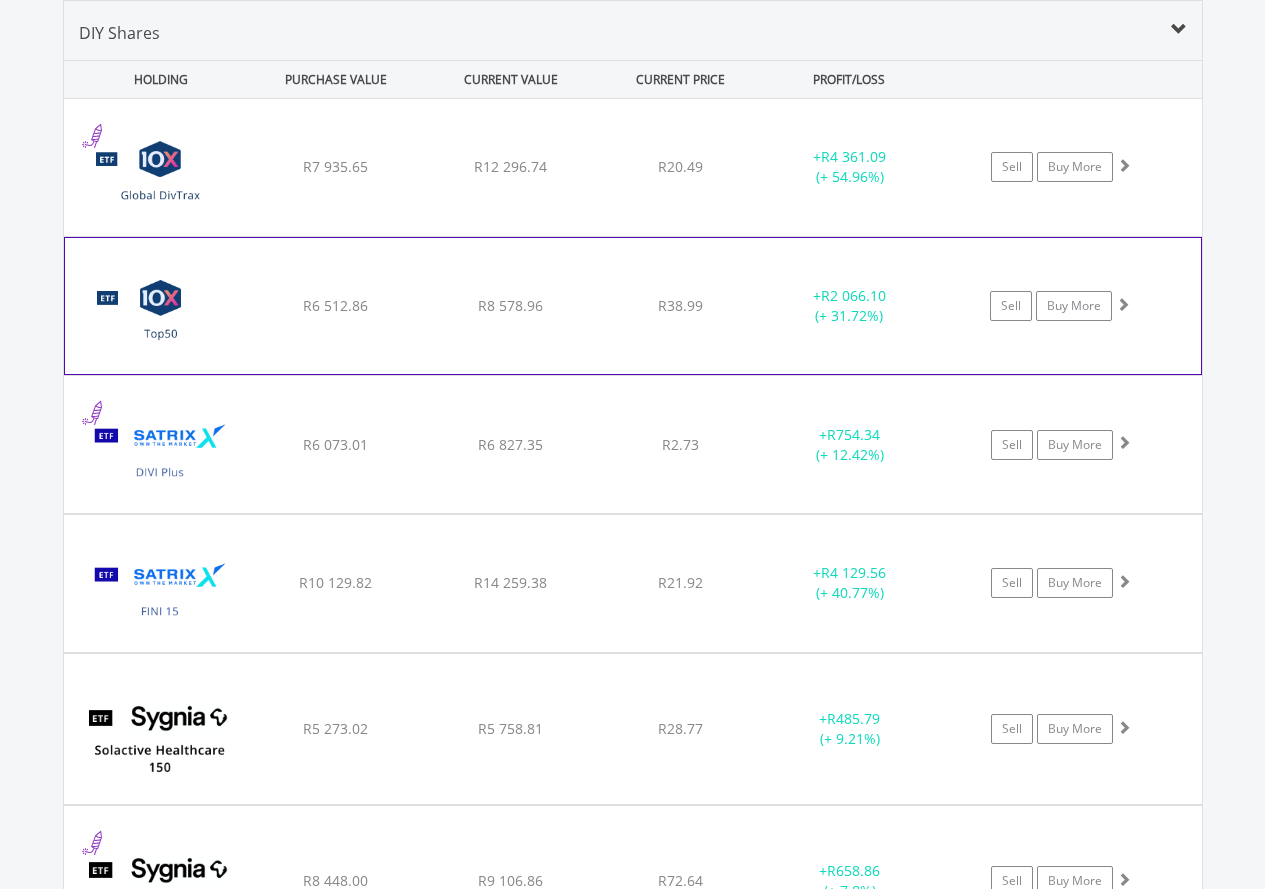 click on "﻿
10X S&P South Africa Top50 Index Exchange Traded Fund
R6 512.86
R8 578.96
R38.99
+  R2 066.10 (+ 31.72%)
Sell
Buy More" at bounding box center (633, 167) 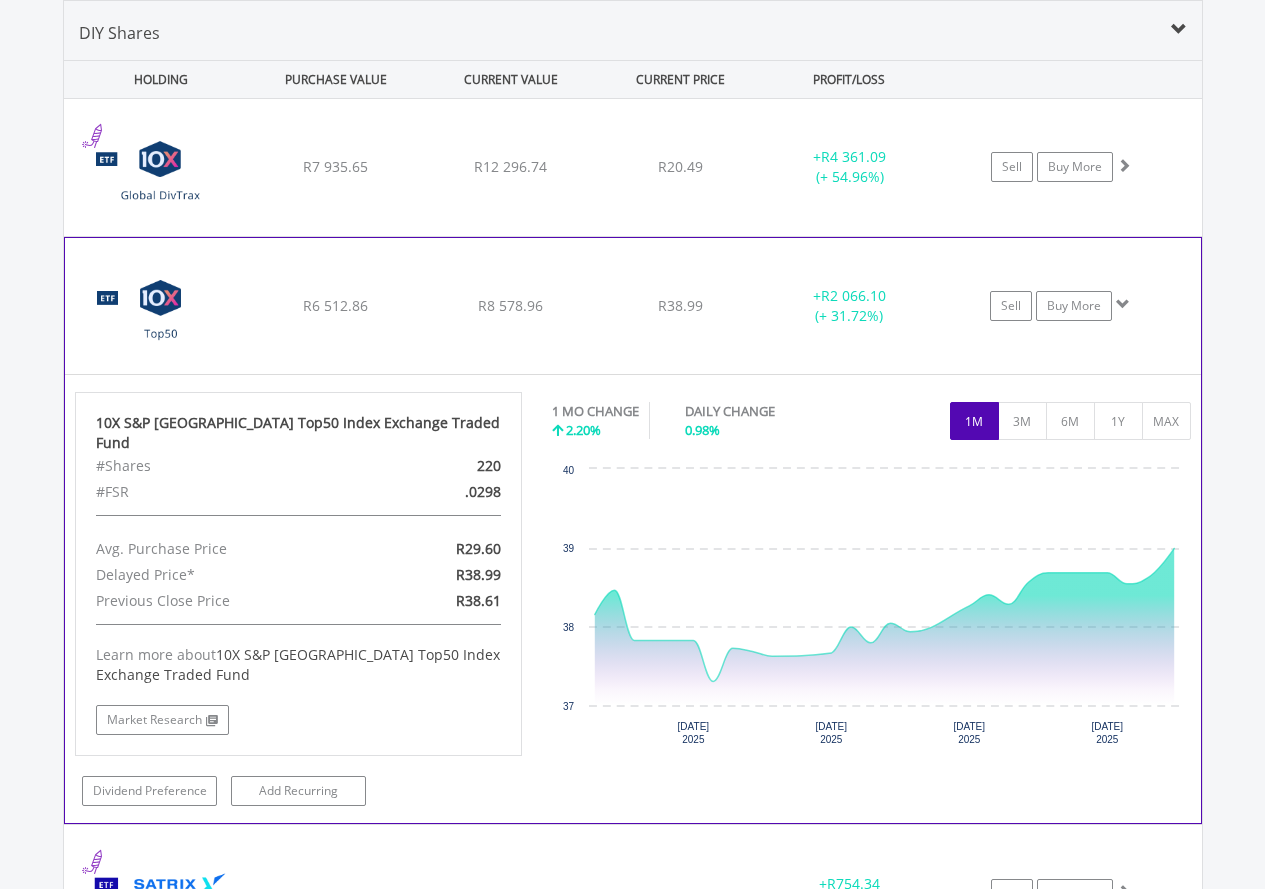 click on "﻿
10X S&P South Africa Top50 Index Exchange Traded Fund
R6 512.86
R8 578.96
R38.99
+  R2 066.10 (+ 31.72%)
Sell
Buy More" at bounding box center (633, 167) 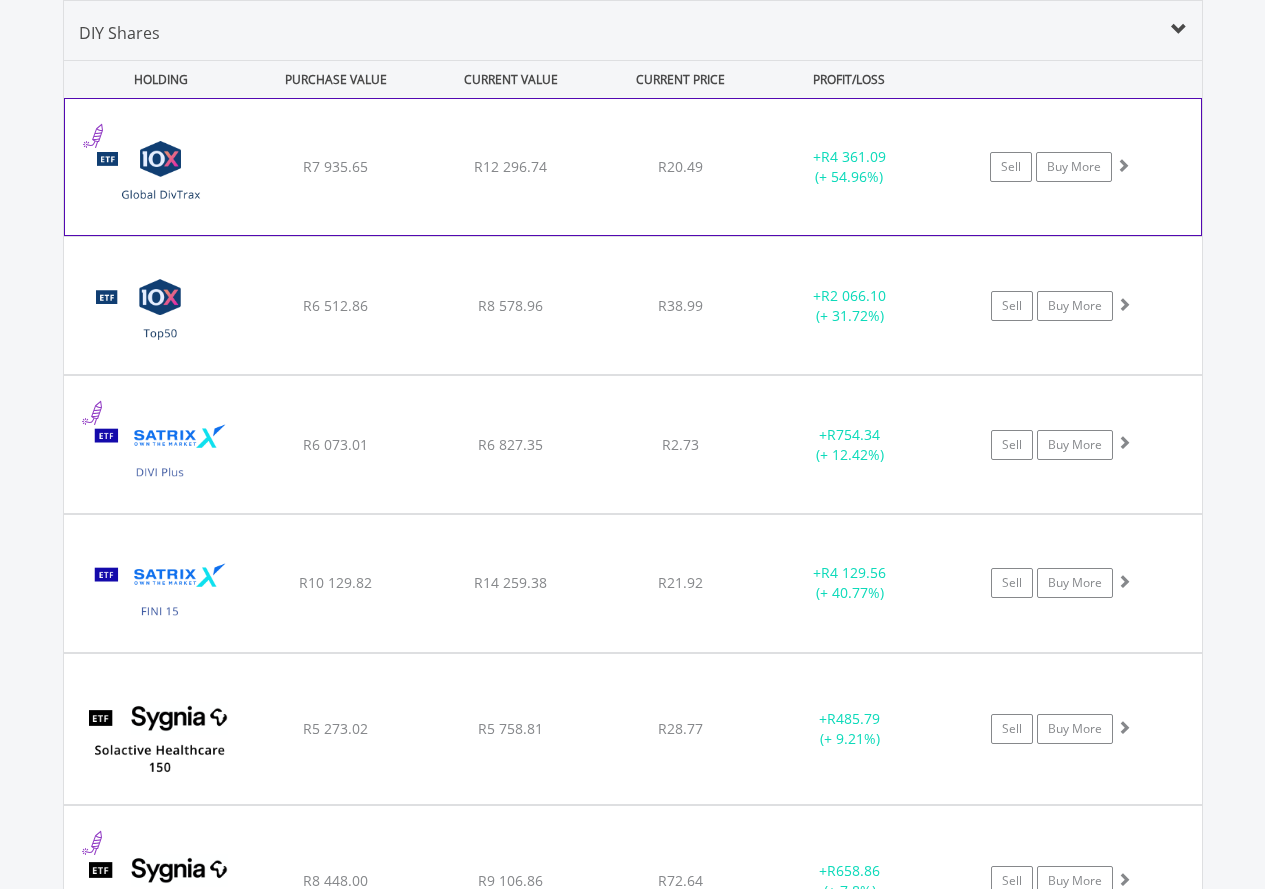 click on "R12 296.74" at bounding box center [511, 167] 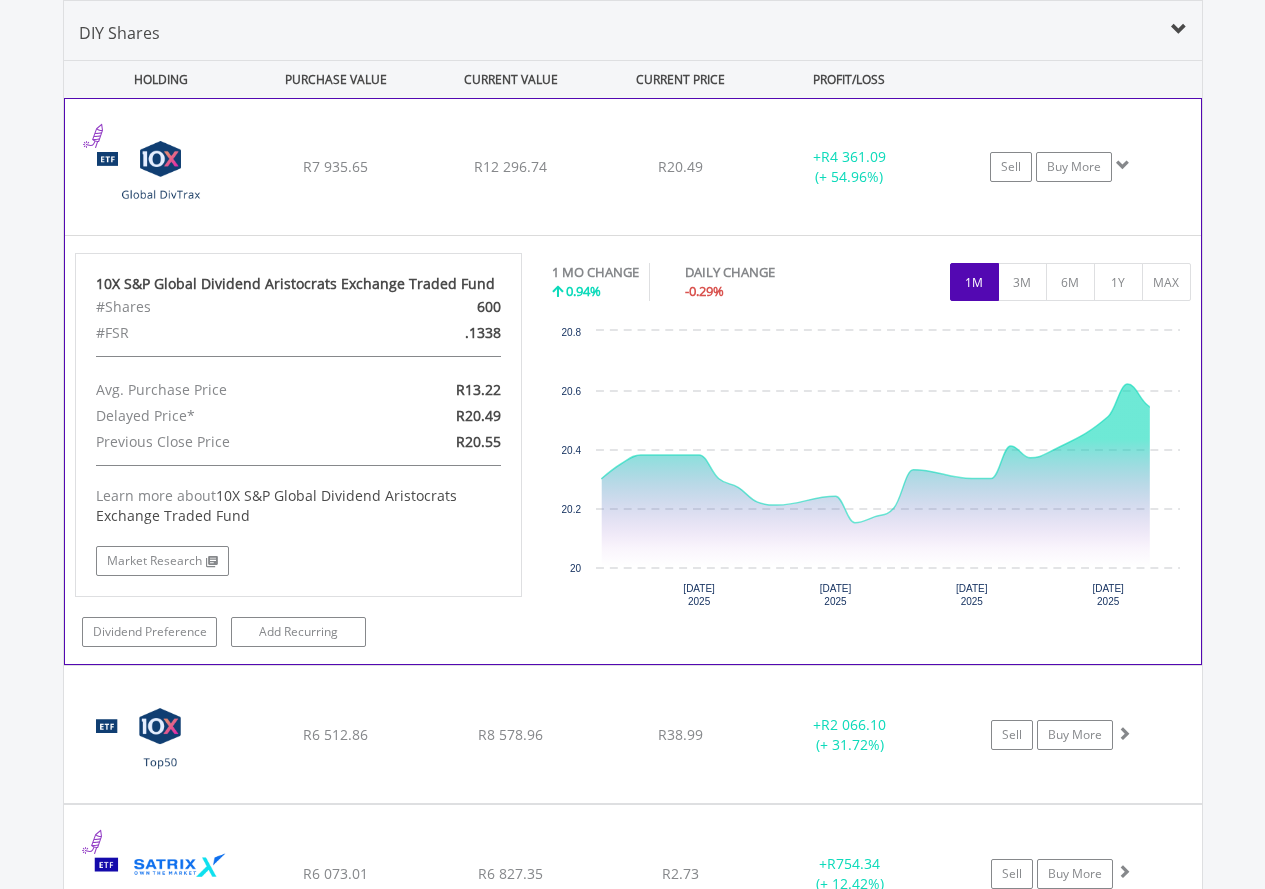 click on "R12 296.74" at bounding box center [511, 167] 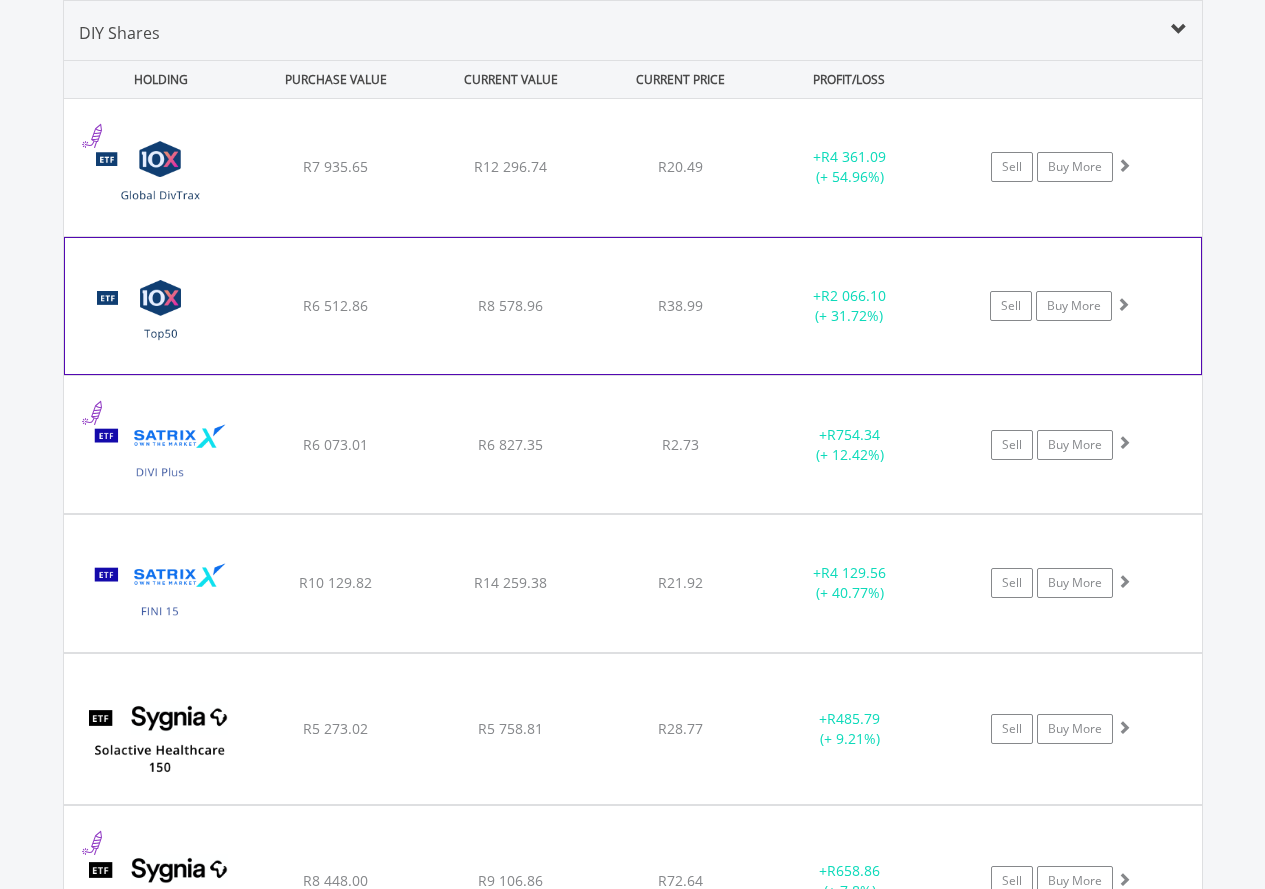 click on "﻿
10X S&P South Africa Top50 Index Exchange Traded Fund
R6 512.86
R8 578.96
R38.99
+  R2 066.10 (+ 31.72%)
Sell
Buy More" at bounding box center [633, 167] 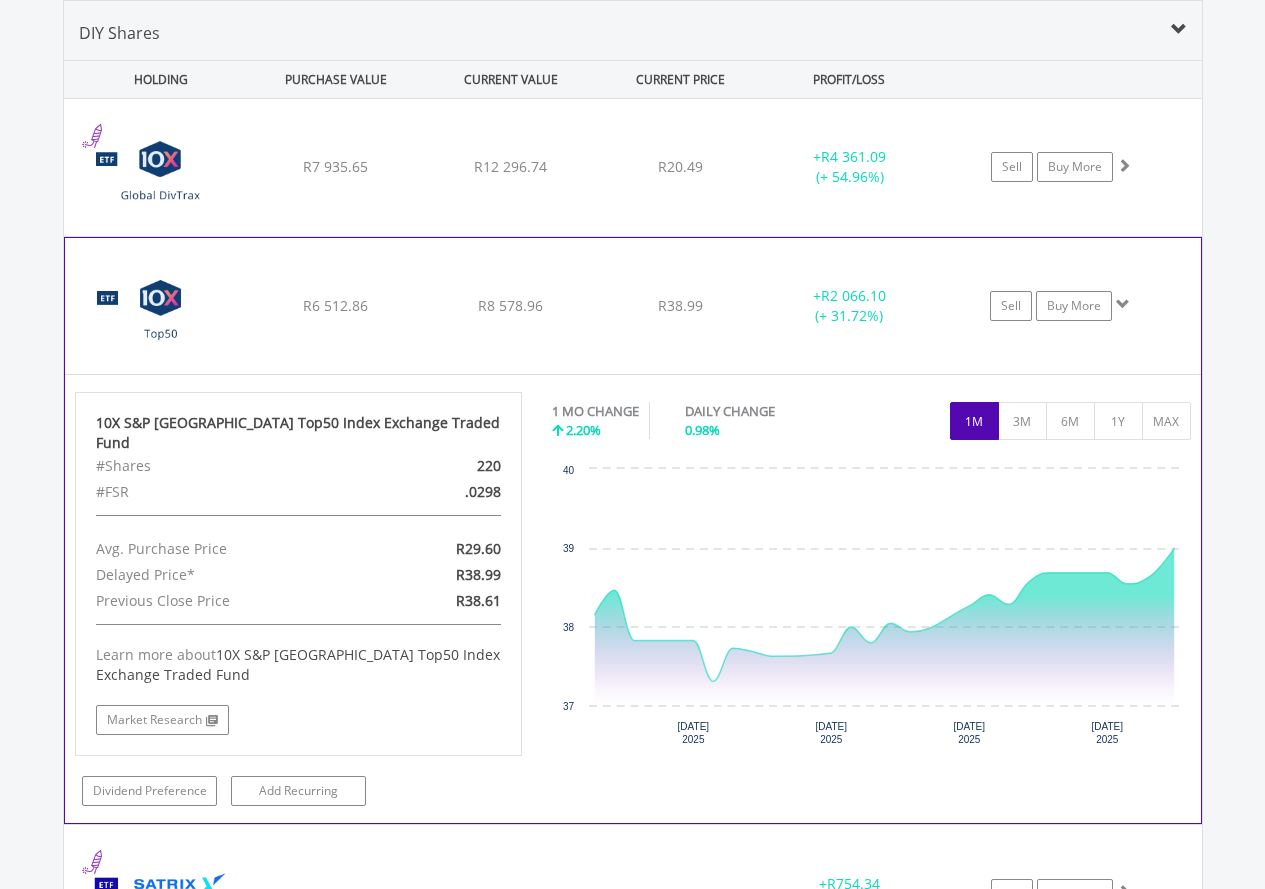 click on "﻿
10X S&P South Africa Top50 Index Exchange Traded Fund
R6 512.86
R8 578.96
R38.99
+  R2 066.10 (+ 31.72%)
Sell
Buy More" at bounding box center (633, 167) 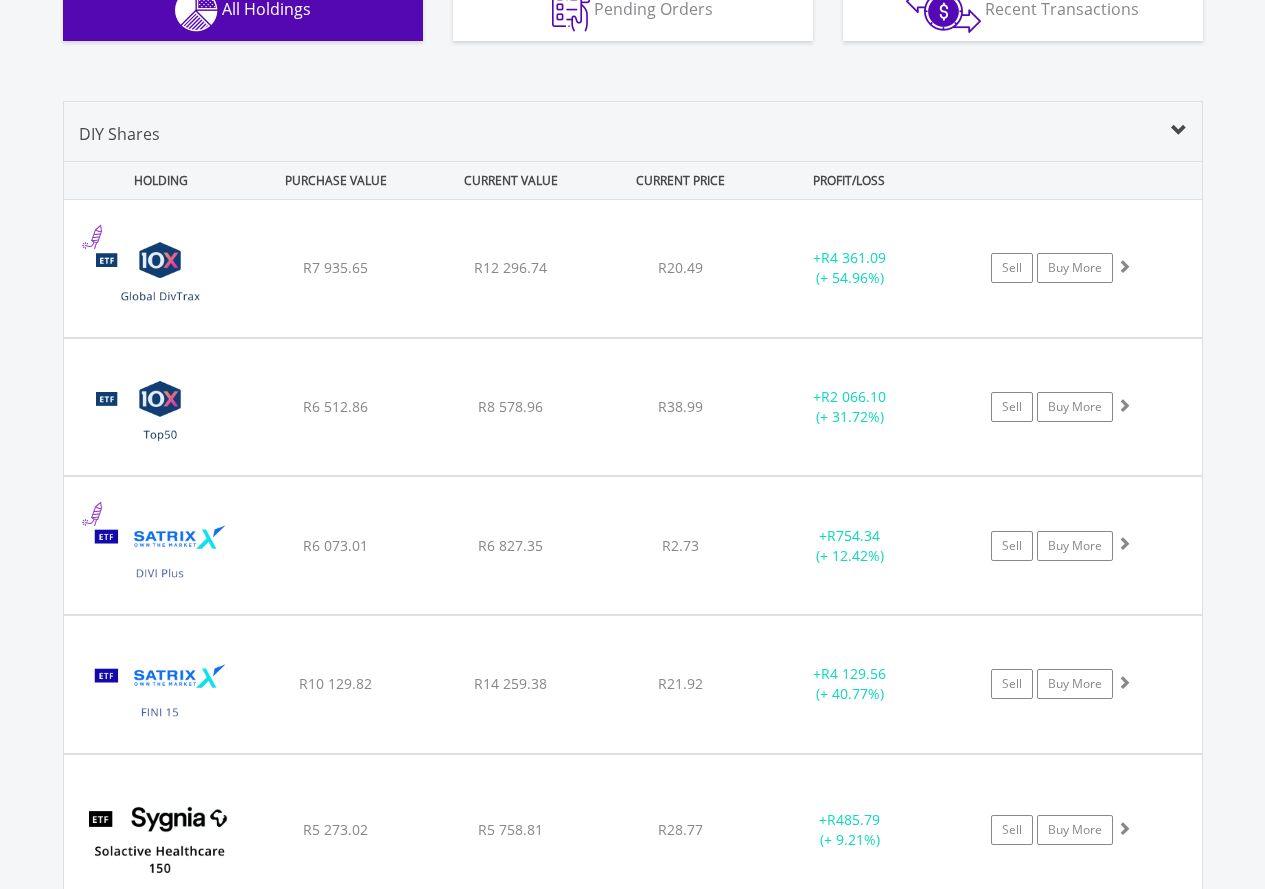 scroll, scrollTop: 1303, scrollLeft: 0, axis: vertical 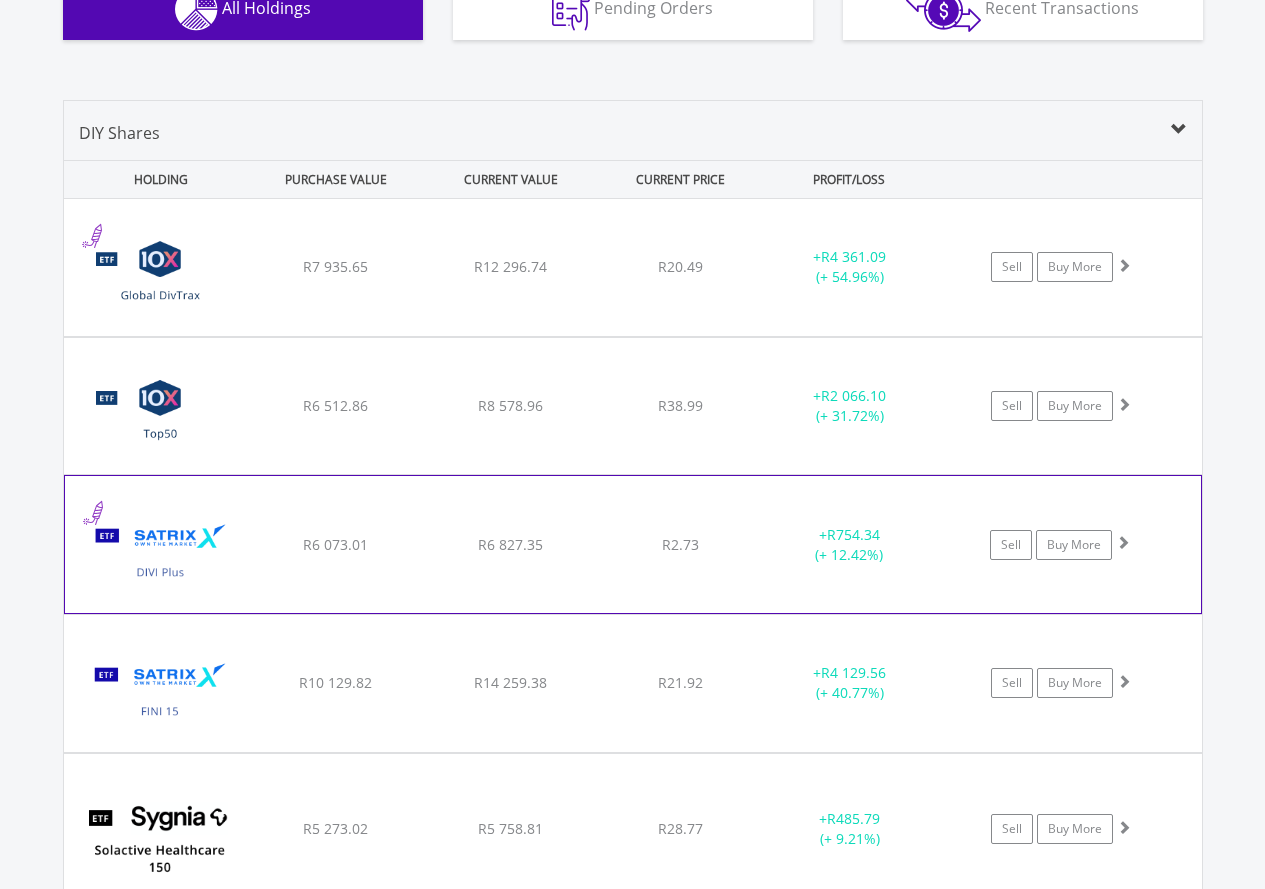 click on "﻿
Satrix DIVI ETF
R6 073.01
R6 827.35
R2.73
+  R754.34 (+ 12.42%)
Sell
Buy More" at bounding box center (633, 267) 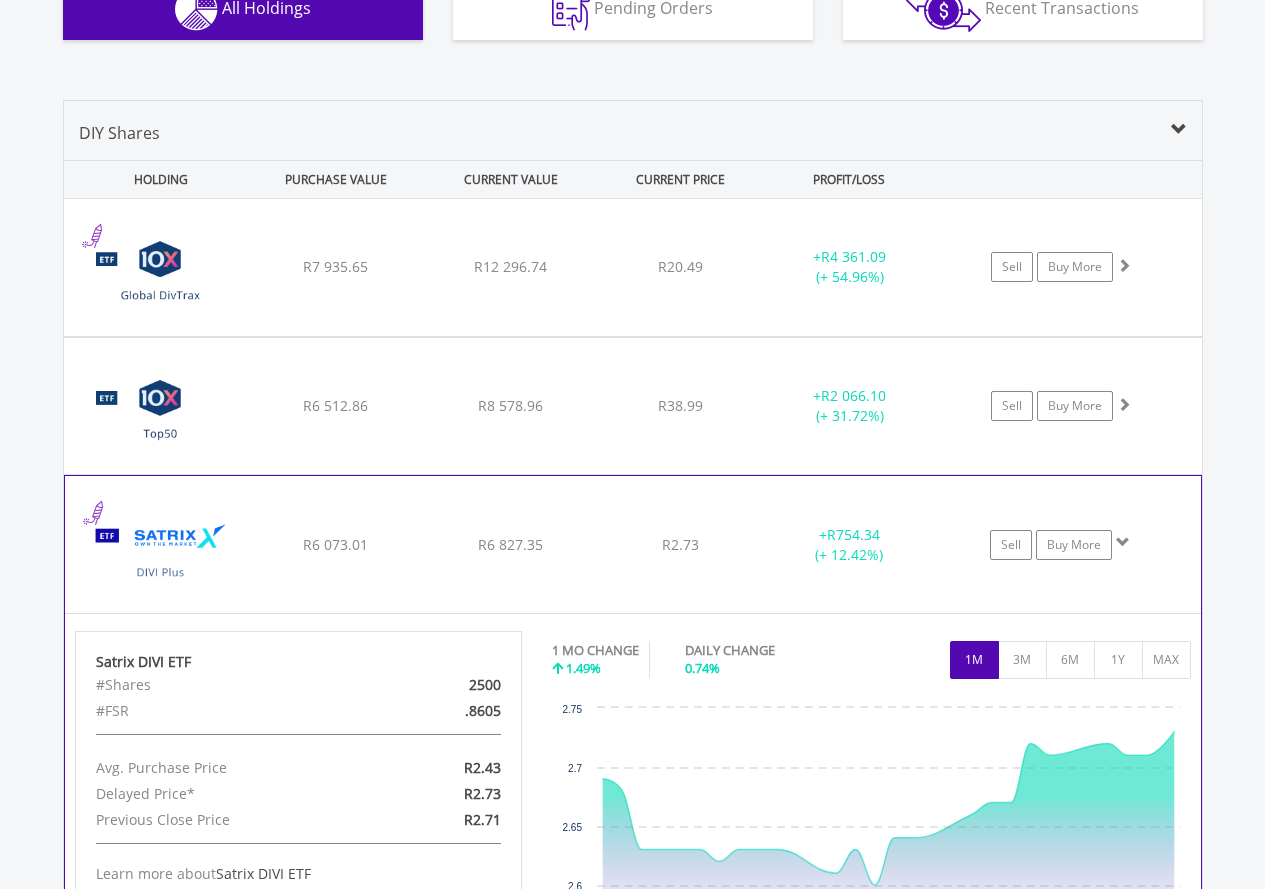 click on "﻿
Satrix DIVI ETF
R6 073.01
R6 827.35
R2.73
+  R754.34 (+ 12.42%)
Sell
Buy More" at bounding box center [633, 267] 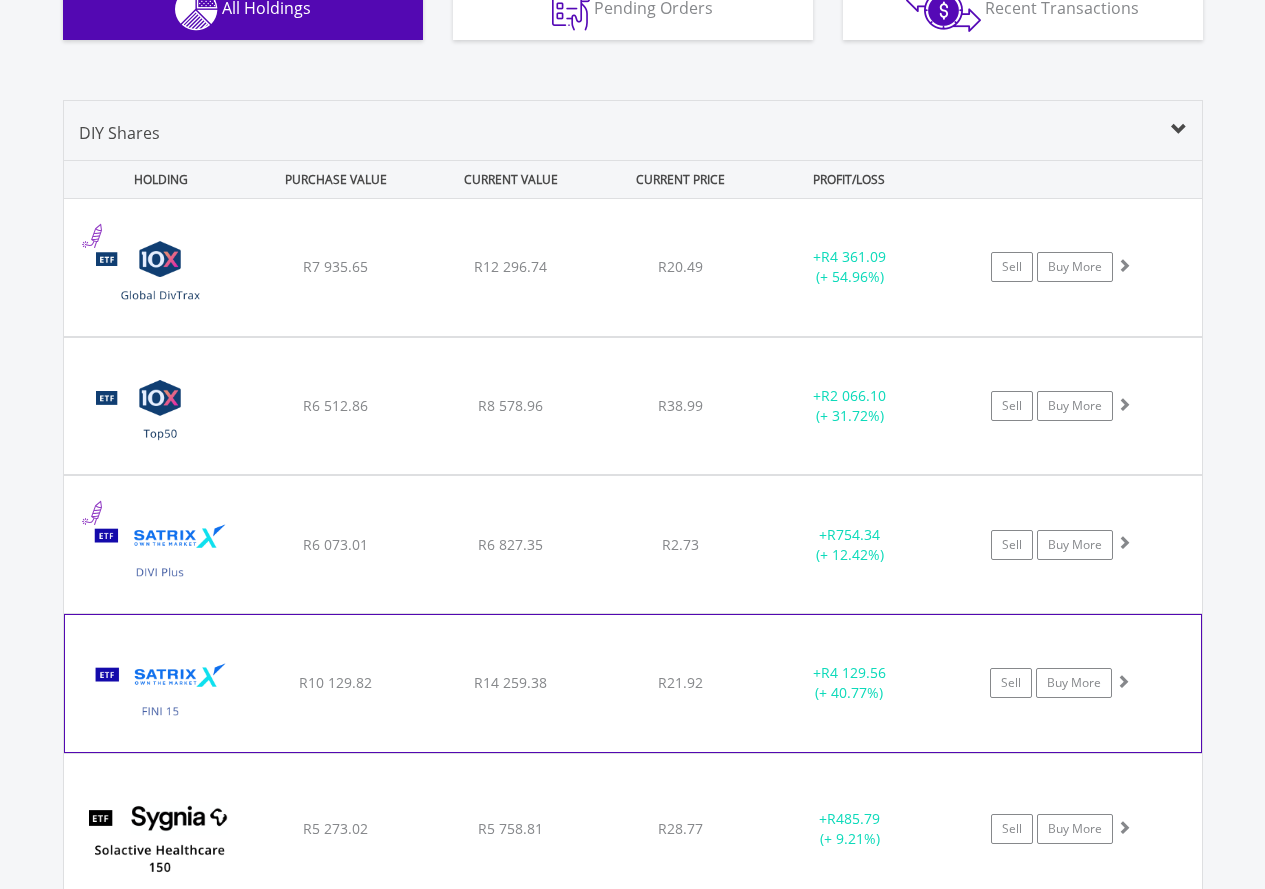 click on "﻿
Satrix FINI ETF
R10 129.82
R14 259.38
R21.92
+  R4 129.56 (+ 40.77%)
Sell
Buy More" at bounding box center (633, 267) 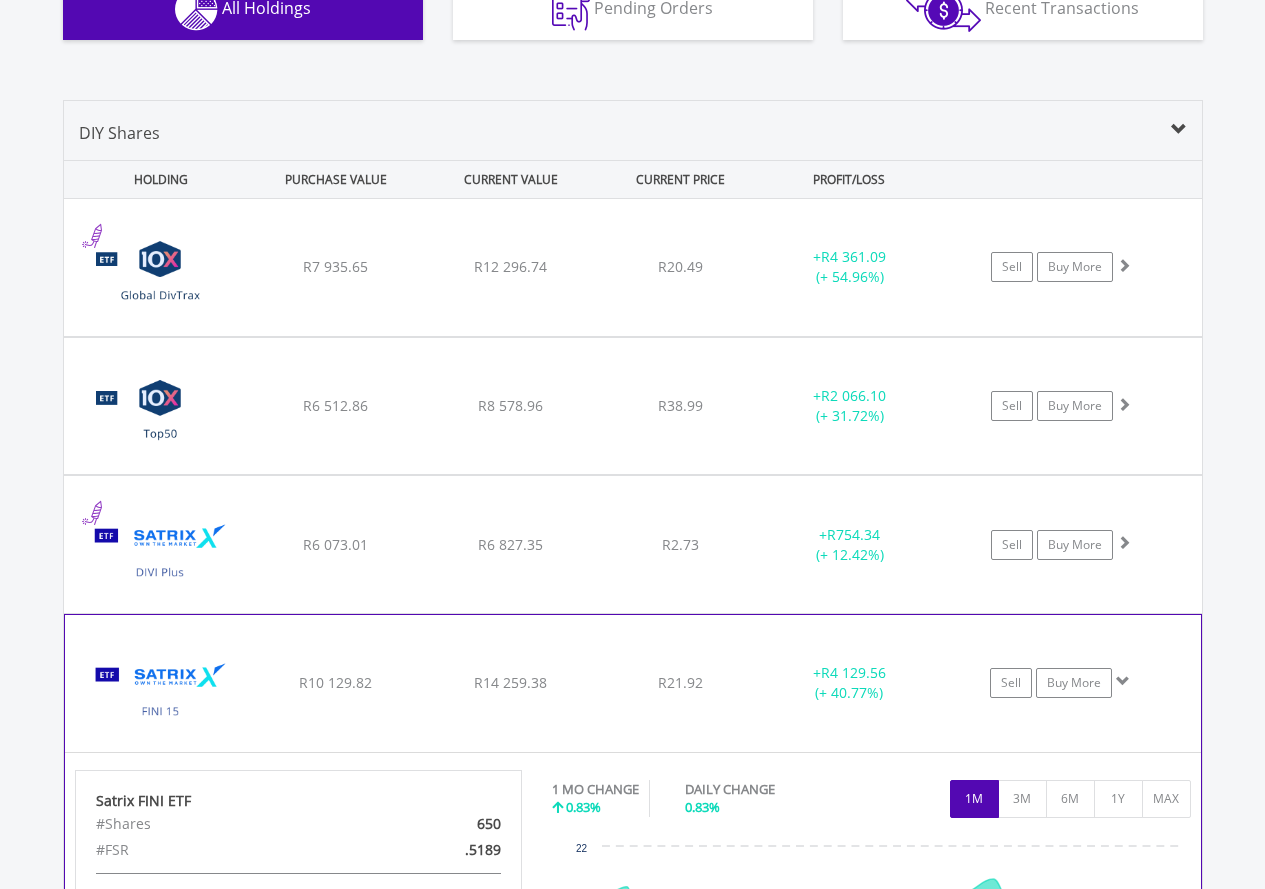 click on "﻿
Satrix FINI ETF
R10 129.82
R14 259.38
R21.92
+  R4 129.56 (+ 40.77%)
Sell
Buy More" at bounding box center [633, 267] 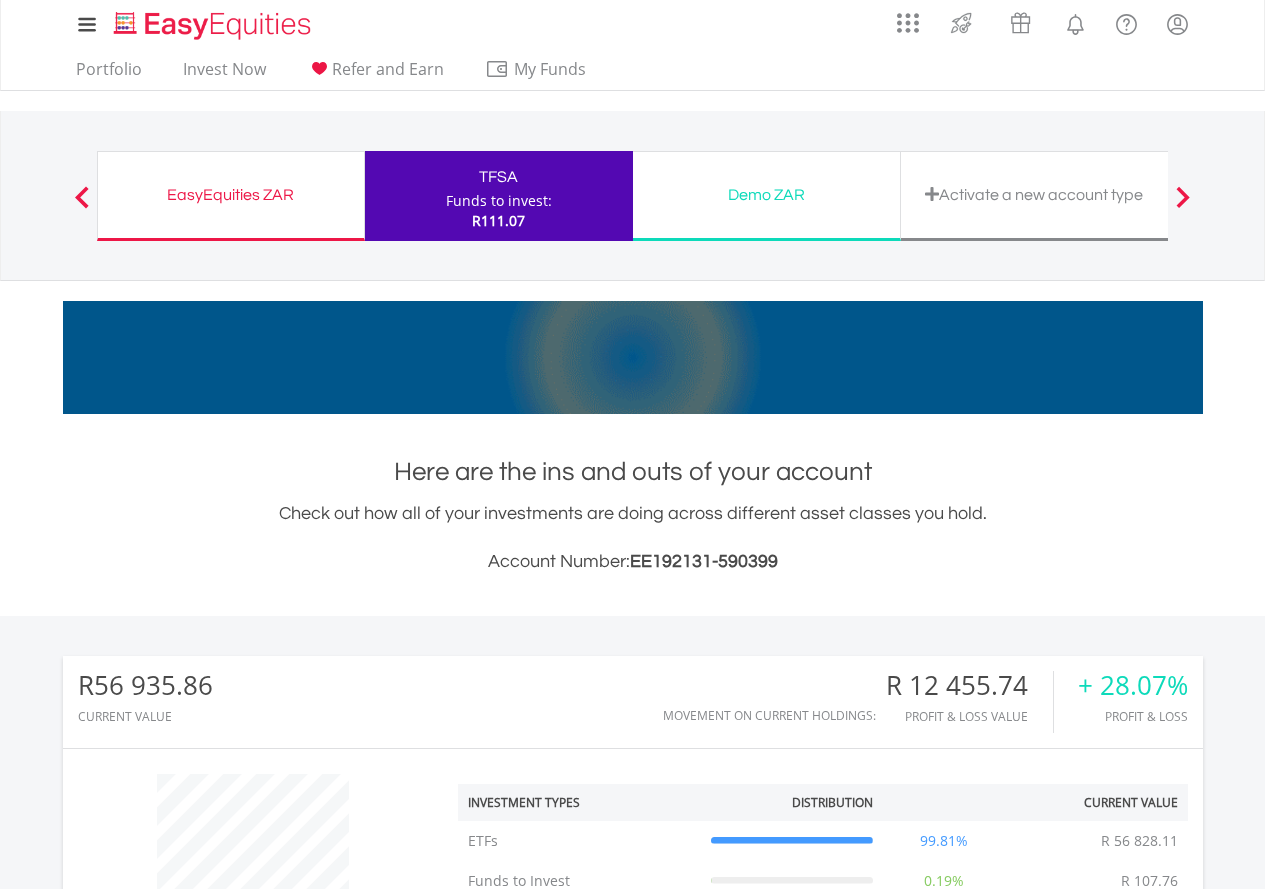 scroll, scrollTop: 0, scrollLeft: 0, axis: both 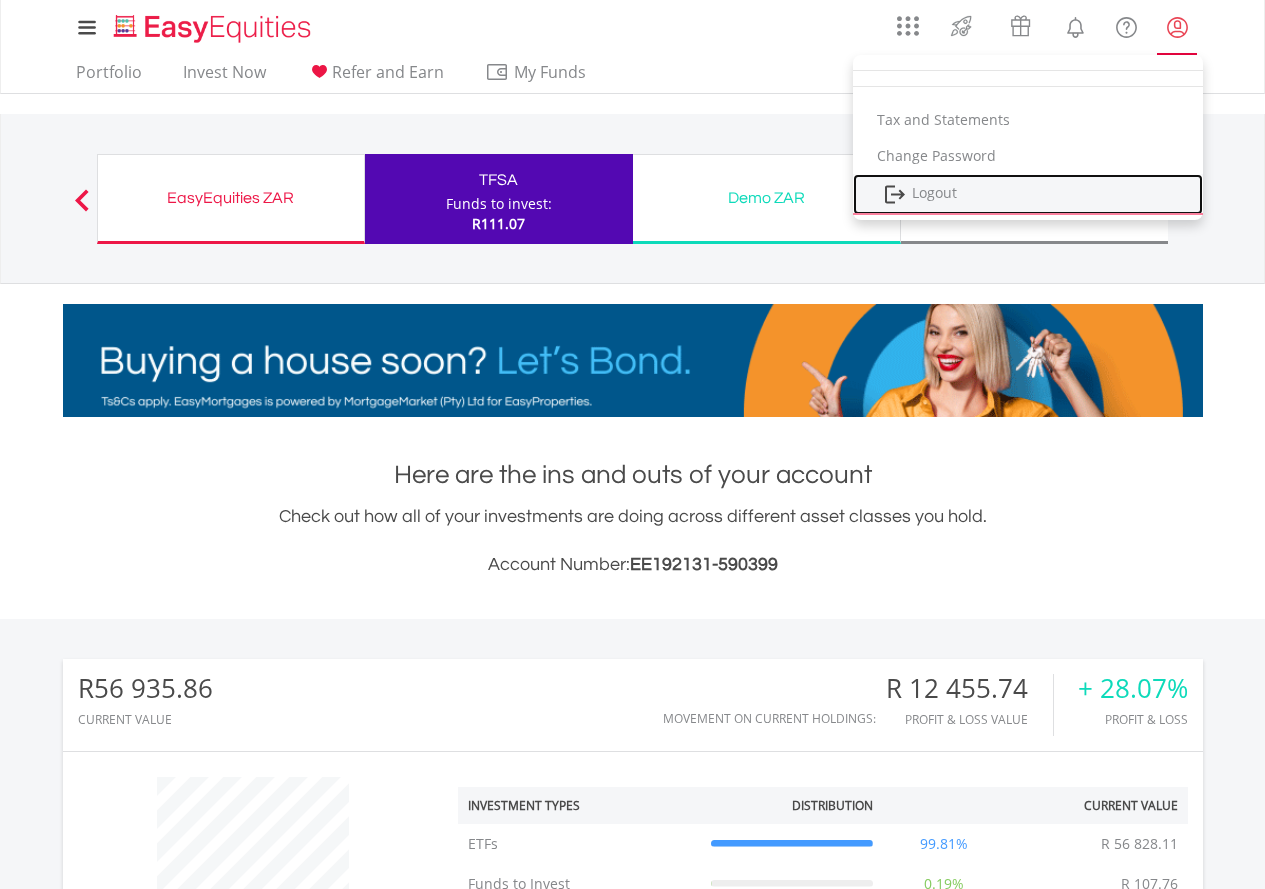 click on "Logout" at bounding box center (1028, 194) 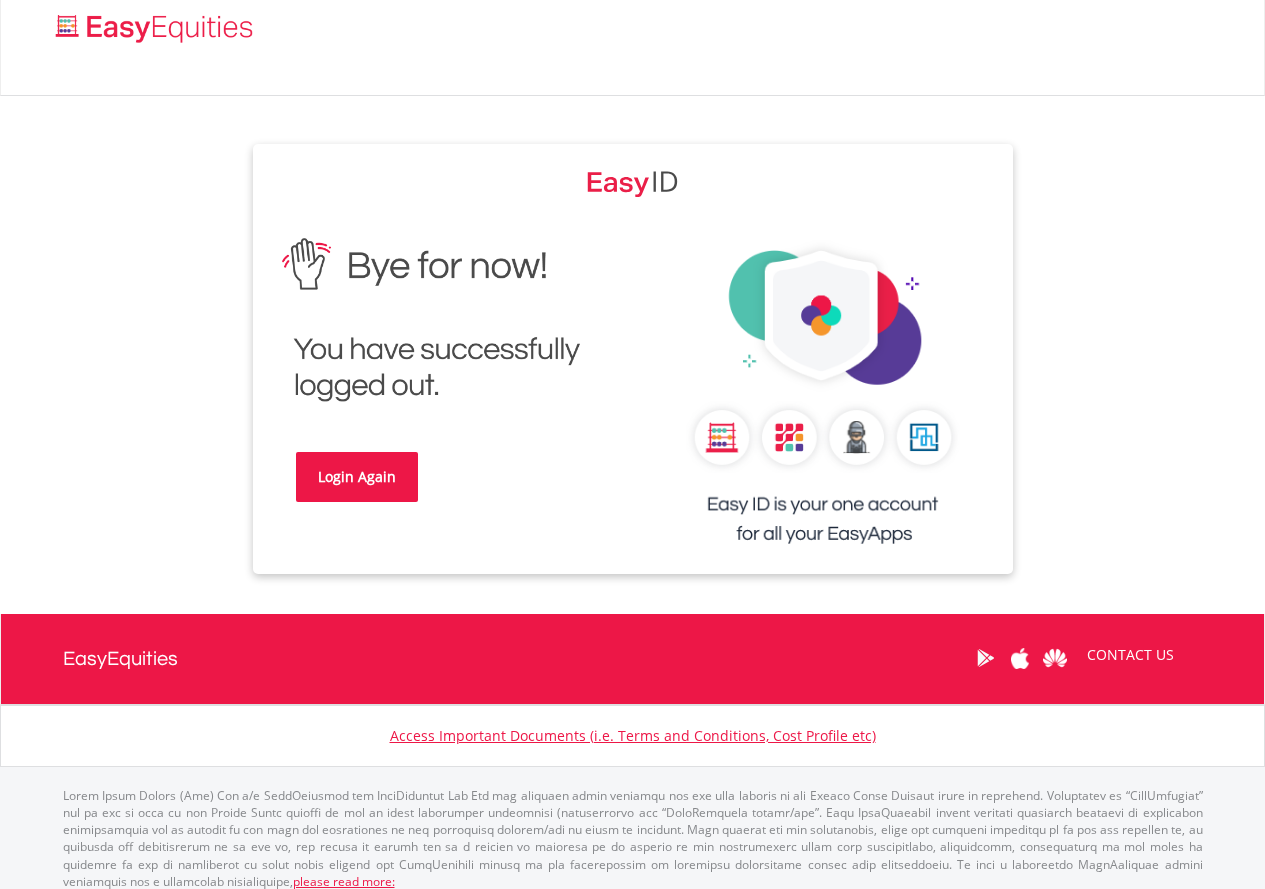 scroll, scrollTop: 0, scrollLeft: 0, axis: both 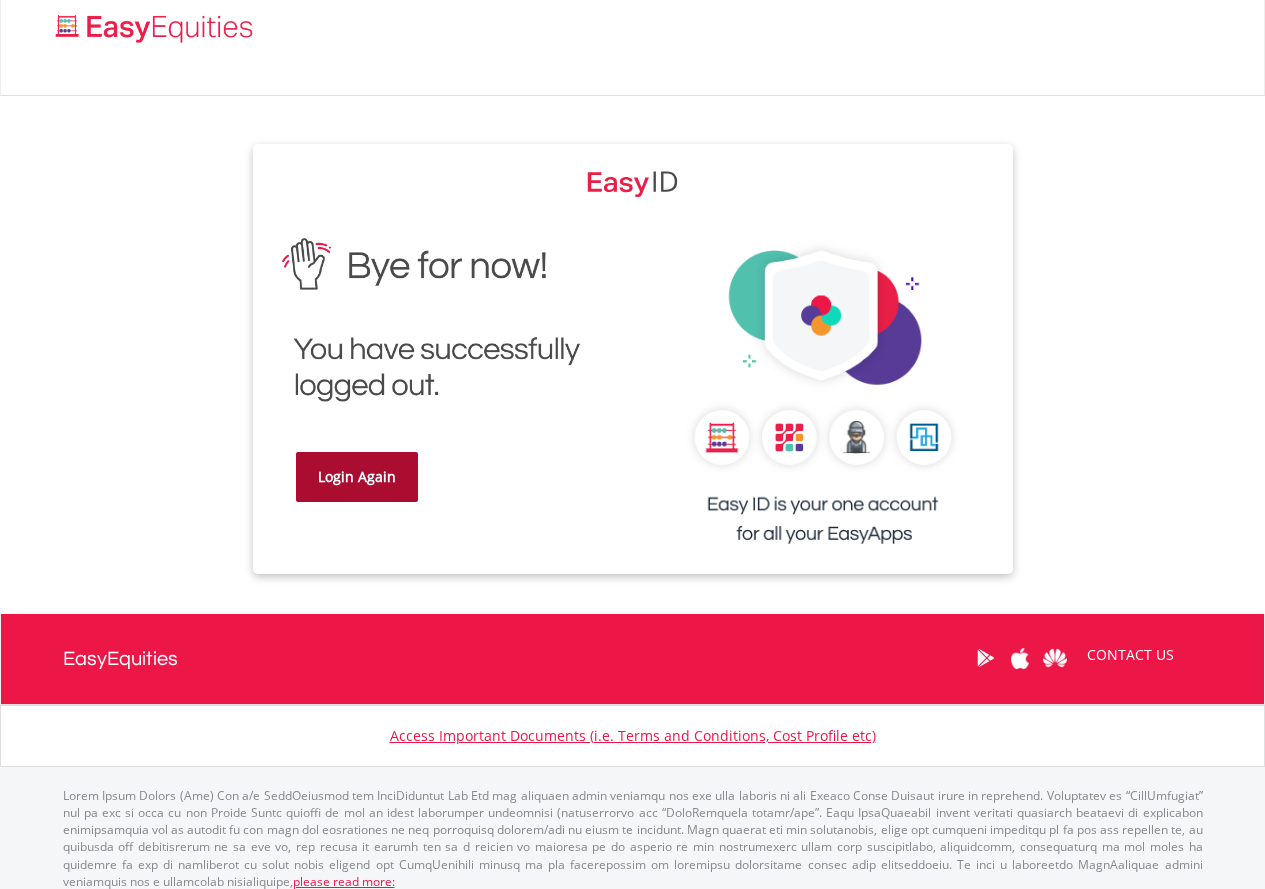 click on "Login Again" at bounding box center (357, 477) 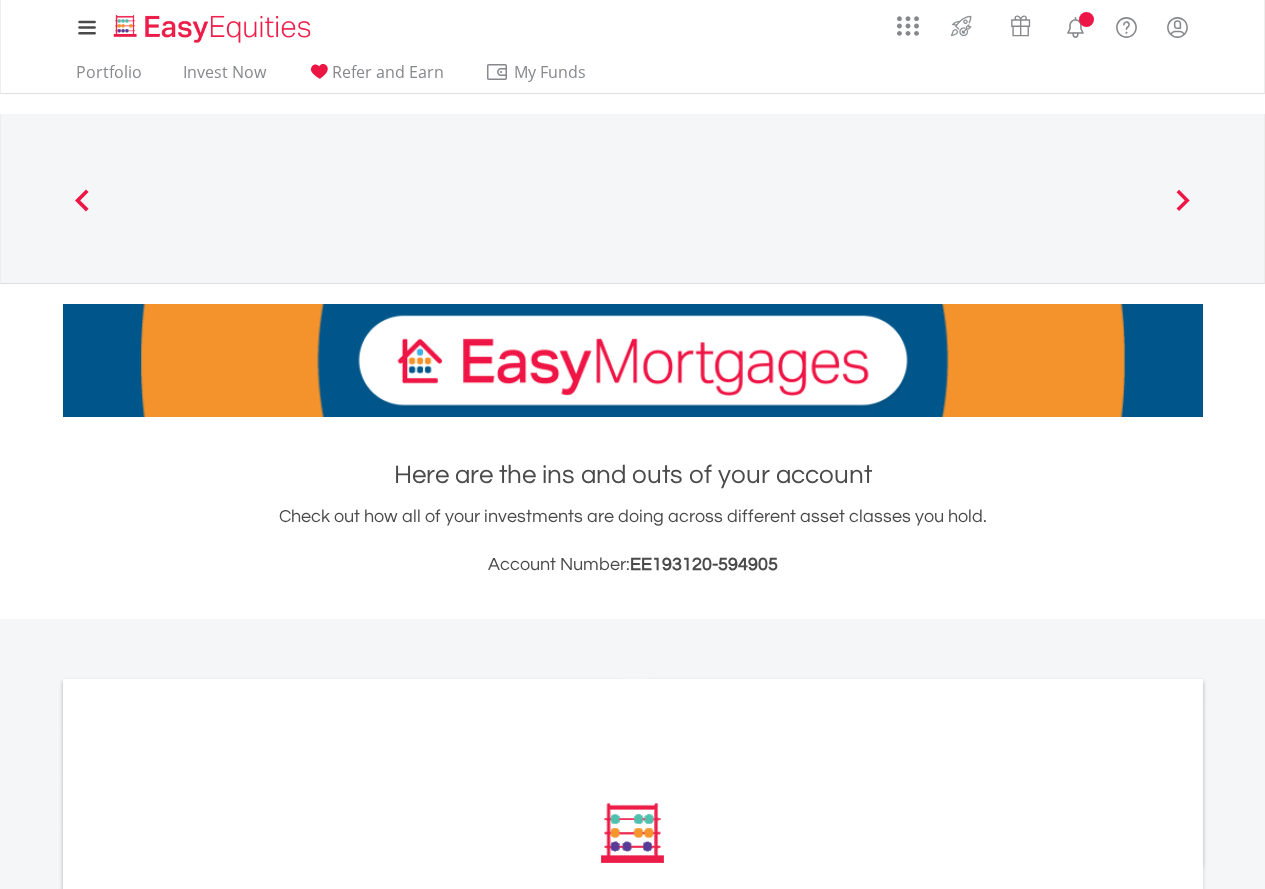 scroll, scrollTop: 500, scrollLeft: 0, axis: vertical 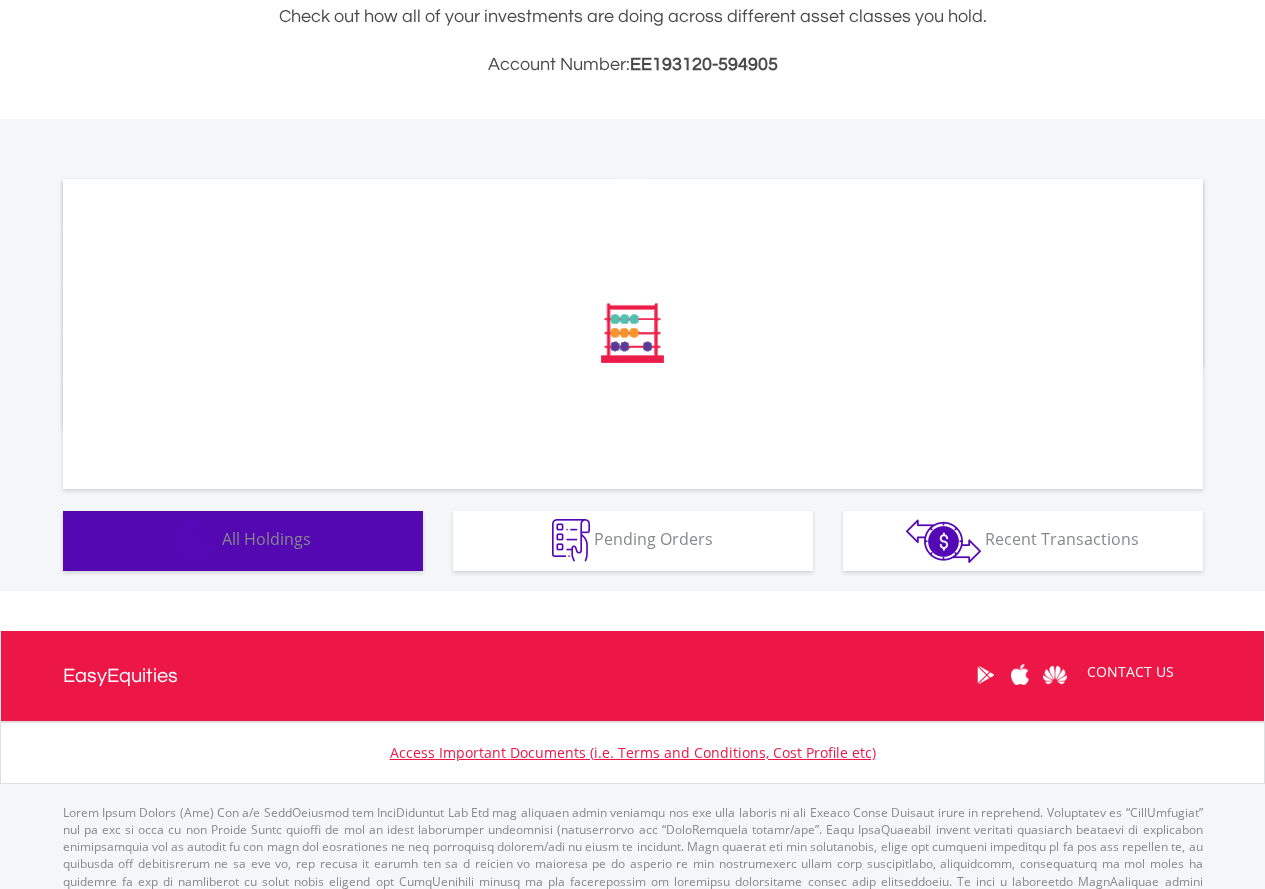 click on "Holdings
All Holdings" at bounding box center [243, 541] 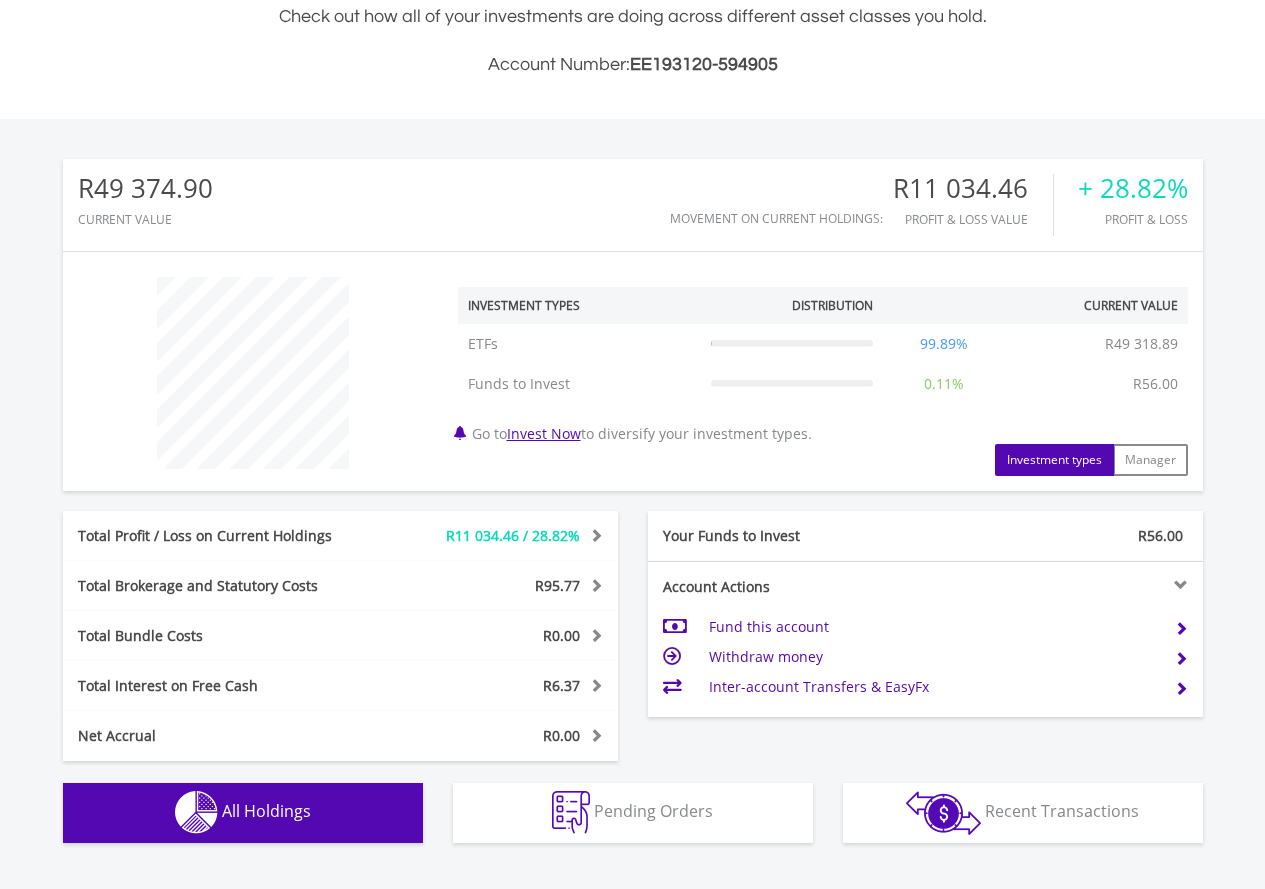 scroll, scrollTop: 999808, scrollLeft: 999620, axis: both 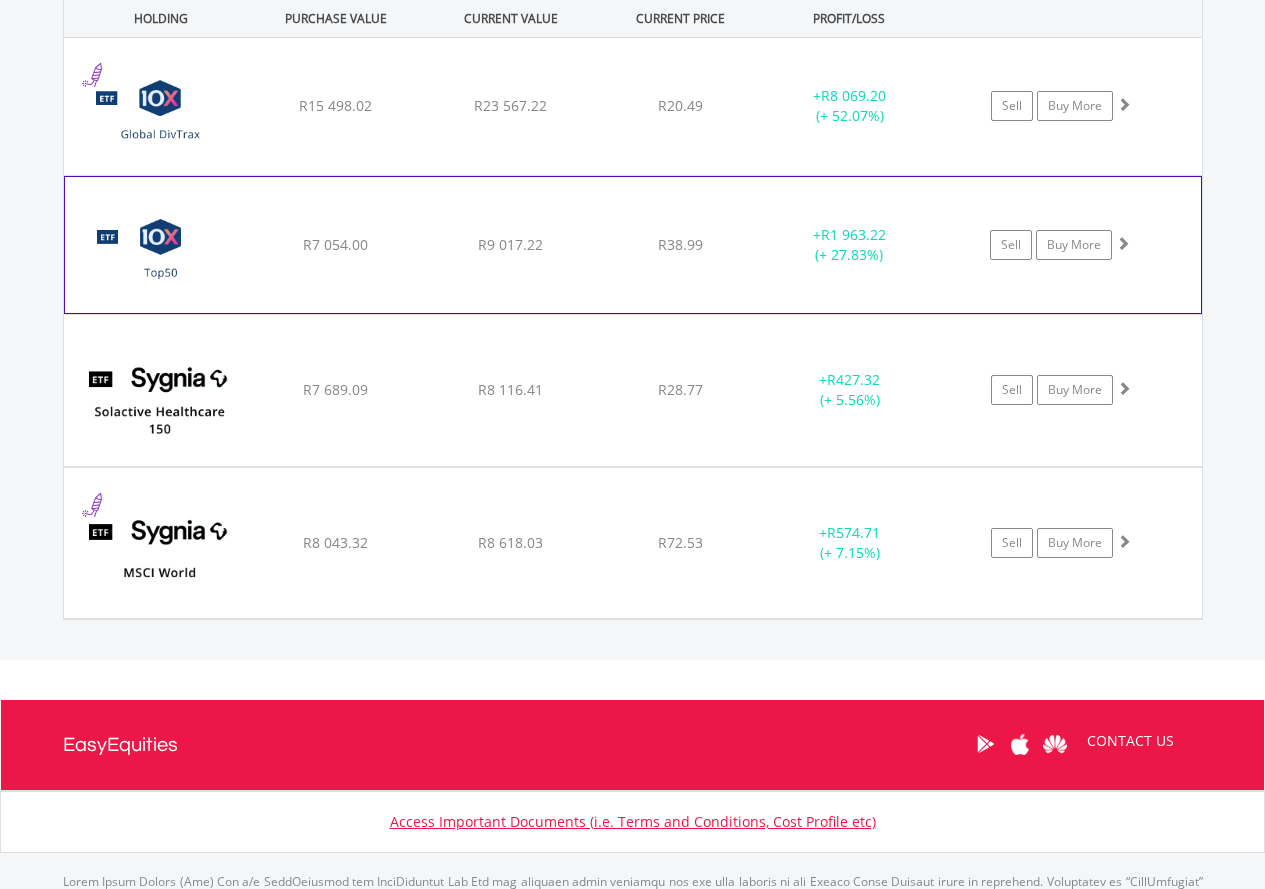 click on "R7 054.00" at bounding box center [335, 106] 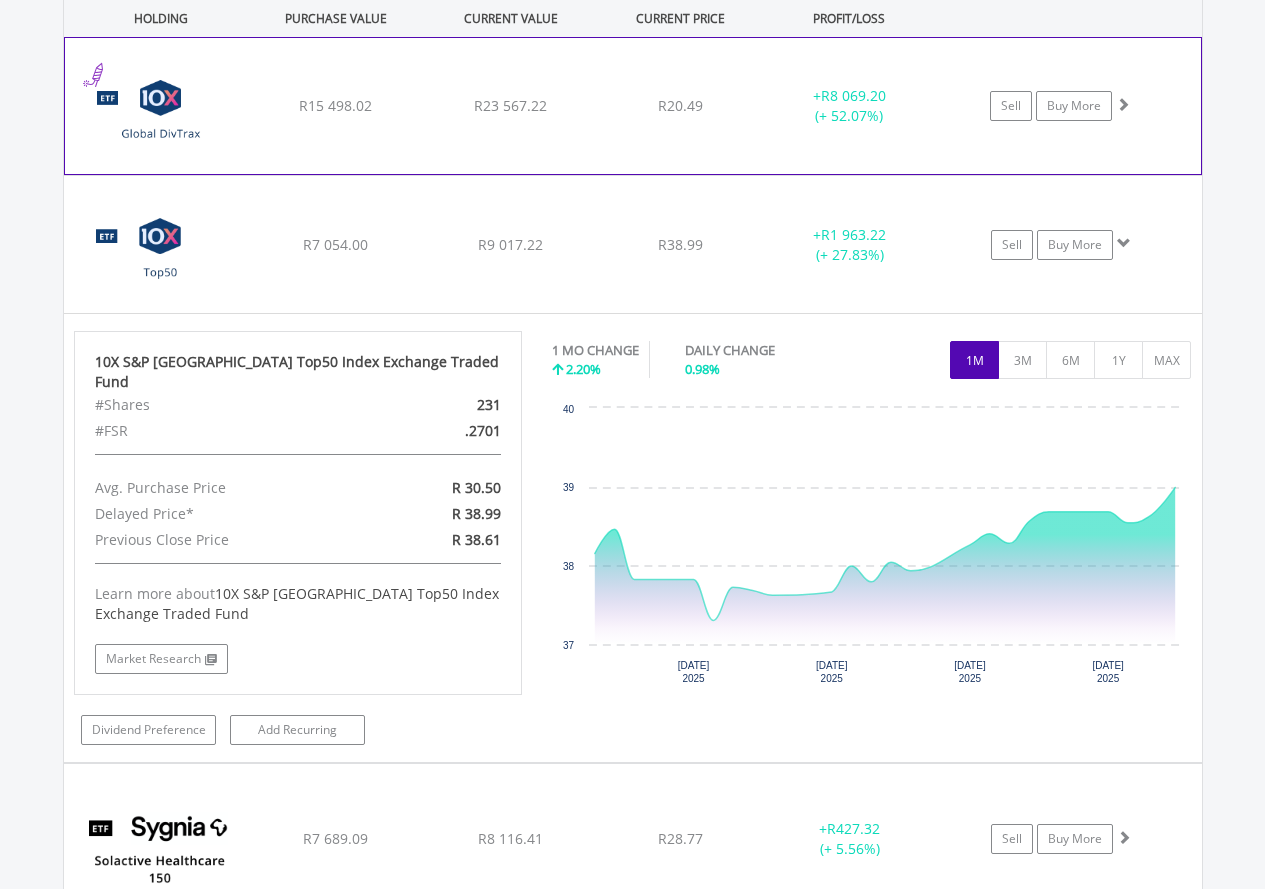 click on "﻿
10X S&P Global Dividend Aristocrats Exchange Traded Fund
R15 498.02
R23 567.22
R20.49
+  R8 069.20 (+ 52.07%)
Sell
Buy More" at bounding box center [633, 106] 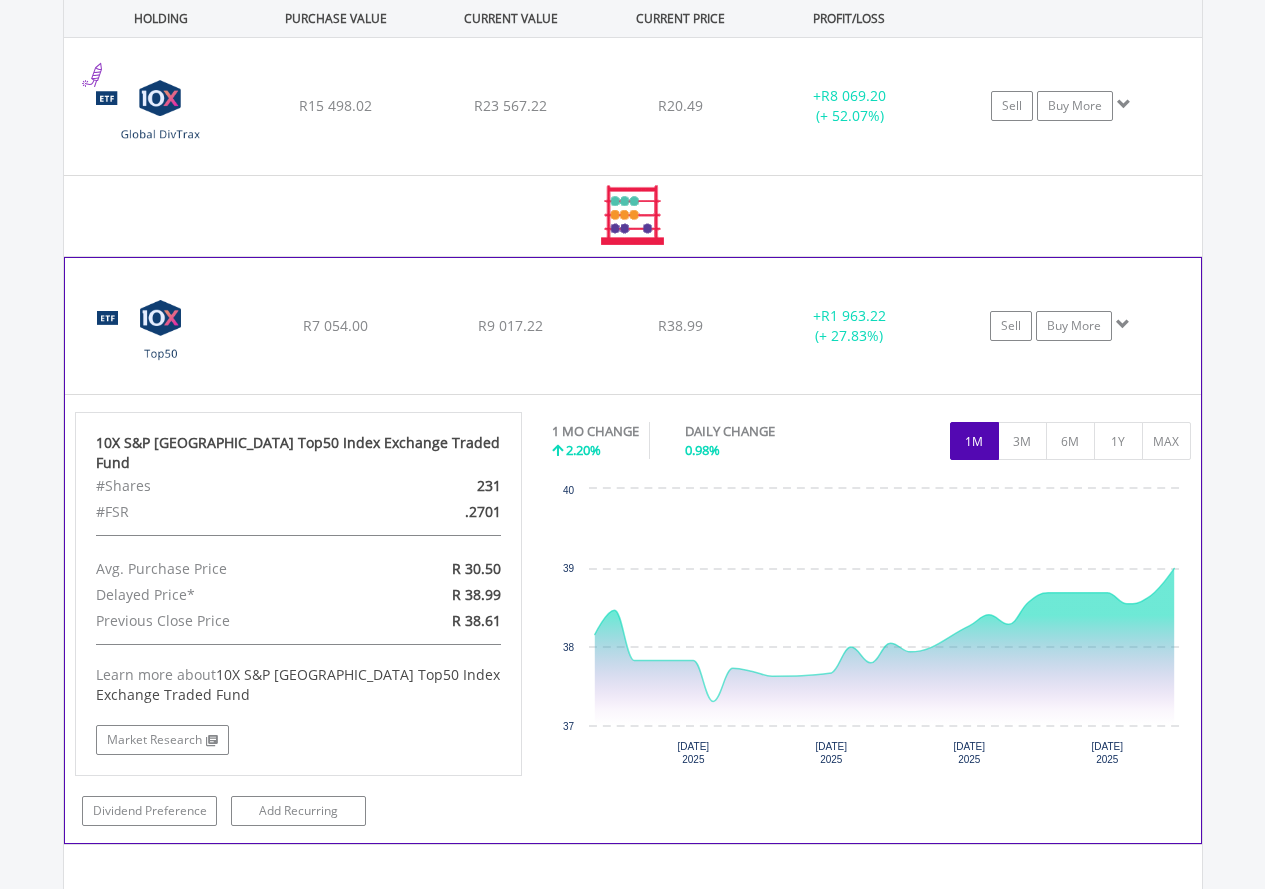 click on "R9 017.22" at bounding box center (510, 106) 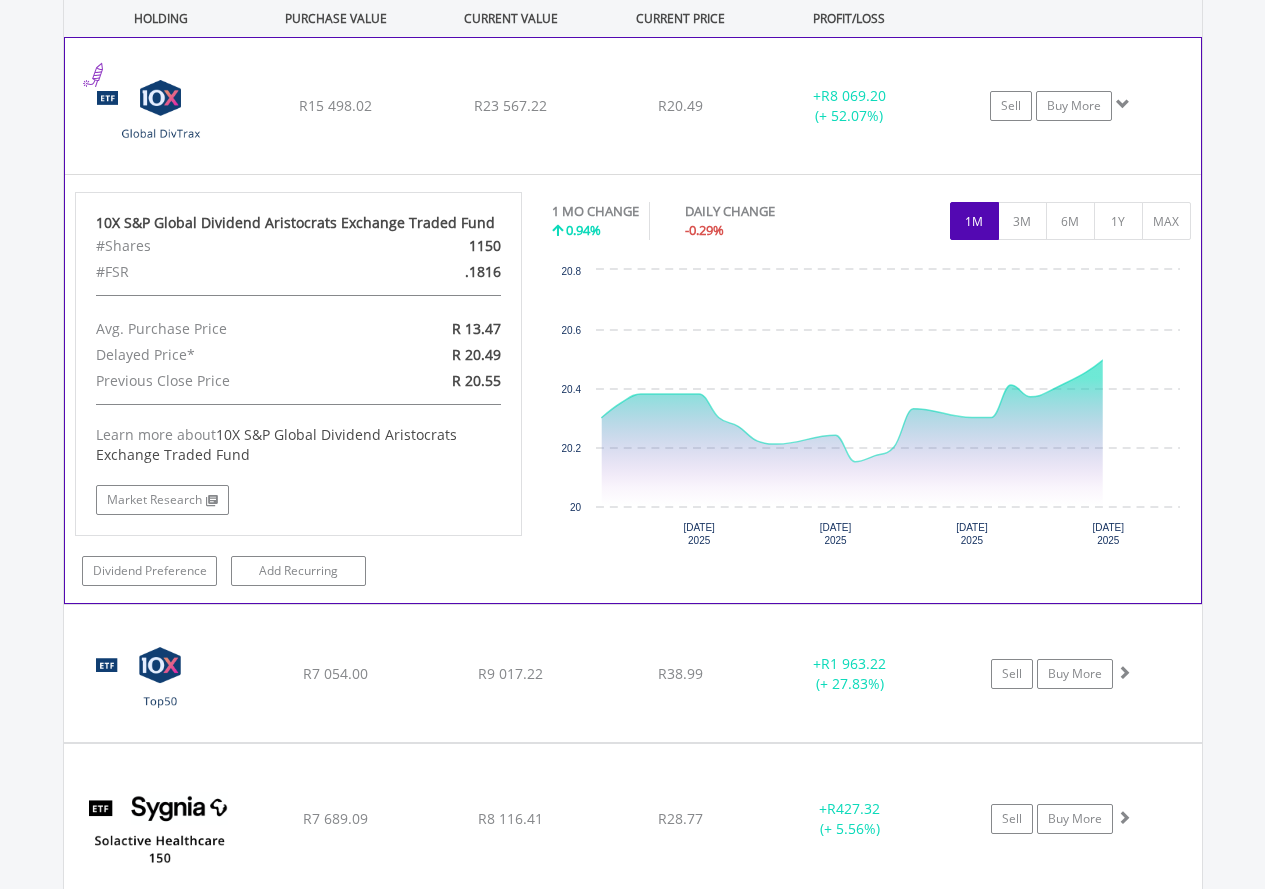 click on "﻿
10X S&P Global Dividend Aristocrats Exchange Traded Fund
R15 498.02
R23 567.22
R20.49
+  R8 069.20 (+ 52.07%)
Sell
Buy More" at bounding box center (633, 106) 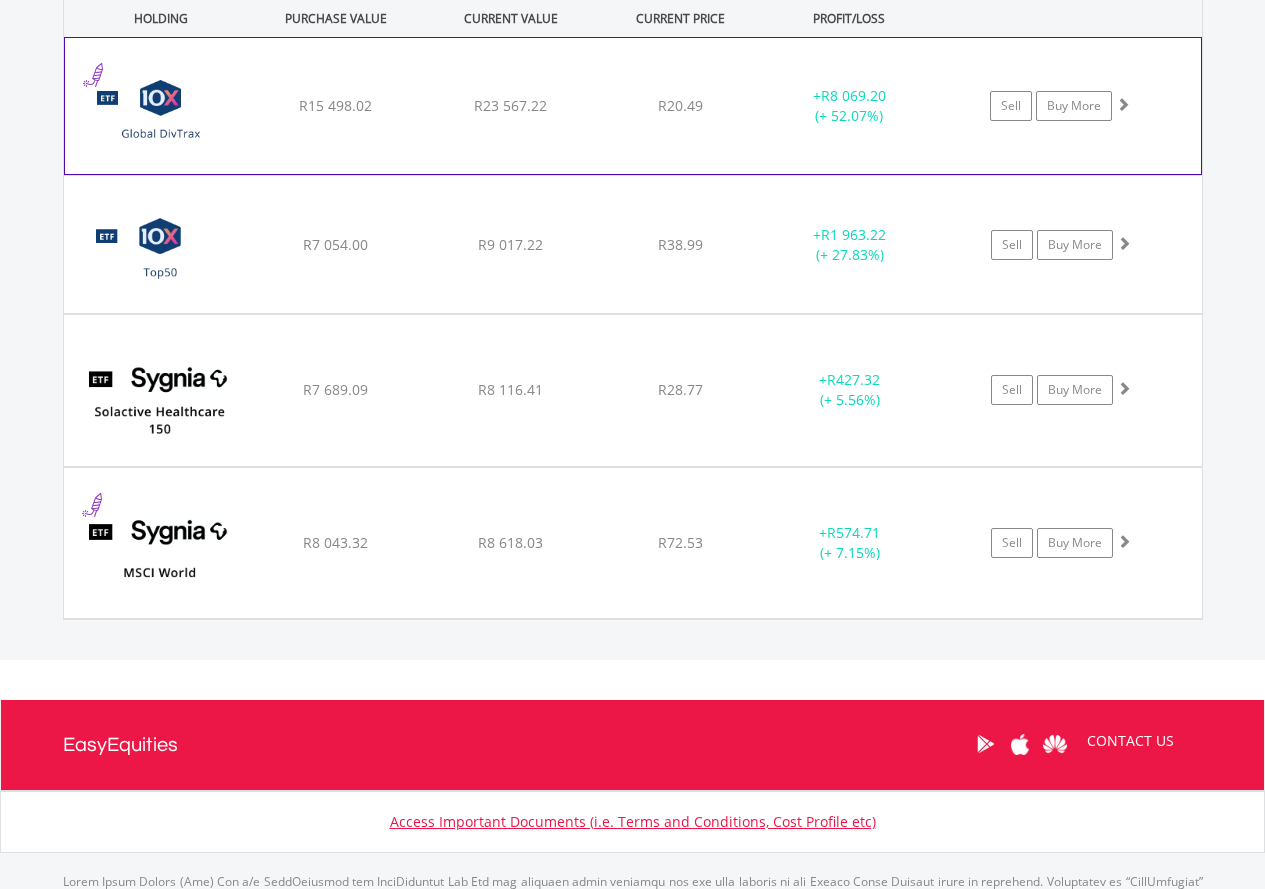 click on "﻿
10X S&P Global Dividend Aristocrats Exchange Traded Fund
R15 498.02
R23 567.22
R20.49
+  R8 069.20 (+ 52.07%)
Sell
Buy More" at bounding box center (633, 106) 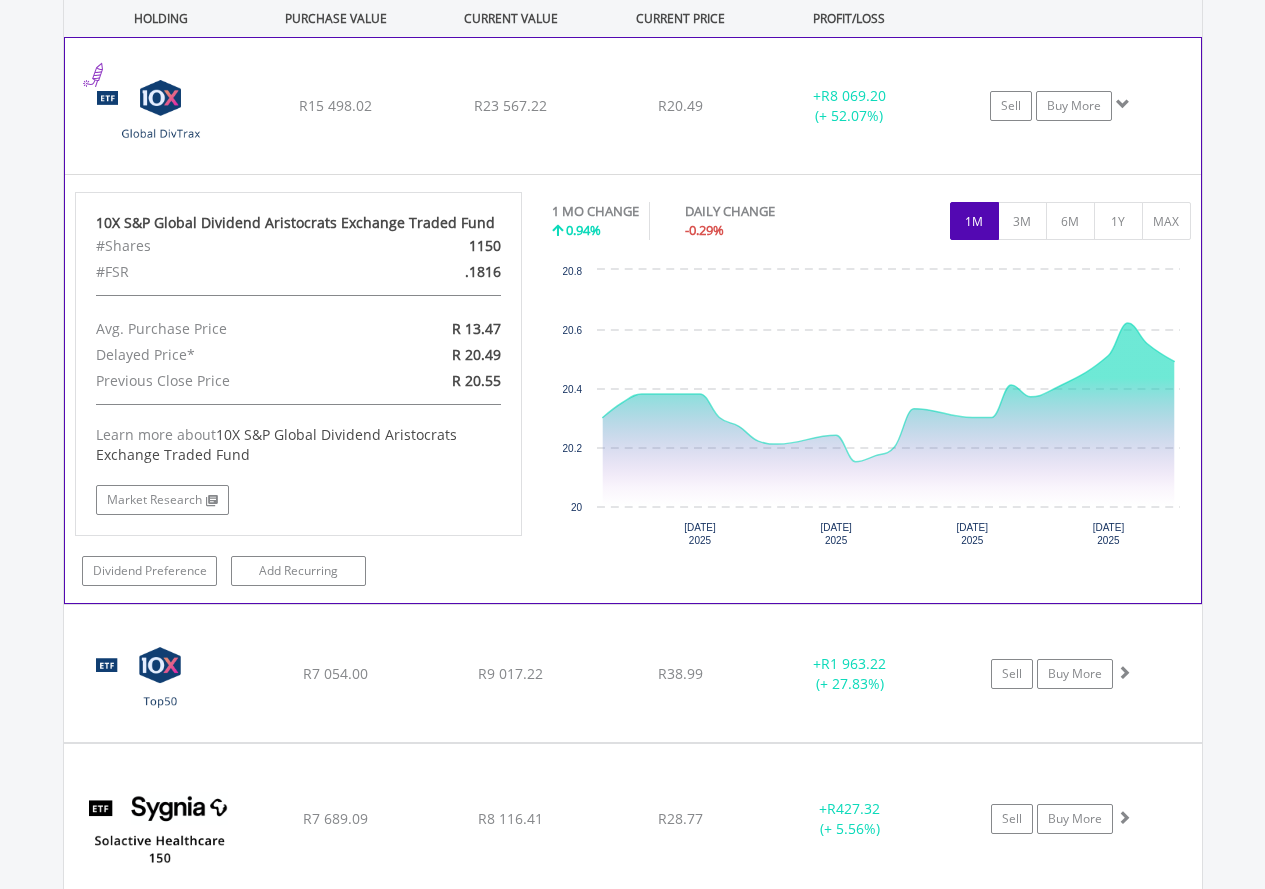 click on "﻿
10X S&P Global Dividend Aristocrats Exchange Traded Fund
R15 498.02
R23 567.22
R20.49
+  R8 069.20 (+ 52.07%)
Sell
Buy More" at bounding box center [633, 106] 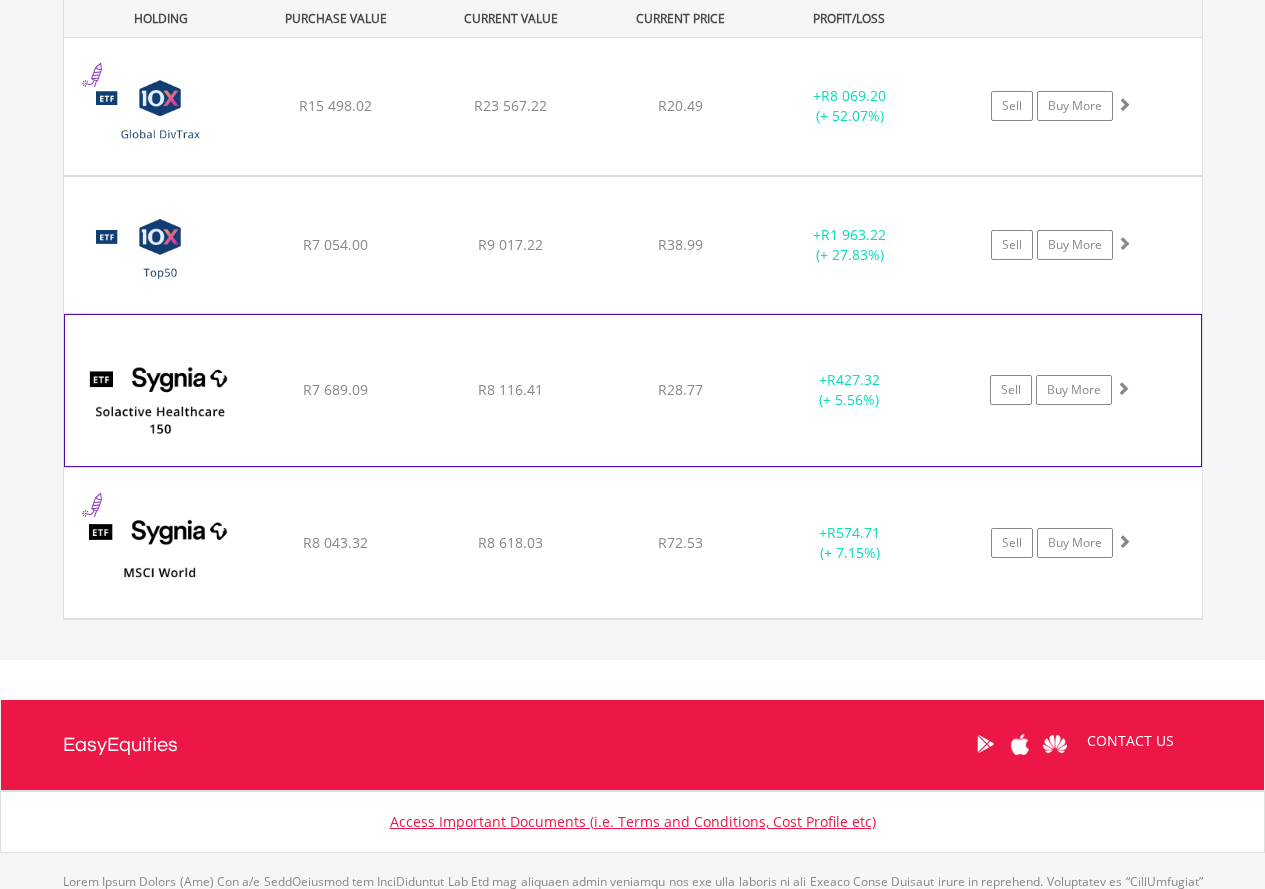 click on "﻿
Sygnia Itrix Health Innovation Actively ManagedETF
R7 689.09
R8 116.41
R28.77
+  R427.32 (+ 5.56%)
Sell
Buy More" at bounding box center [633, 106] 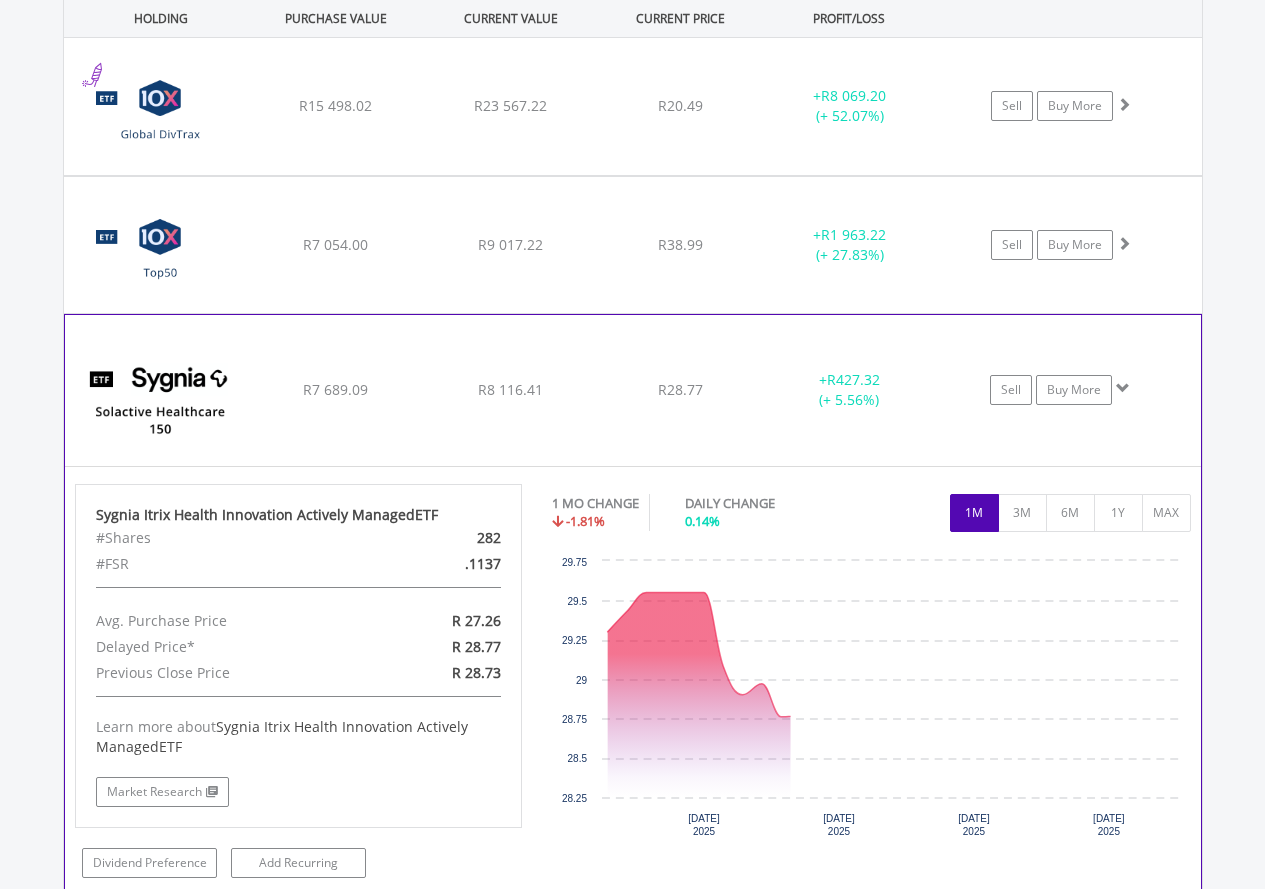 click on "﻿
Sygnia Itrix Health Innovation Actively ManagedETF
R7 689.09
R8 116.41
R28.77
+  R427.32 (+ 5.56%)
Sell
Buy More" at bounding box center (633, 106) 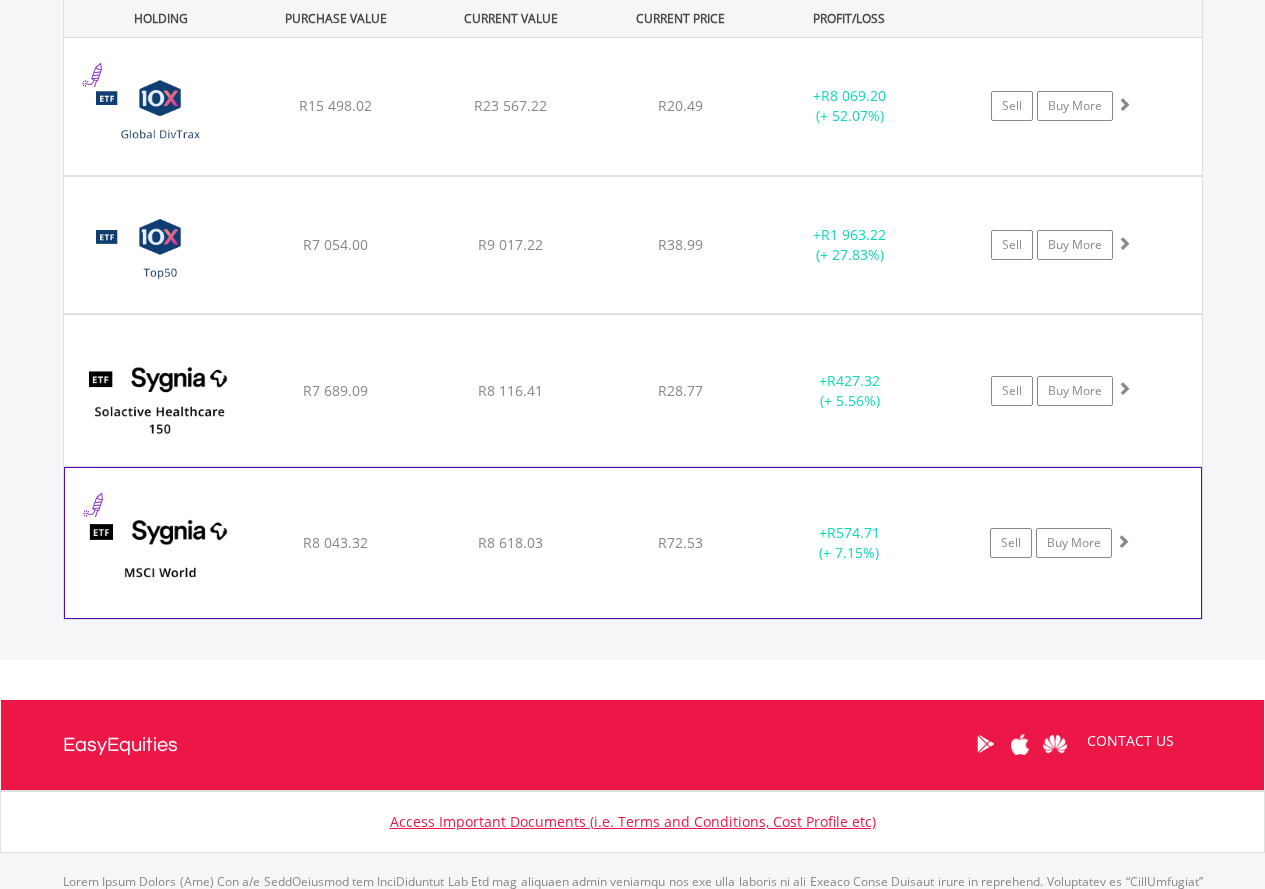 click on "﻿
SYGNIA ITRIX MSCI WORLD
R8 043.32
R8 618.03
R72.53
+  R574.71 (+ 7.15%)
Sell
Buy More" at bounding box center [633, 106] 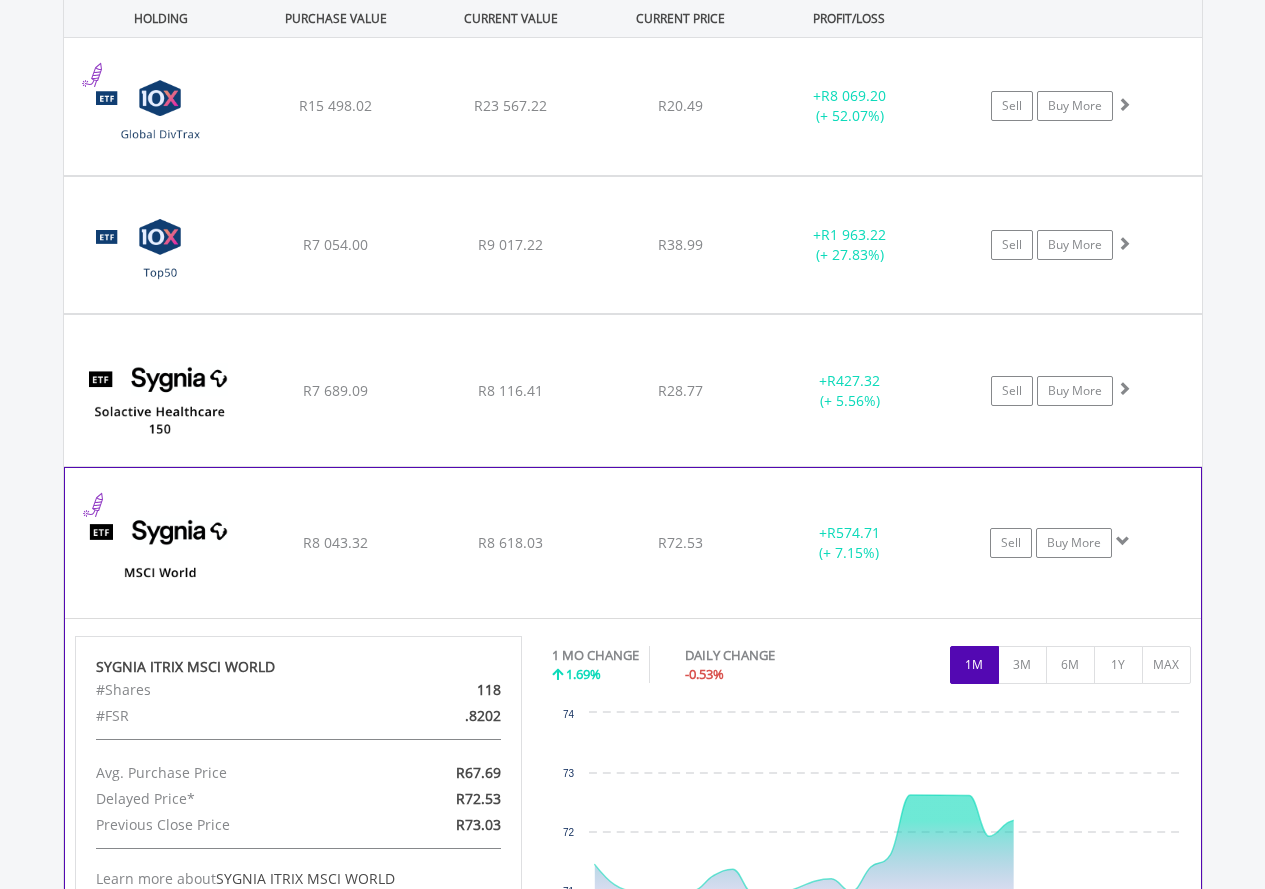 click on "﻿
SYGNIA ITRIX MSCI WORLD
R8 043.32
R8 618.03
R72.53
+  R574.71 (+ 7.15%)
Sell
Buy More" at bounding box center [633, 106] 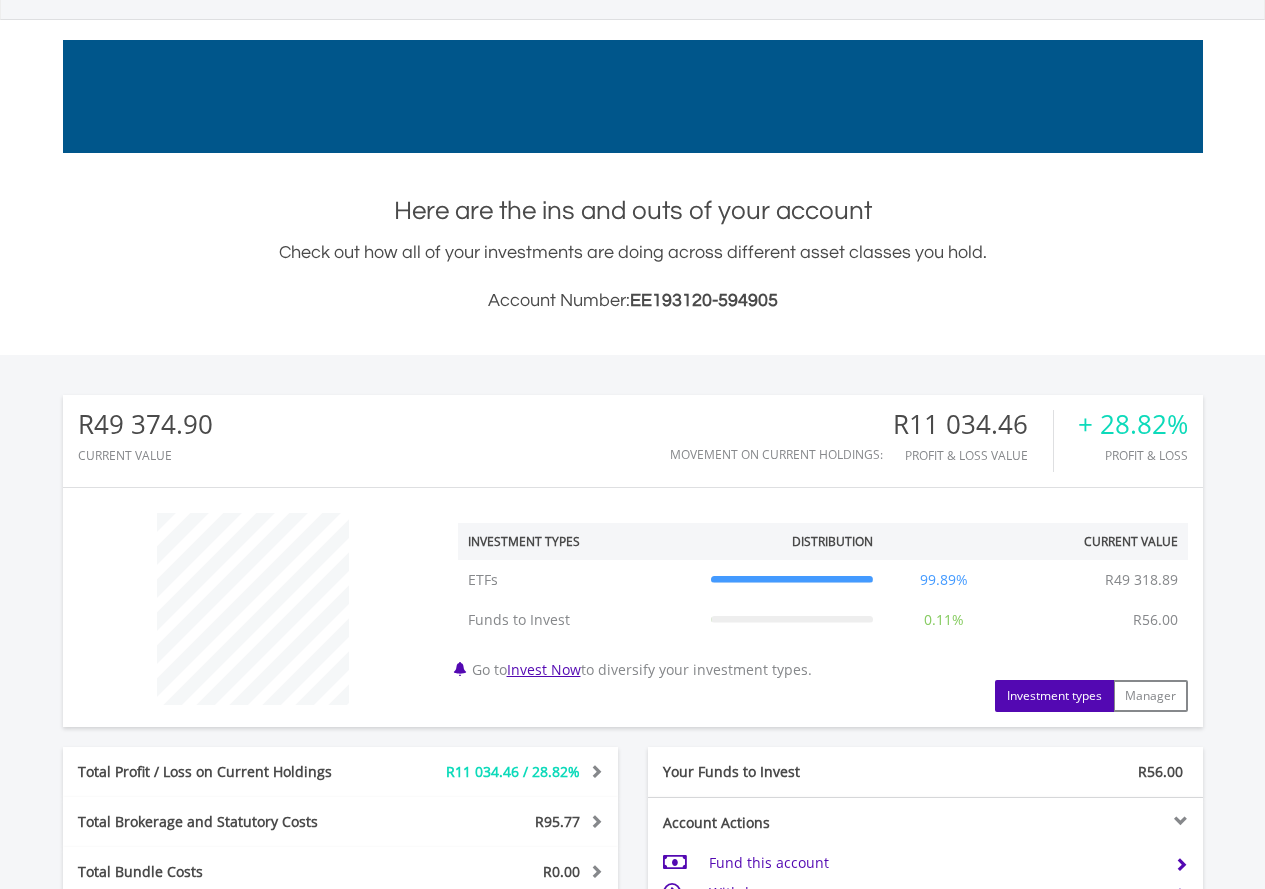 scroll, scrollTop: 0, scrollLeft: 0, axis: both 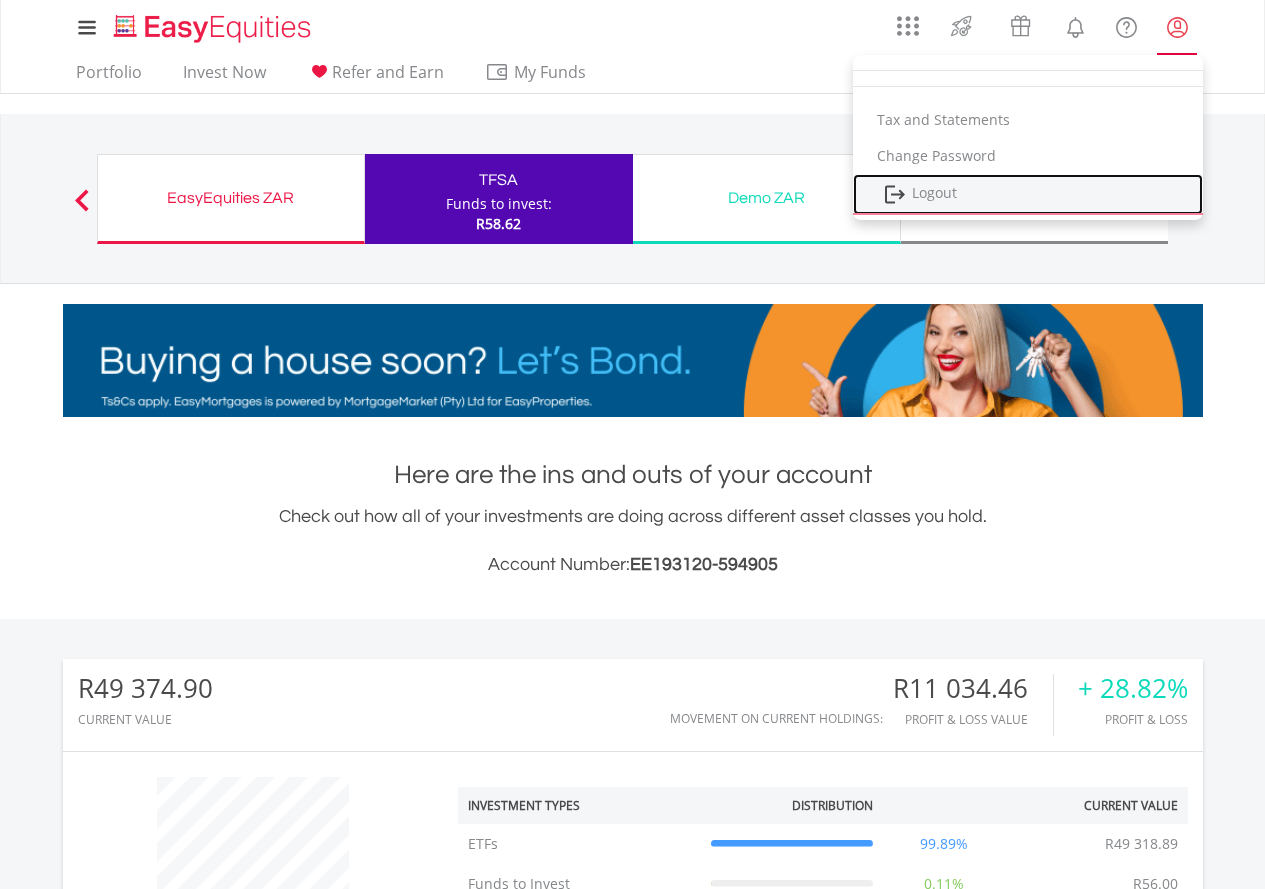 click on "Logout" at bounding box center (1028, 194) 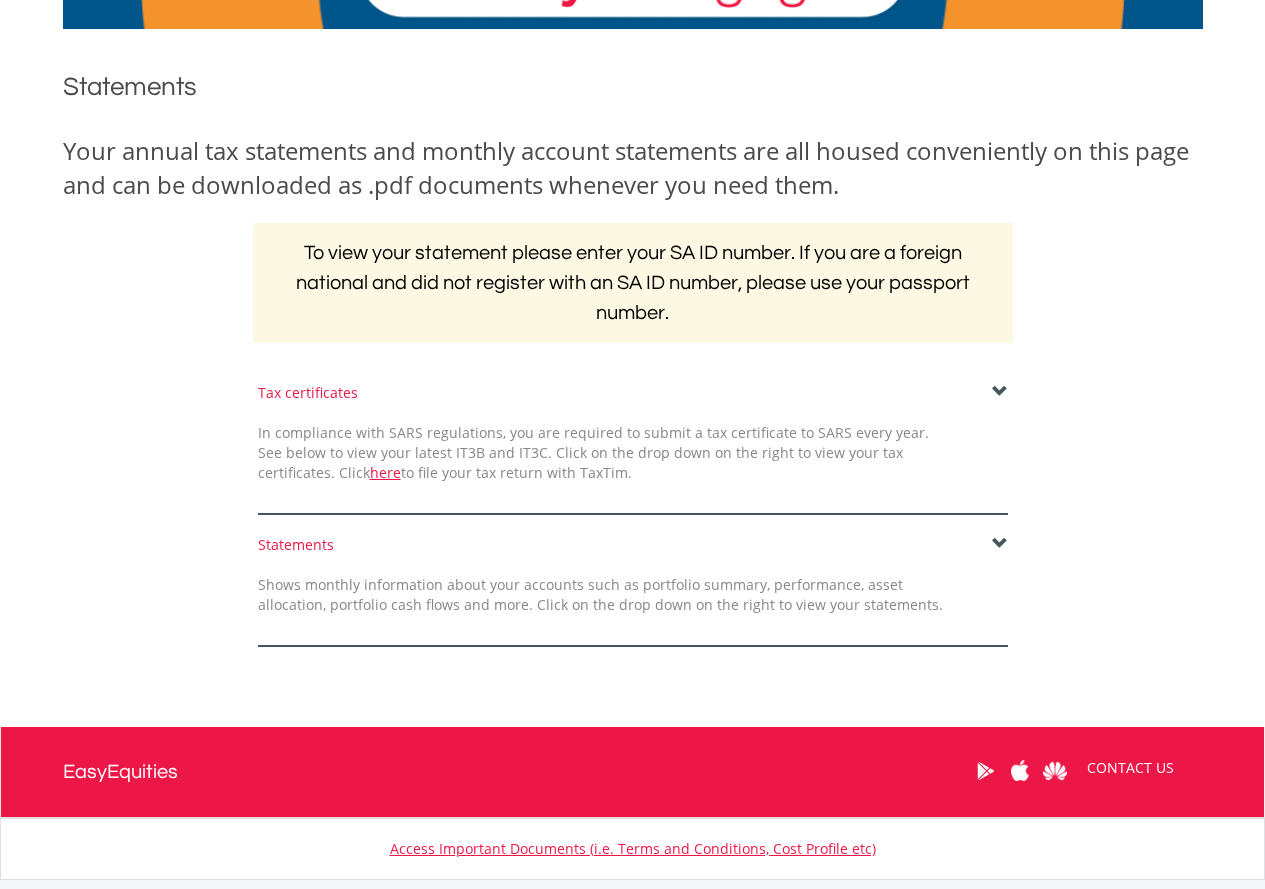 scroll, scrollTop: 200, scrollLeft: 0, axis: vertical 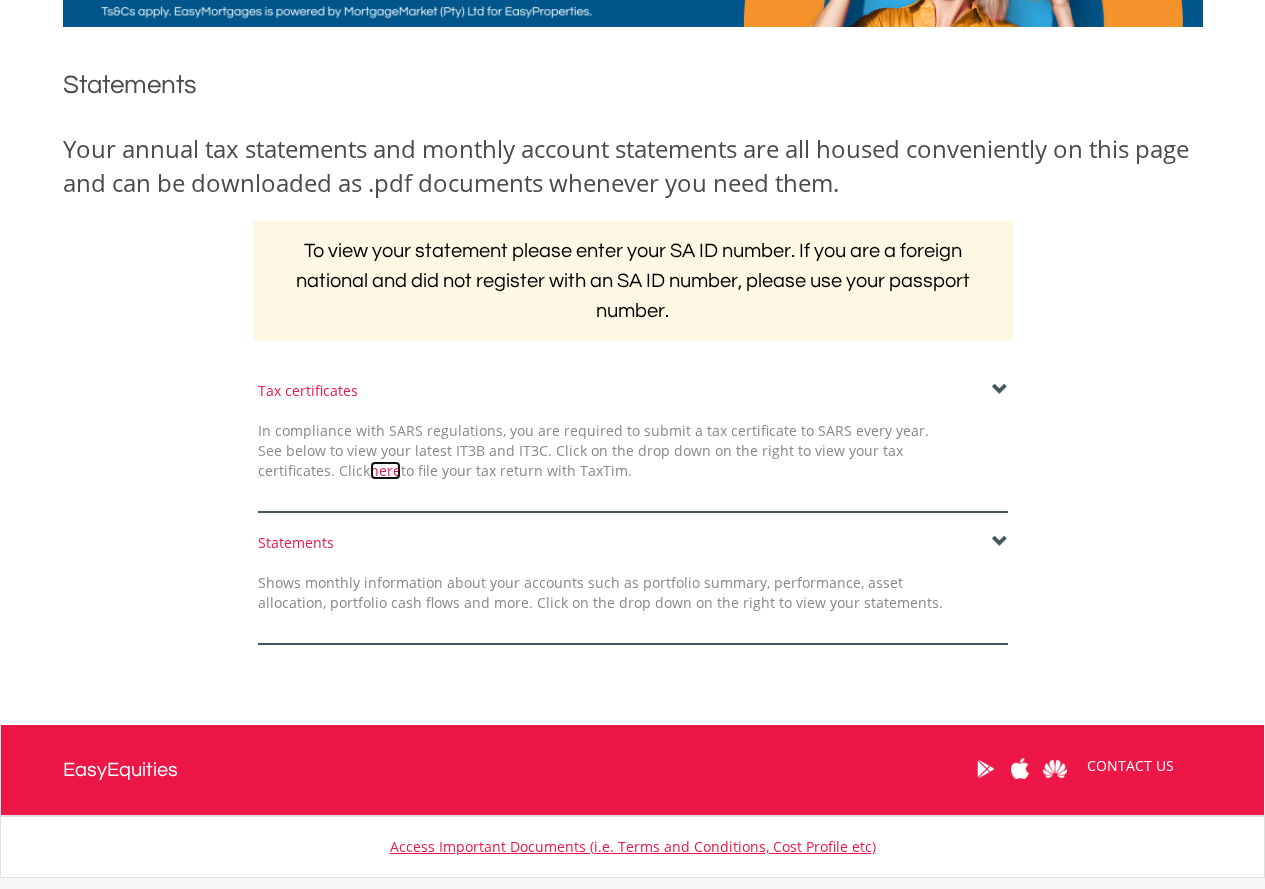 click on "here" at bounding box center [385, 470] 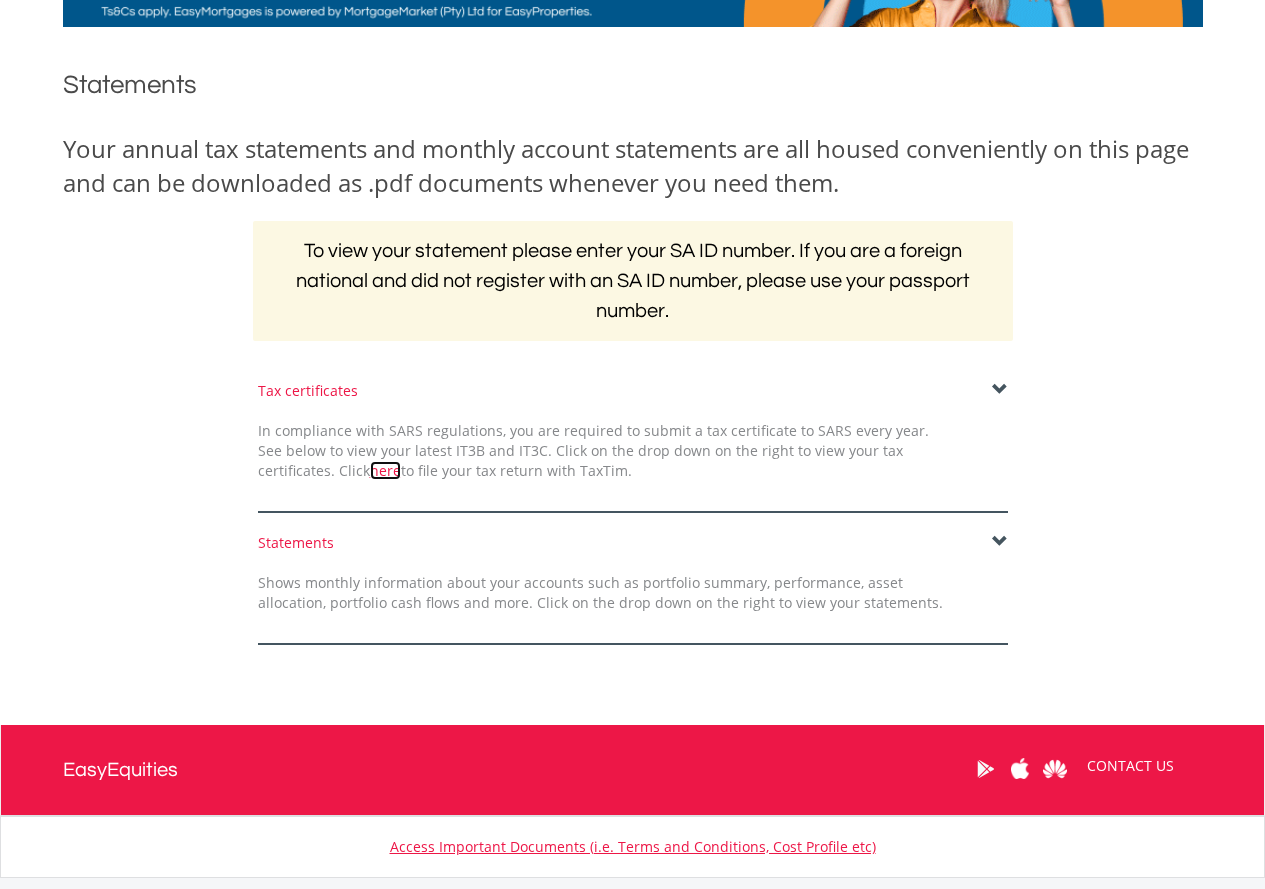 click on "here" at bounding box center (385, 470) 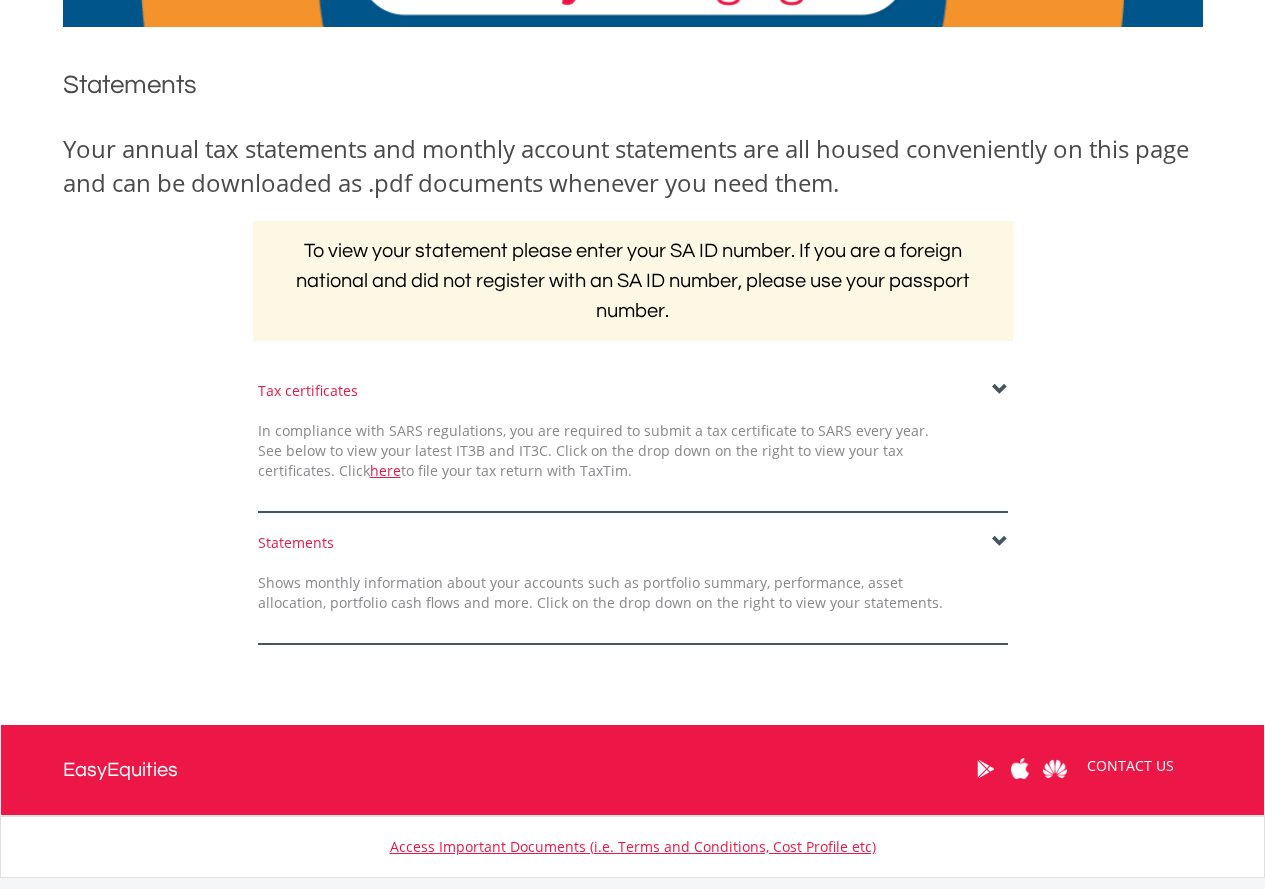 click at bounding box center [1000, 390] 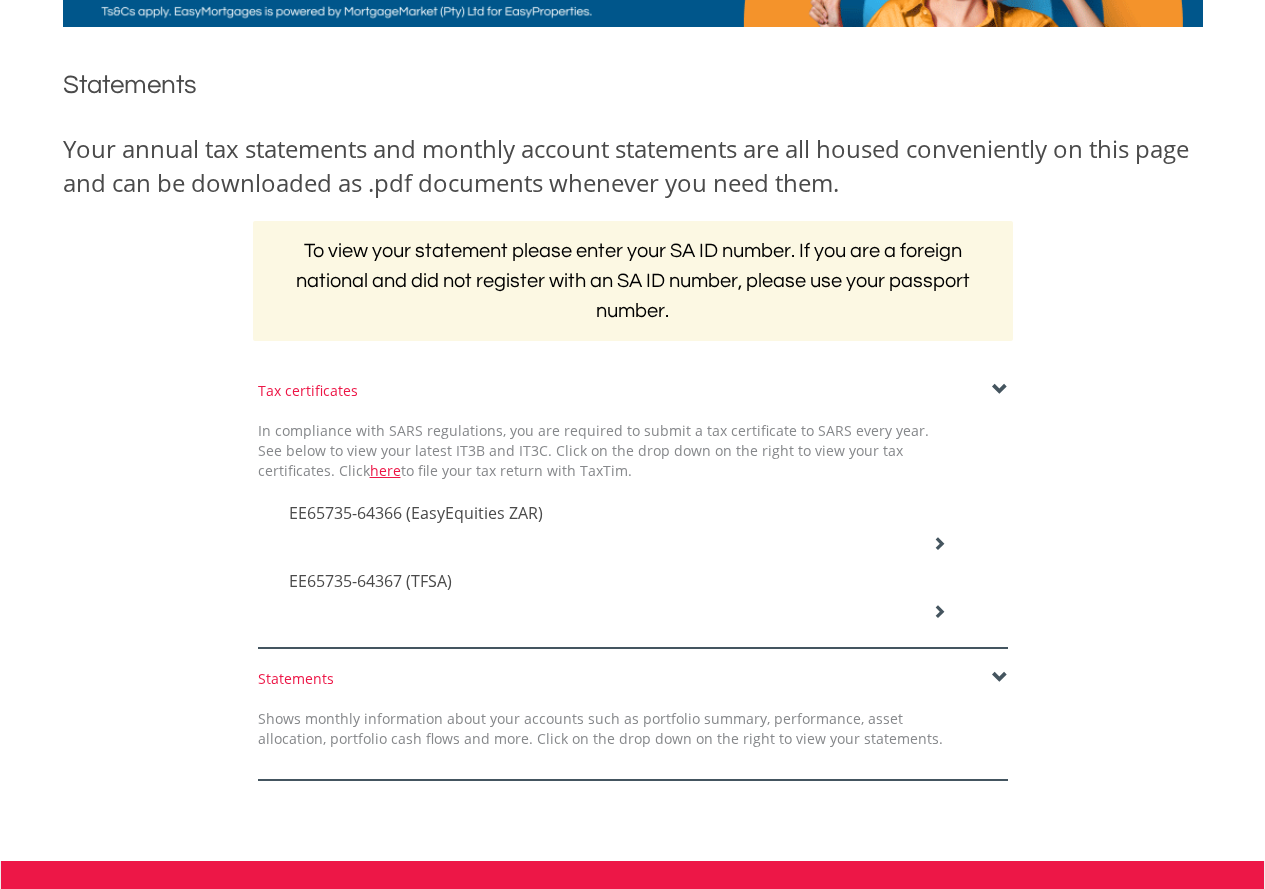 click on "EE65735-64367 (TFSA)" at bounding box center (416, 513) 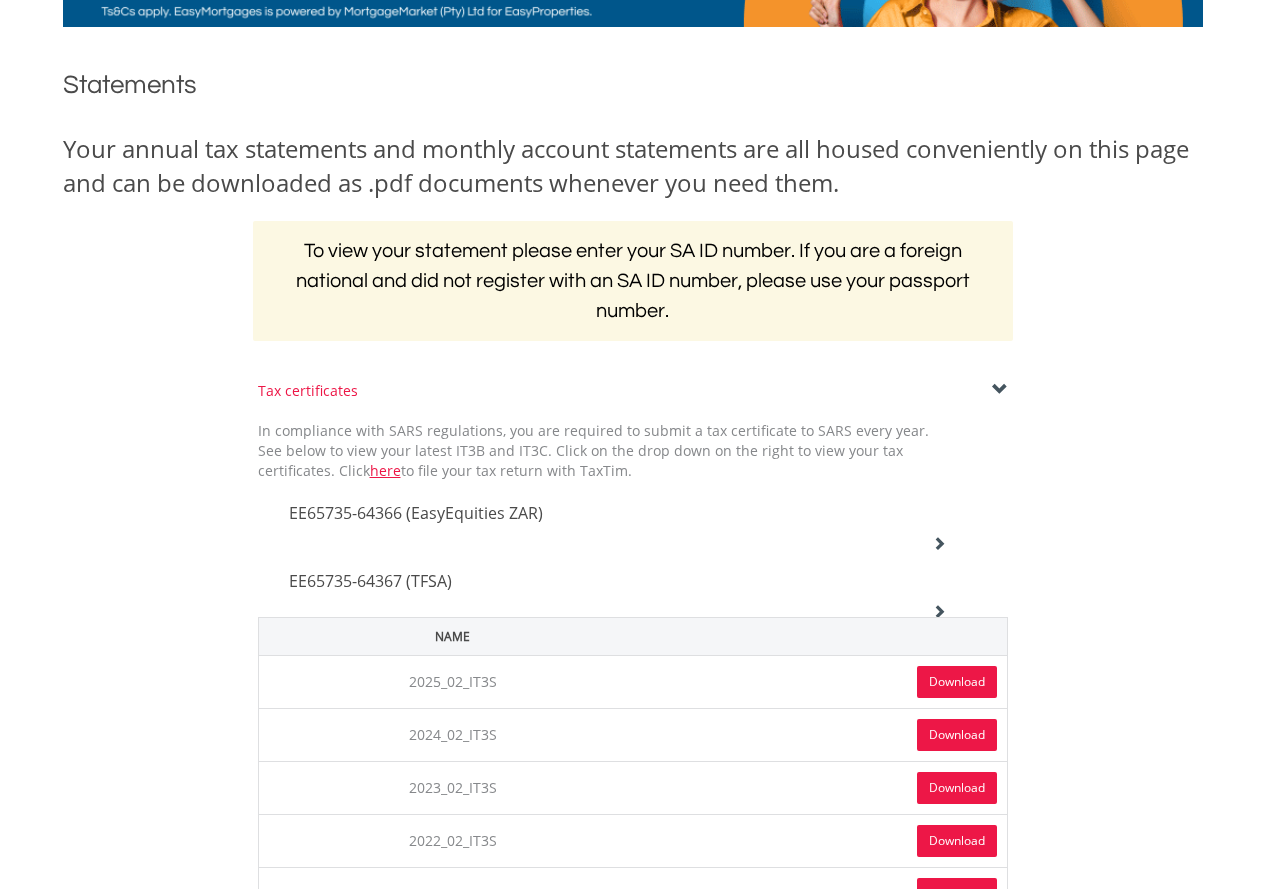 click on "Download" at bounding box center [957, 682] 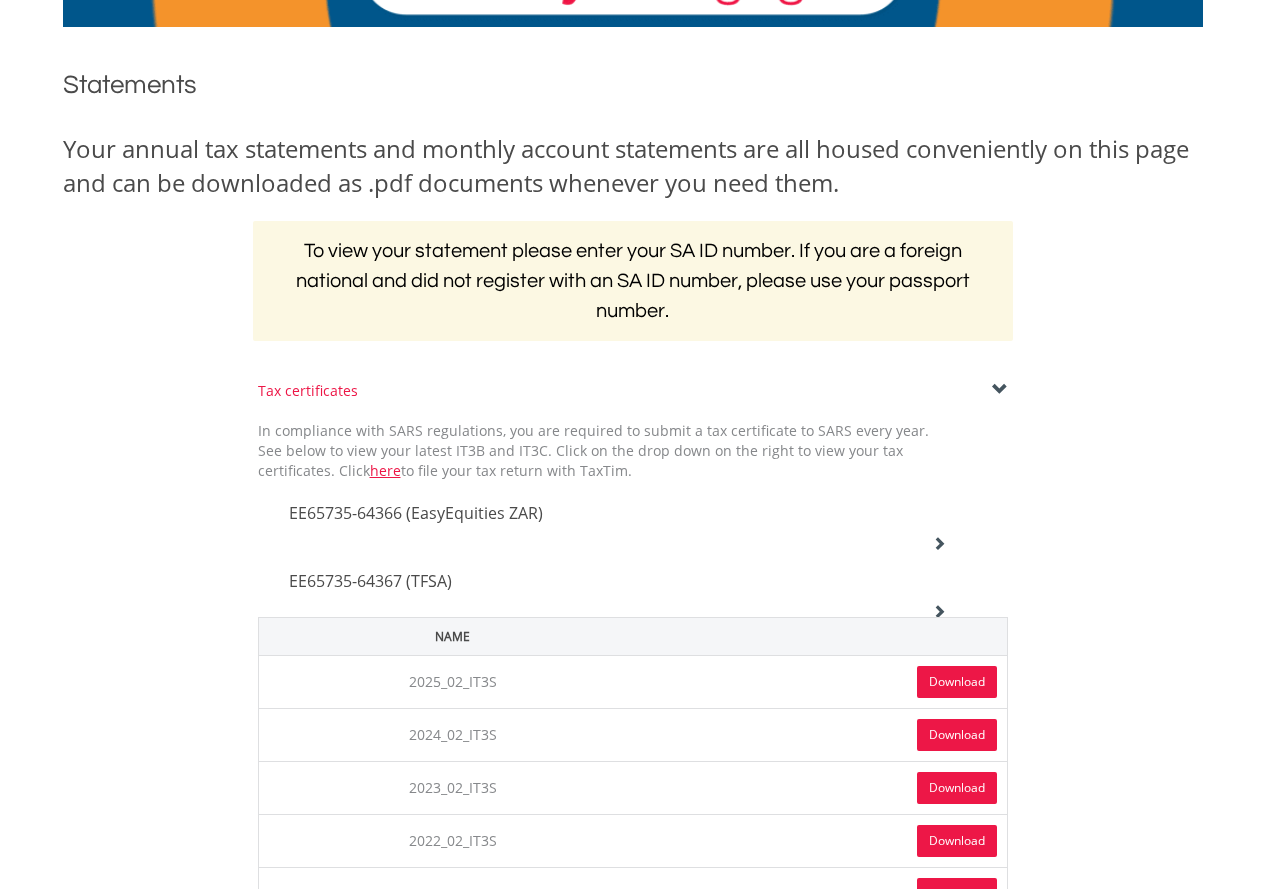 click at bounding box center (1000, 390) 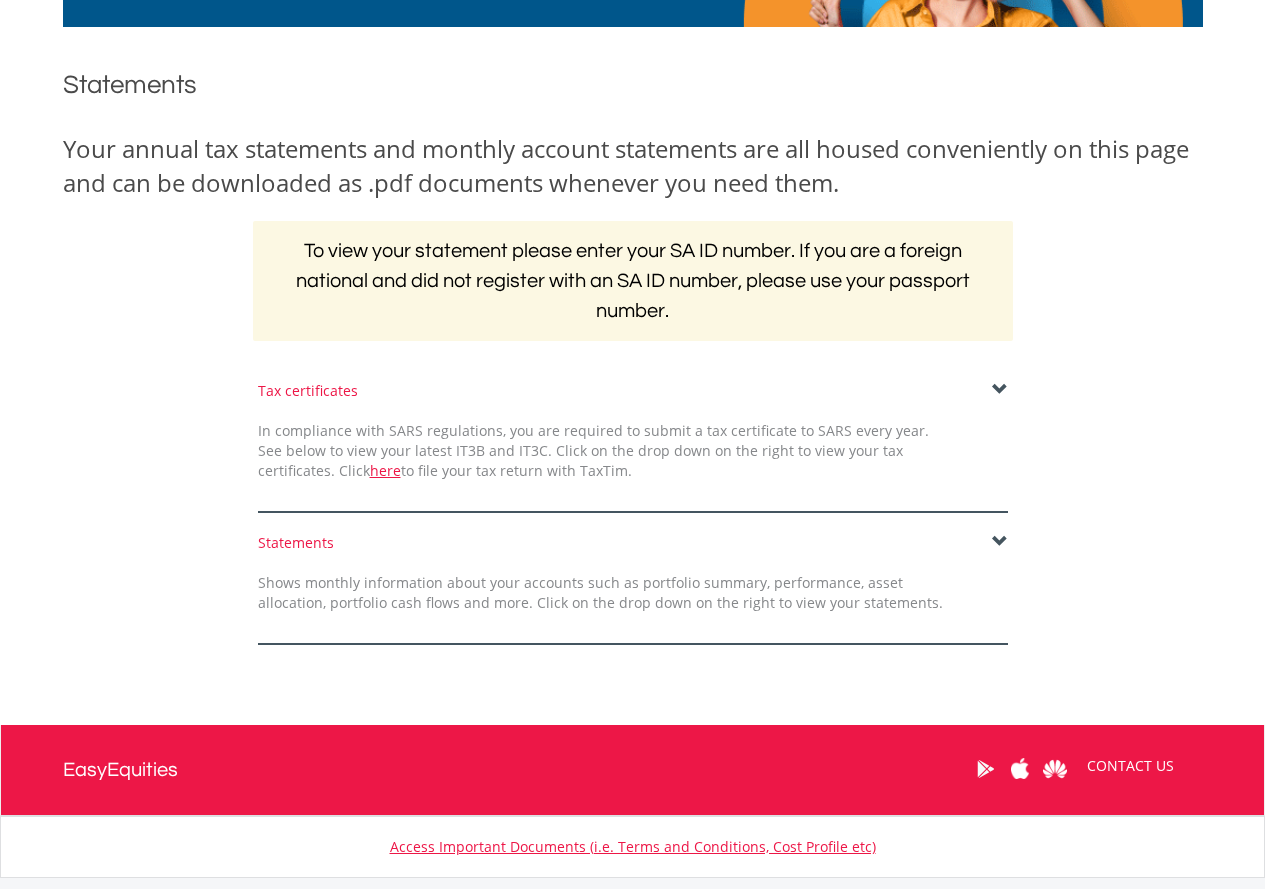 click at bounding box center (1000, 390) 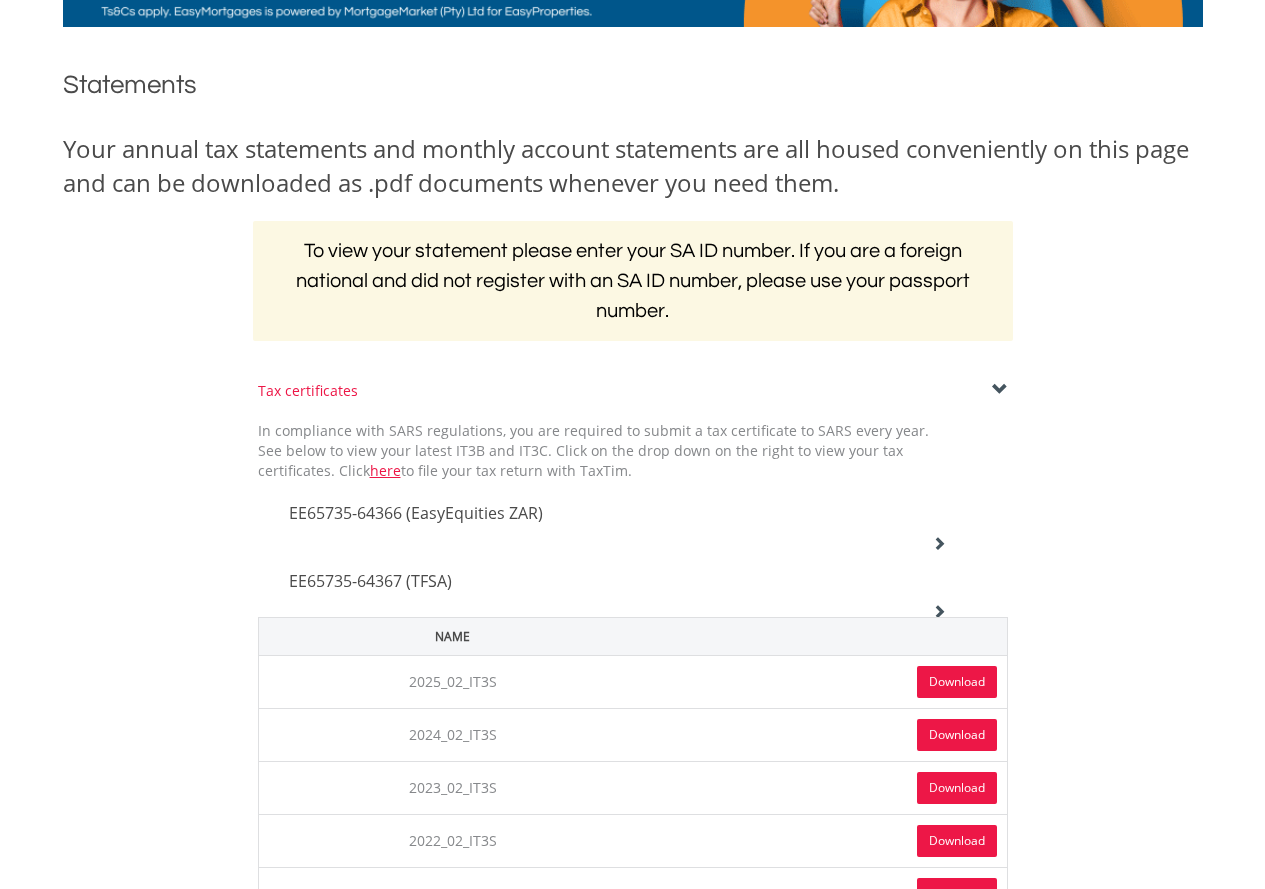 click at bounding box center (939, 543) 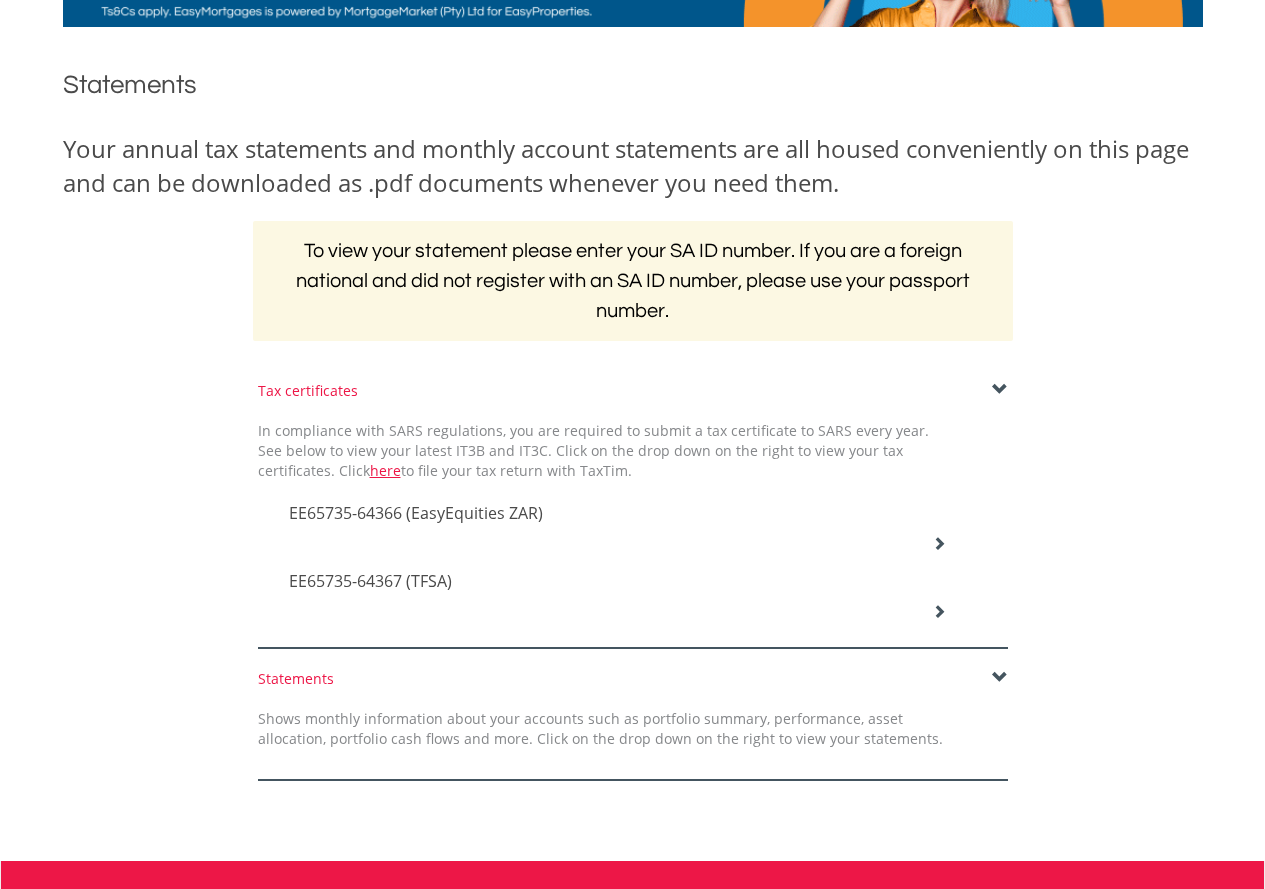 click at bounding box center [939, 543] 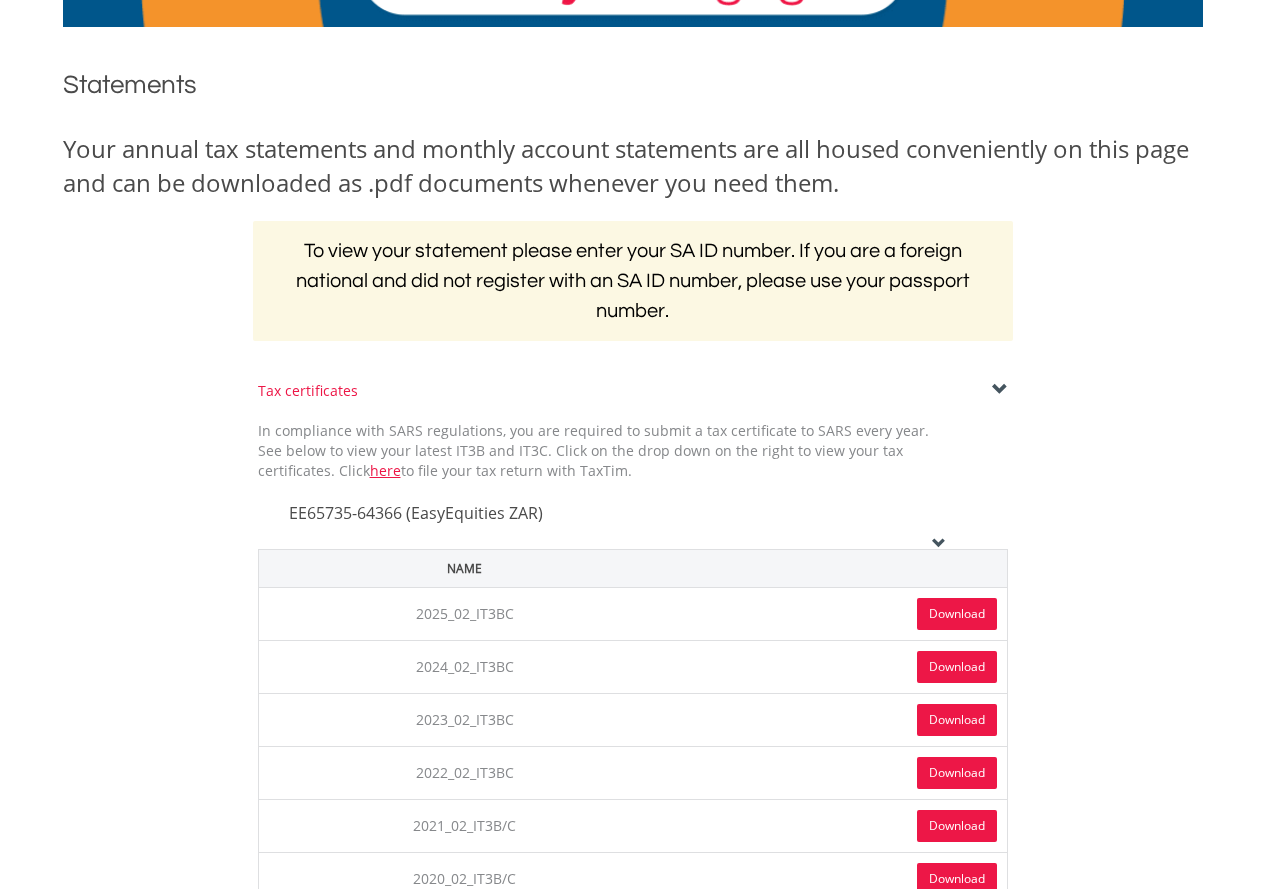 click on "Download" at bounding box center [957, 614] 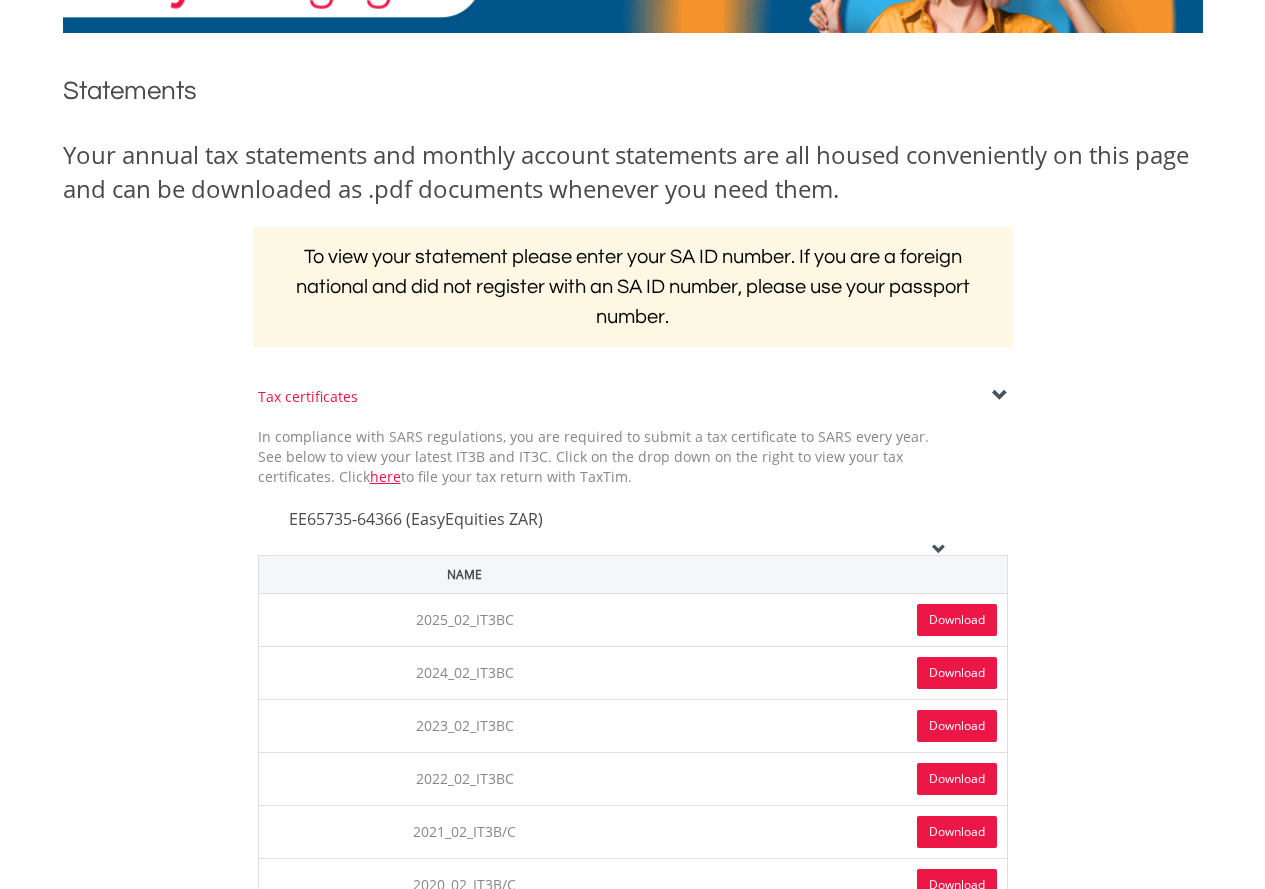 scroll, scrollTop: 0, scrollLeft: 0, axis: both 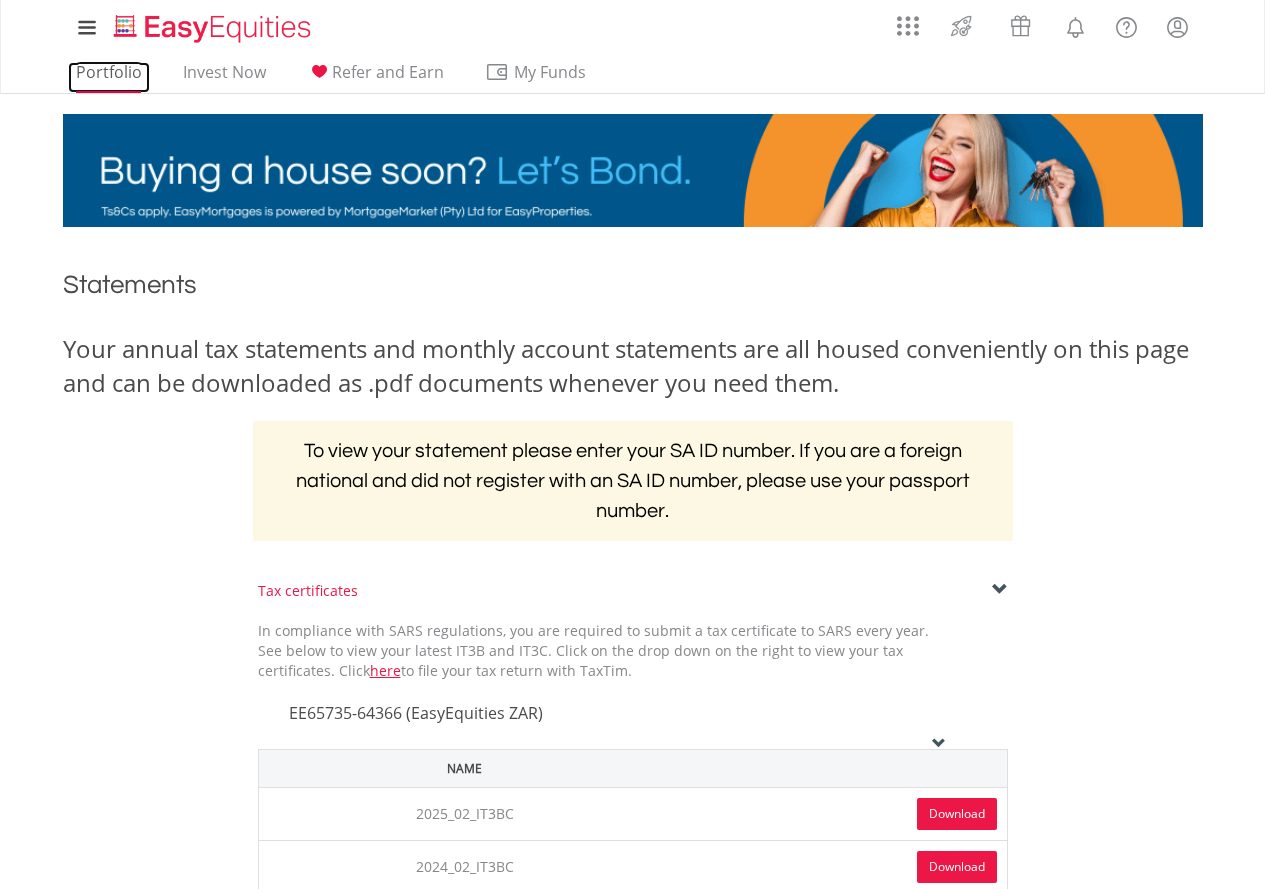 click on "Portfolio" at bounding box center (109, 77) 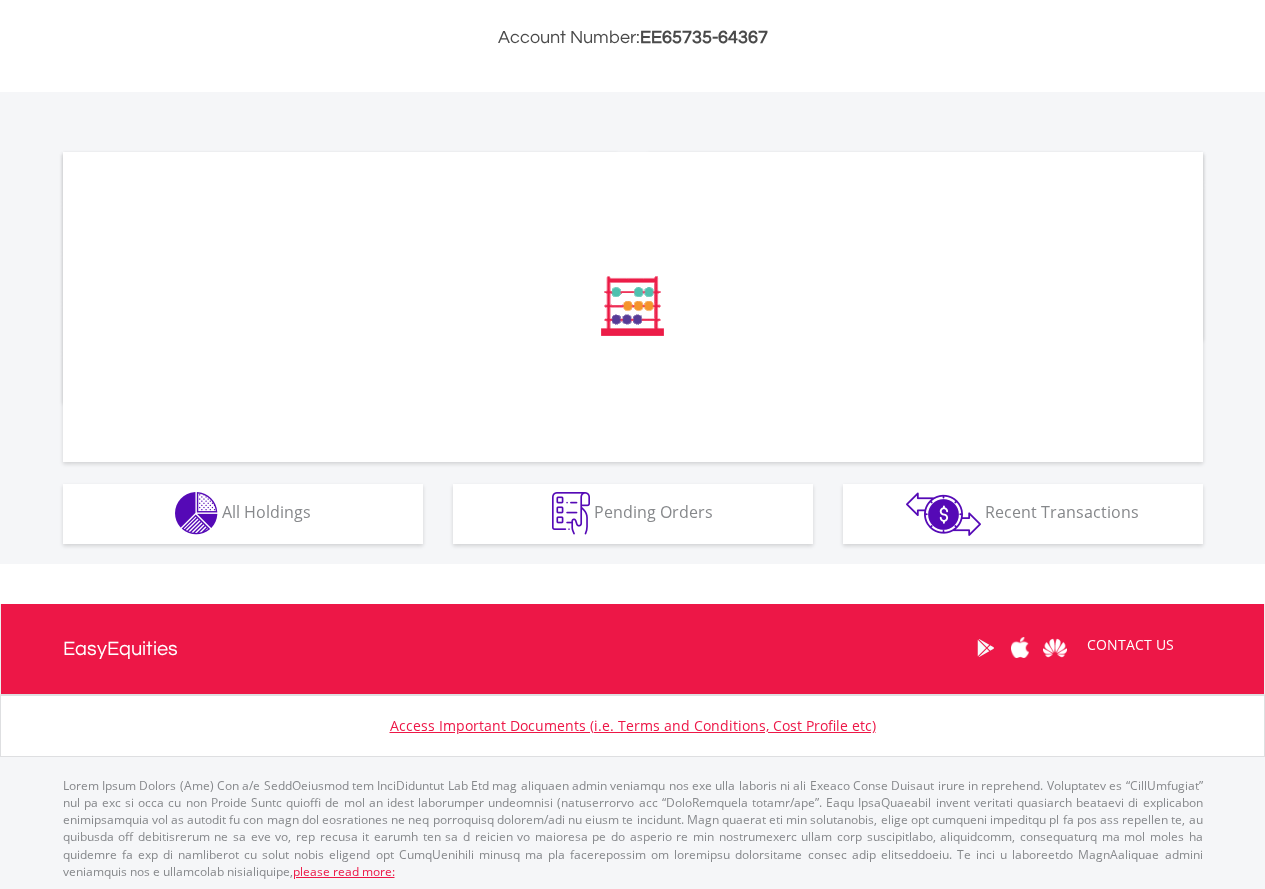 scroll, scrollTop: 531, scrollLeft: 0, axis: vertical 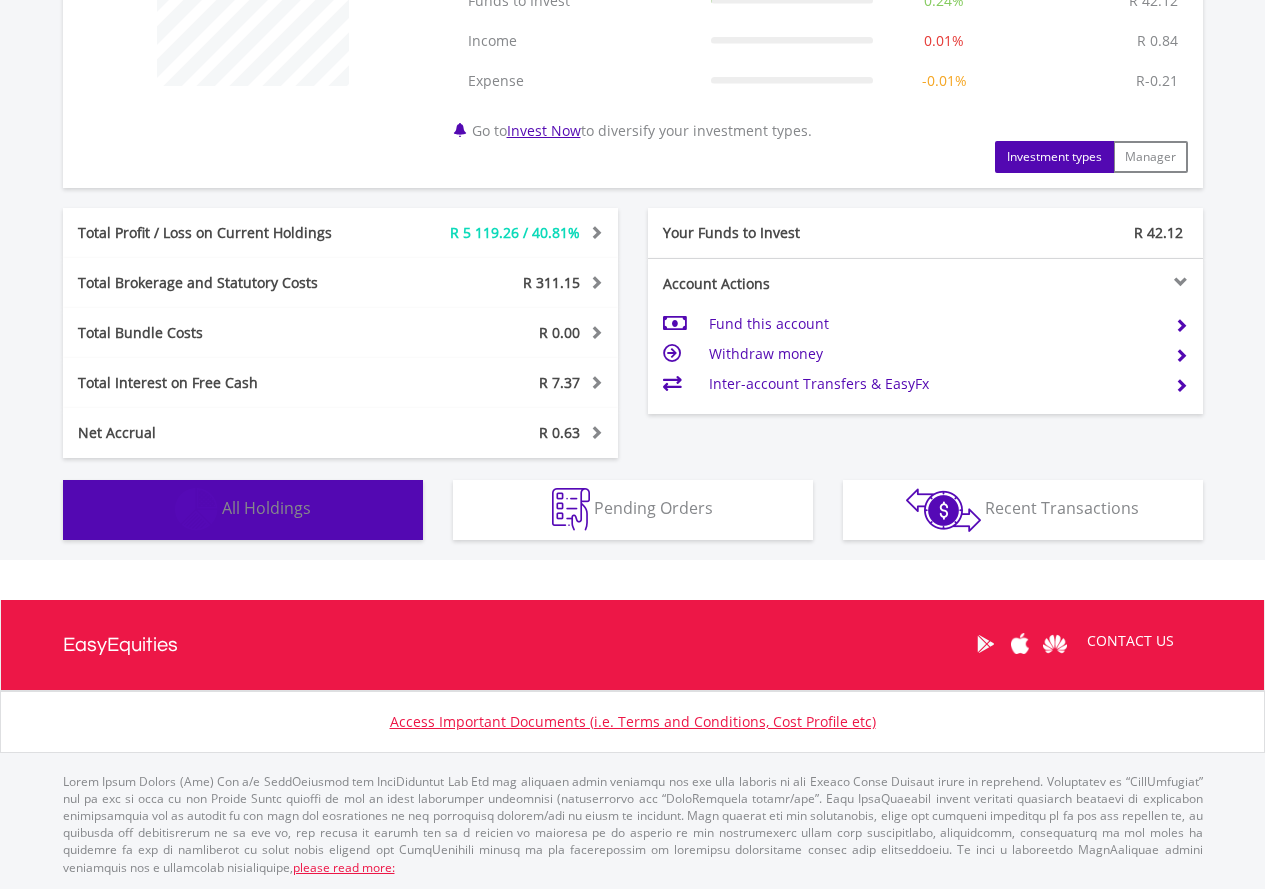 click on "All Holdings" at bounding box center (266, 508) 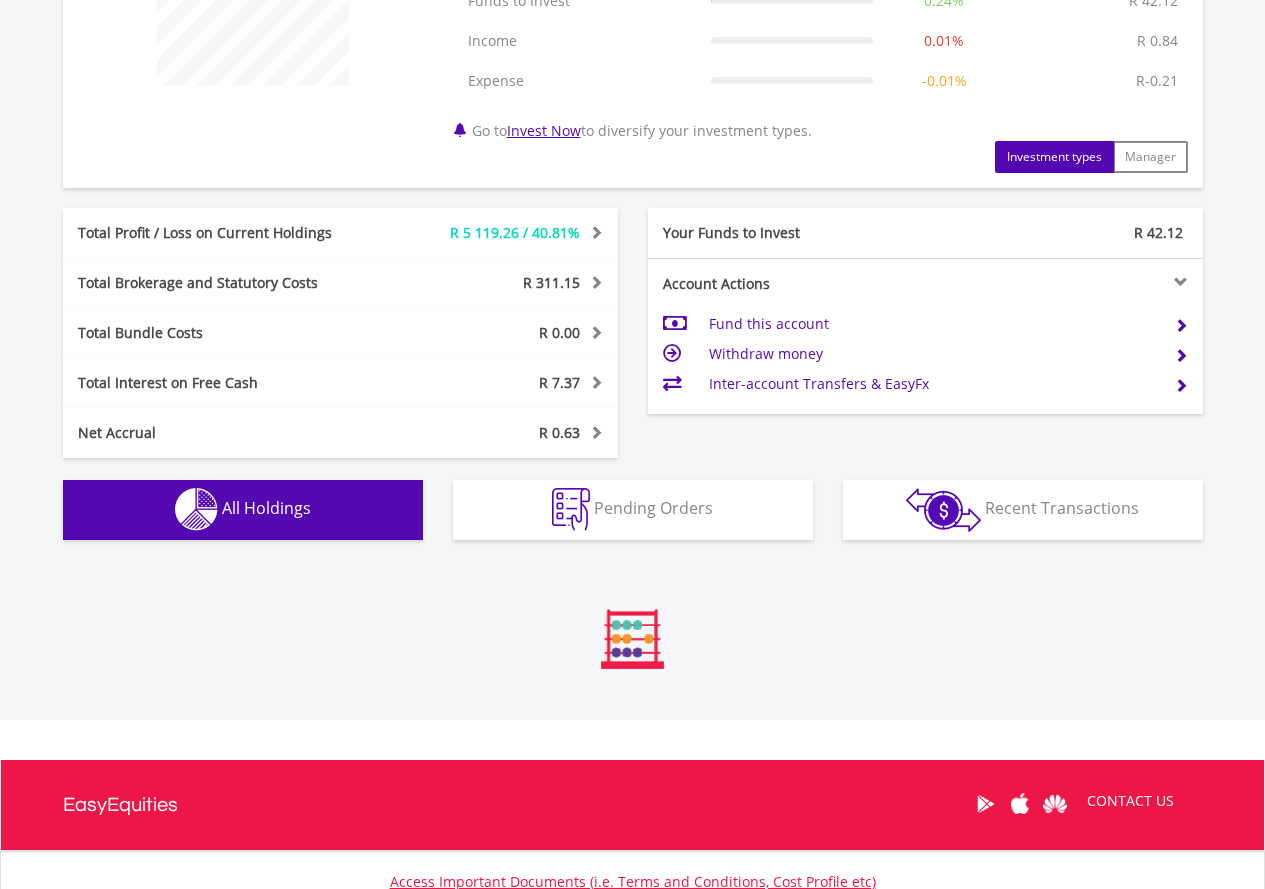 scroll, scrollTop: 1483, scrollLeft: 0, axis: vertical 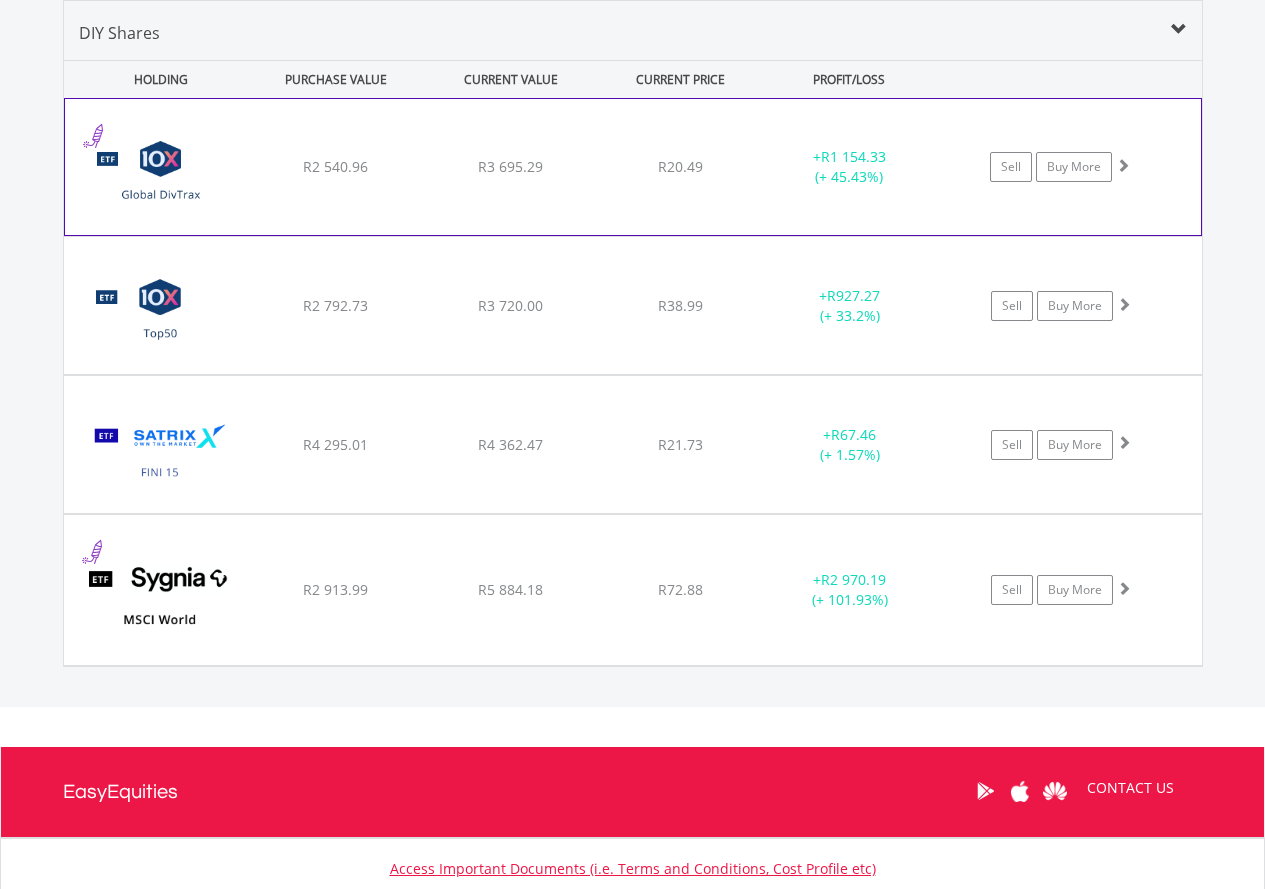 click on "R2 540.96" at bounding box center (336, 167) 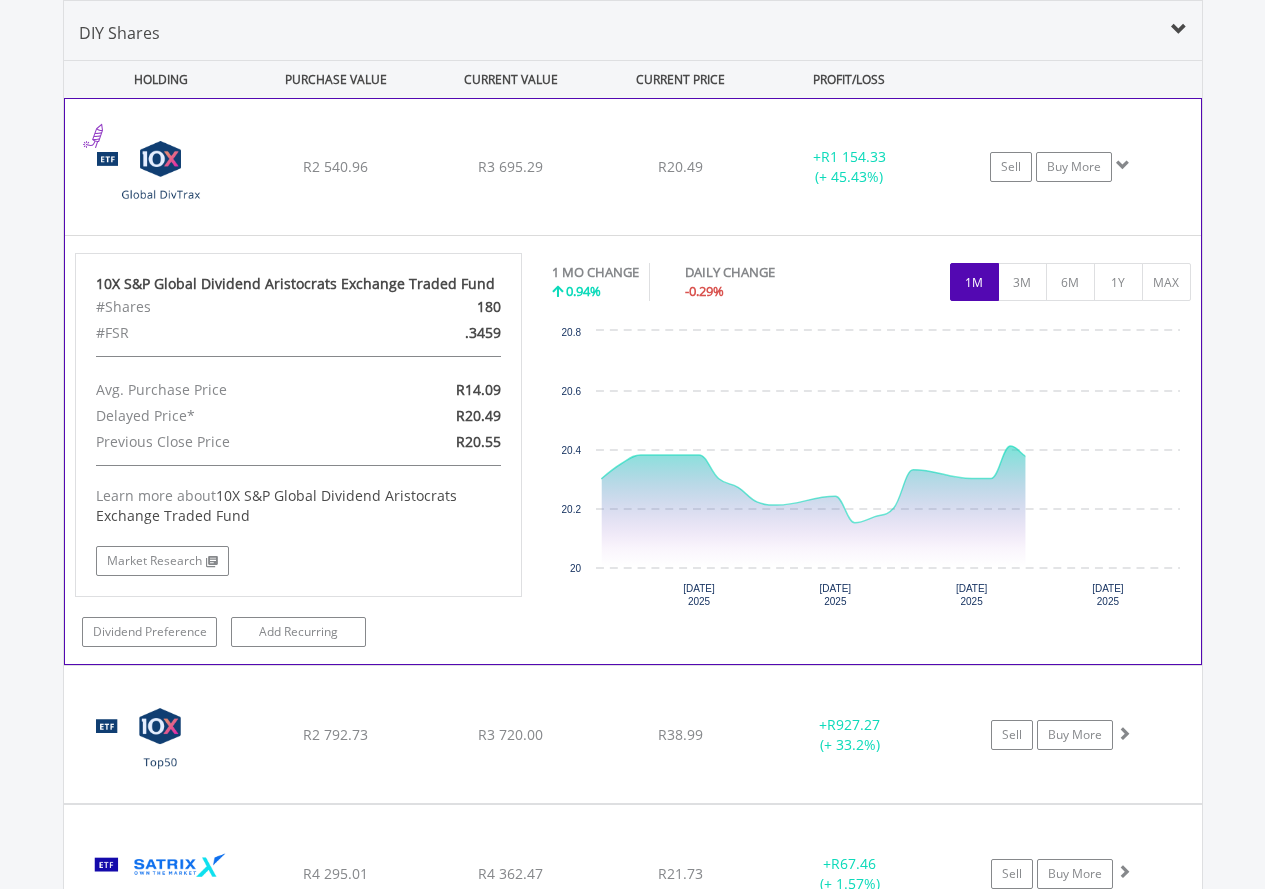 click on "R2 540.96" at bounding box center [336, 167] 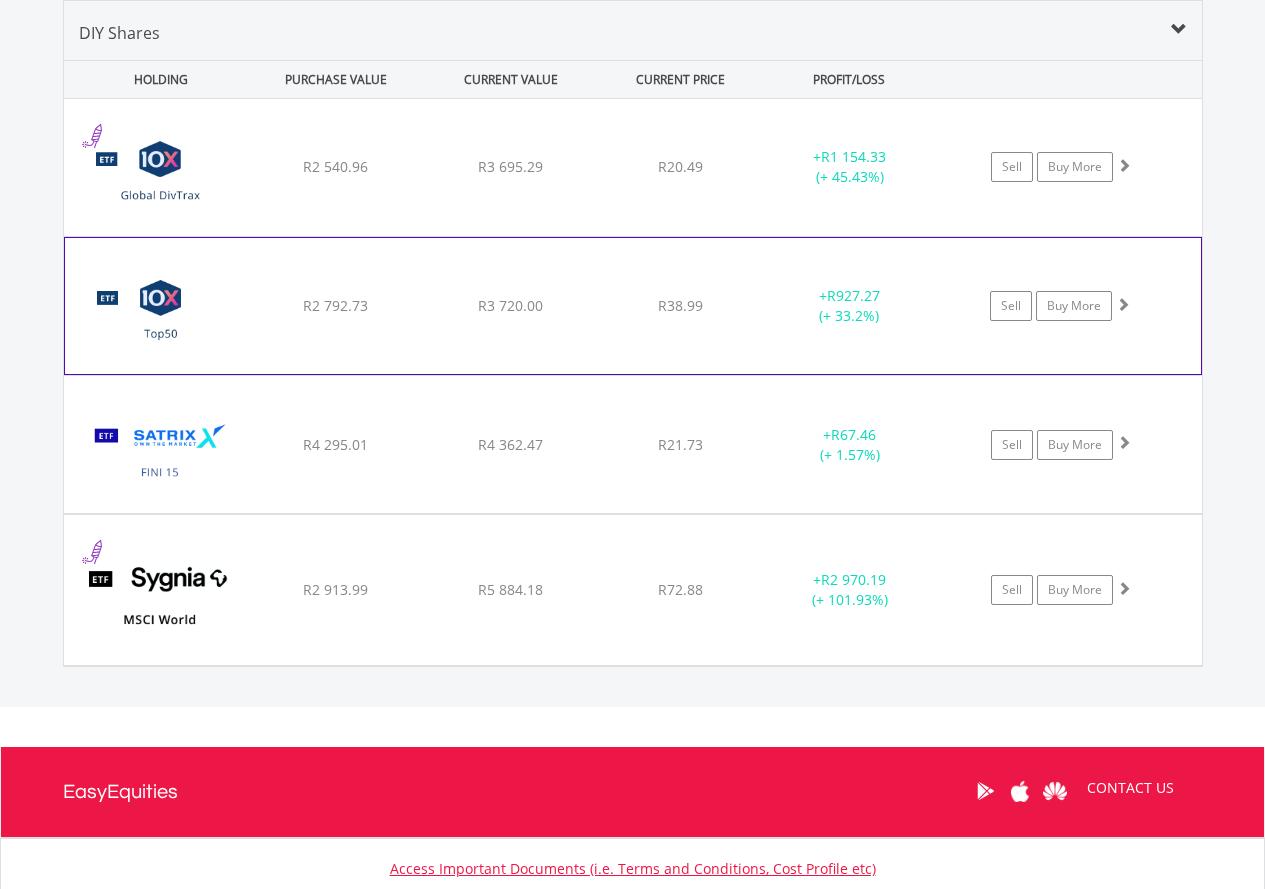 click on "﻿
10X S&P South Africa Top50 Index Exchange Traded Fund
R2 792.73
R3 720.00
R38.99
+  R927.27 (+ 33.2%)
Sell
Buy More" at bounding box center (633, 167) 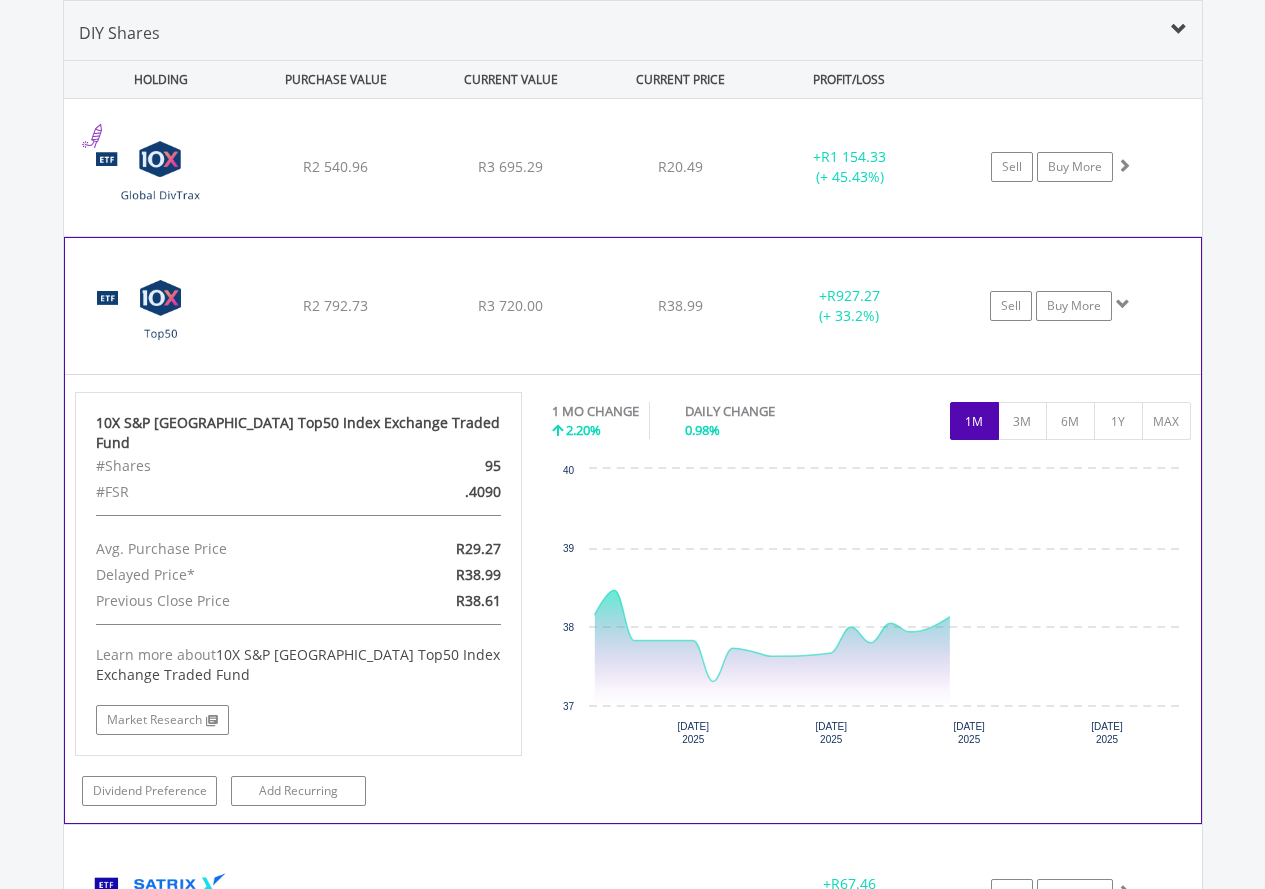 click on "﻿
10X S&P South Africa Top50 Index Exchange Traded Fund
R2 792.73
R3 720.00
R38.99
+  R927.27 (+ 33.2%)
Sell
Buy More" at bounding box center [633, 167] 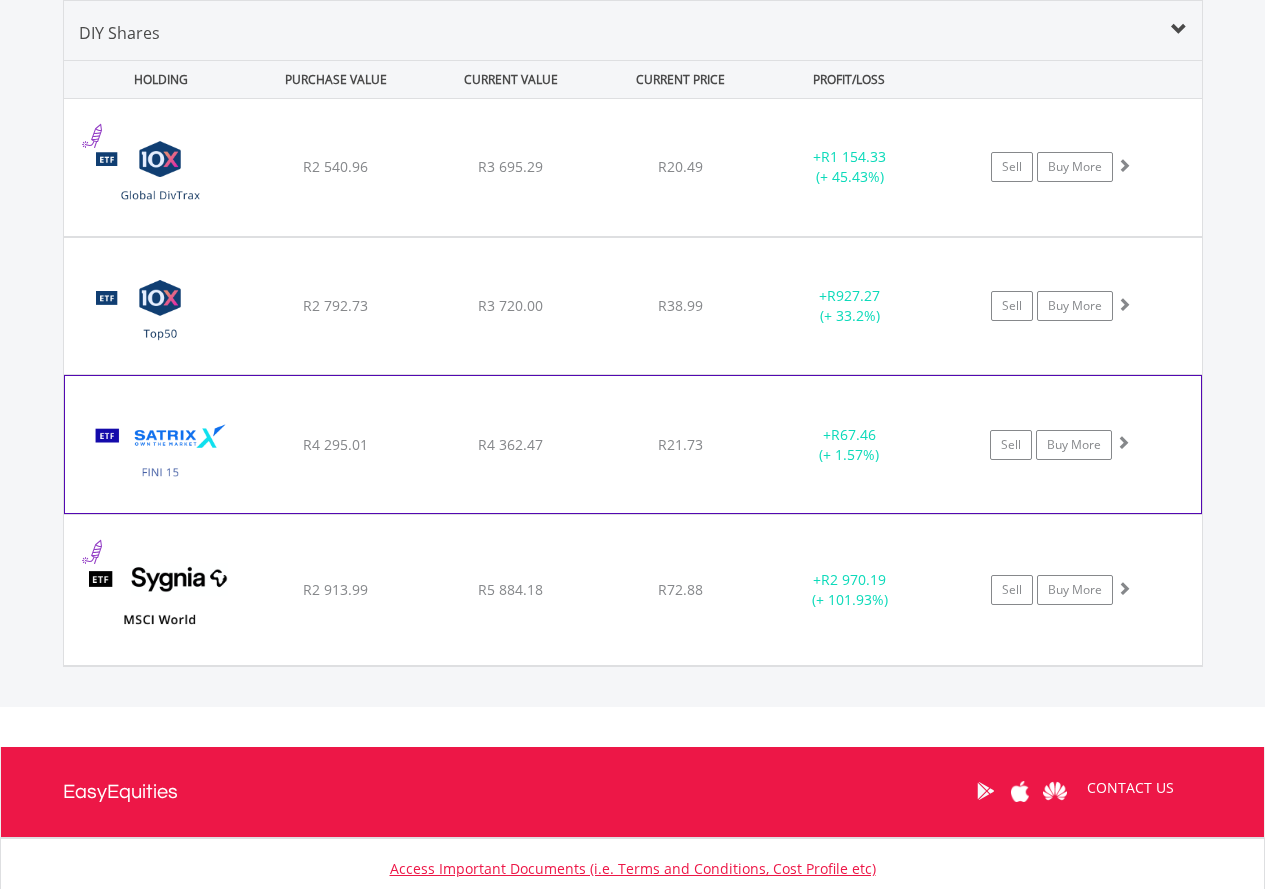 click on "﻿
Satrix FINI ETF
R4 295.01
R4 362.47
R21.73
+  R67.46 (+ 1.57%)
Sell
Buy More" at bounding box center (633, 167) 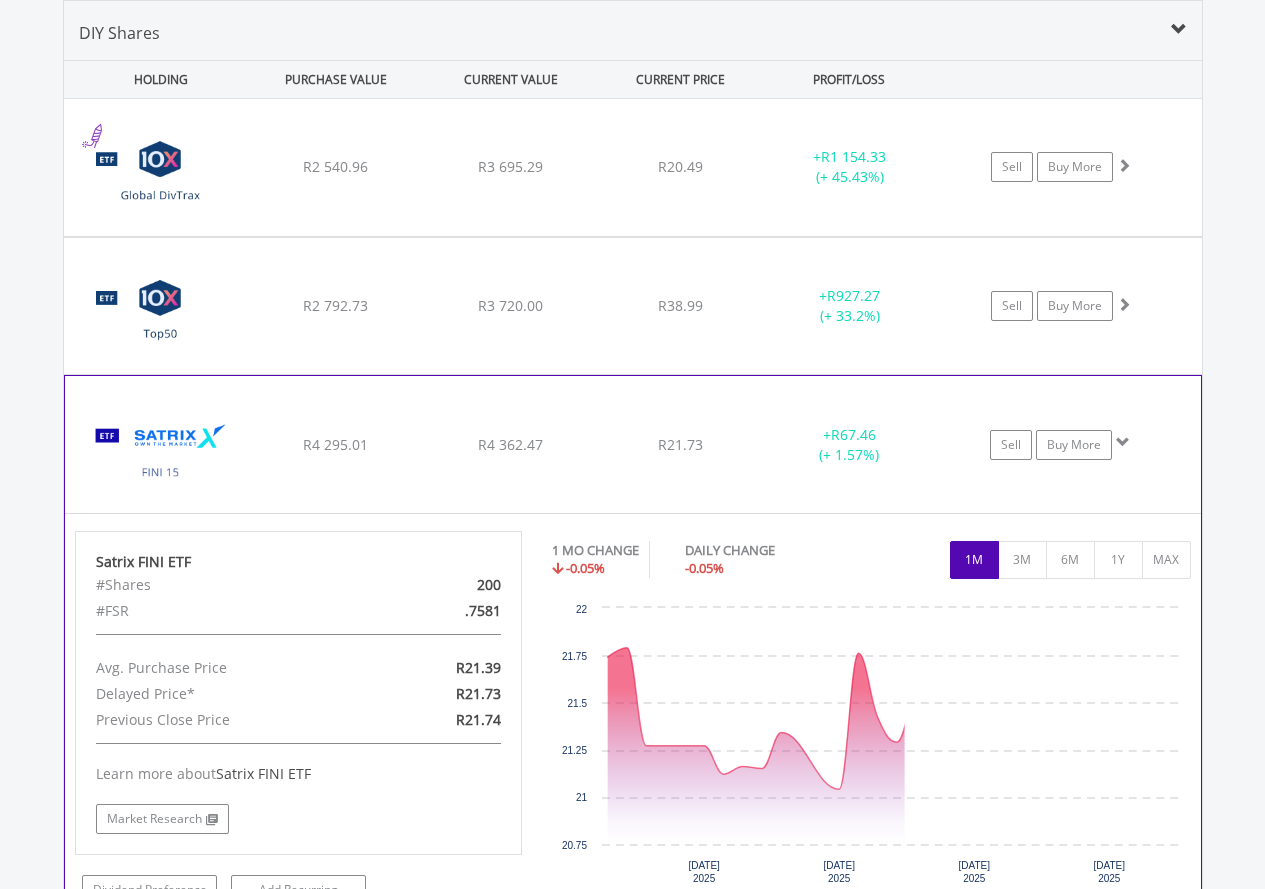 click on "﻿
Satrix FINI ETF
R4 295.01
R4 362.47
R21.73
+  R67.46 (+ 1.57%)
Sell
Buy More" at bounding box center [633, 167] 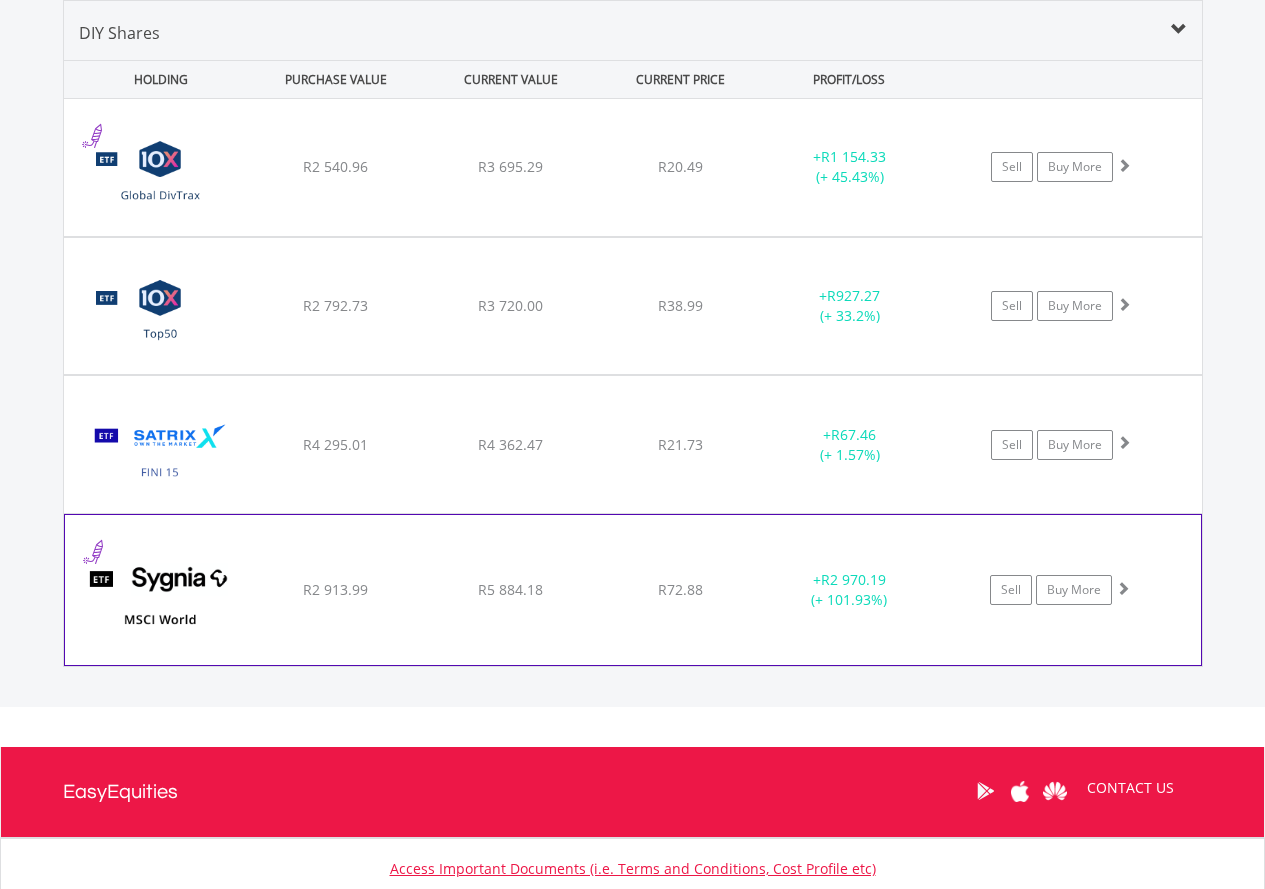 click on "﻿
SYGNIA ITRIX MSCI WORLD
R2 913.99
R5 884.18
R72.88
+  R2 970.19 (+ 101.93%)
Sell
Buy More" at bounding box center (633, 167) 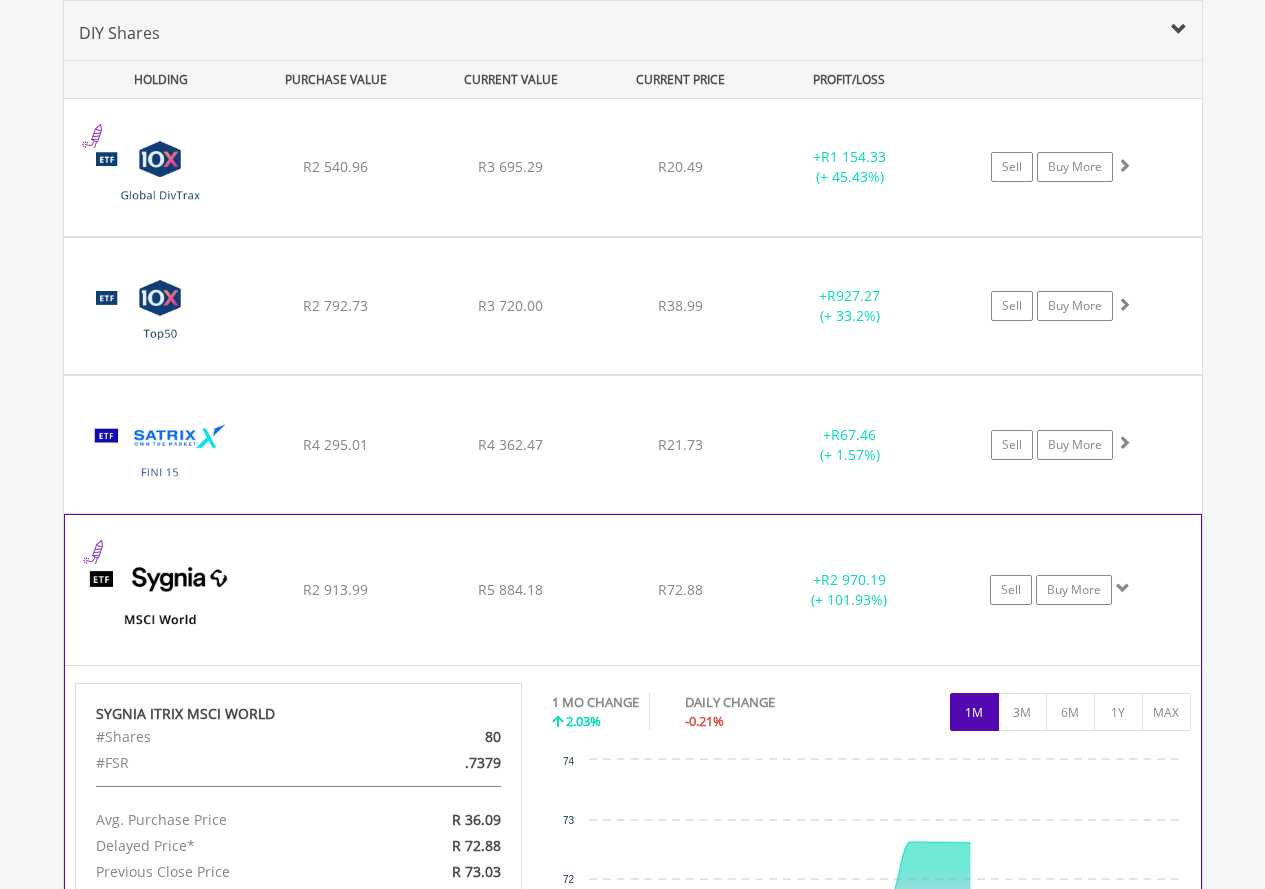 click on "﻿
SYGNIA ITRIX MSCI WORLD
R2 913.99
R5 884.18
R72.88
+  R2 970.19 (+ 101.93%)
Sell
Buy More" at bounding box center (633, 167) 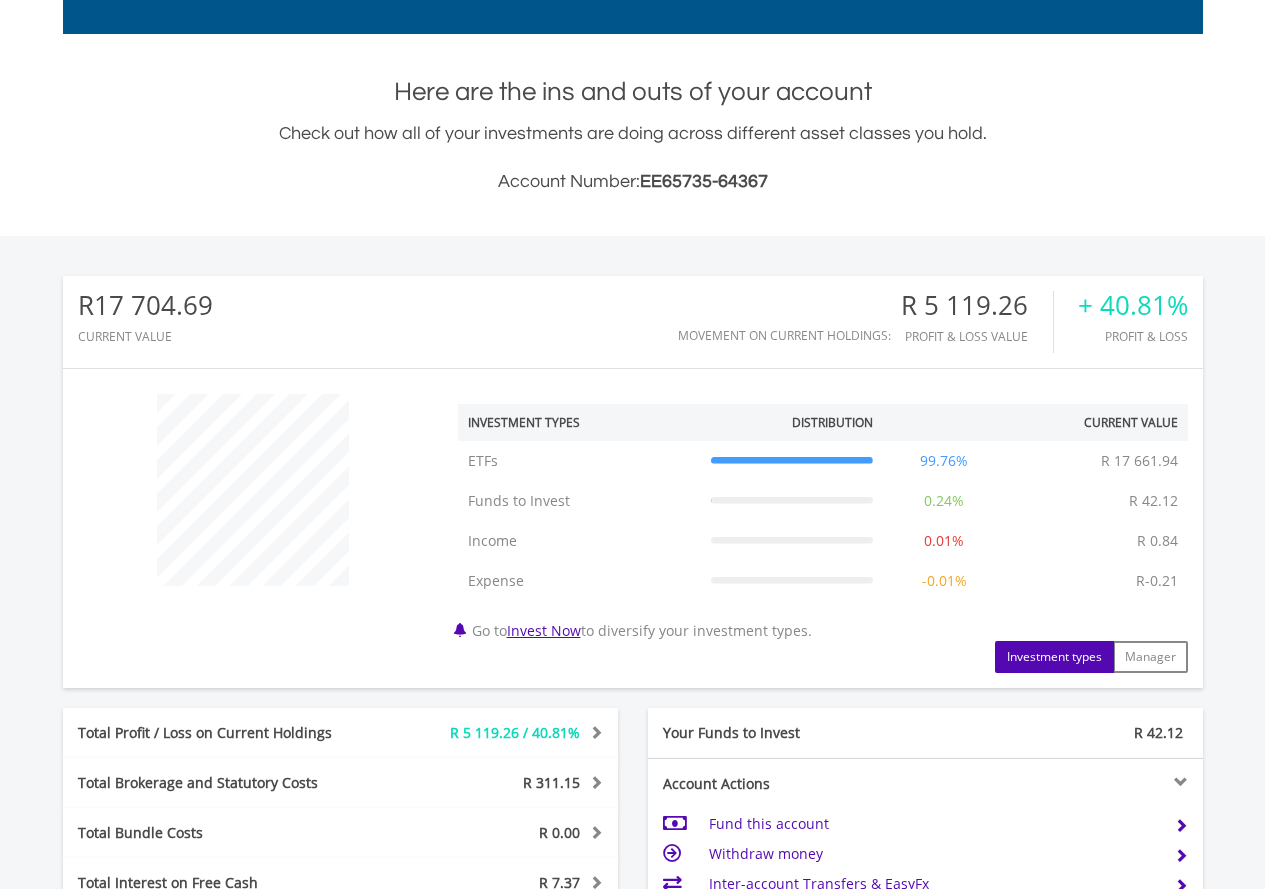scroll, scrollTop: 0, scrollLeft: 0, axis: both 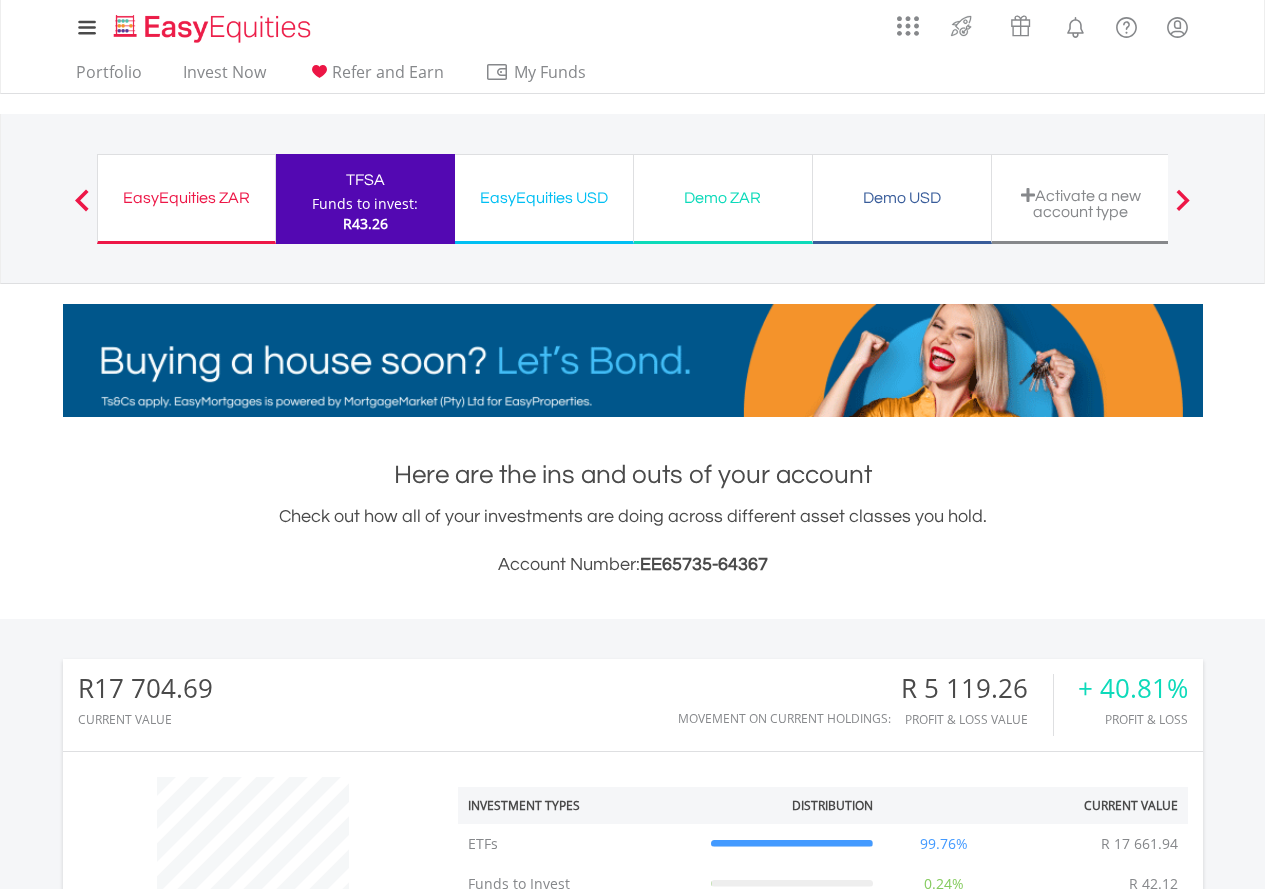 click on "EasyEquities ZAR
Funds to invest:
R43.26" at bounding box center (186, 199) 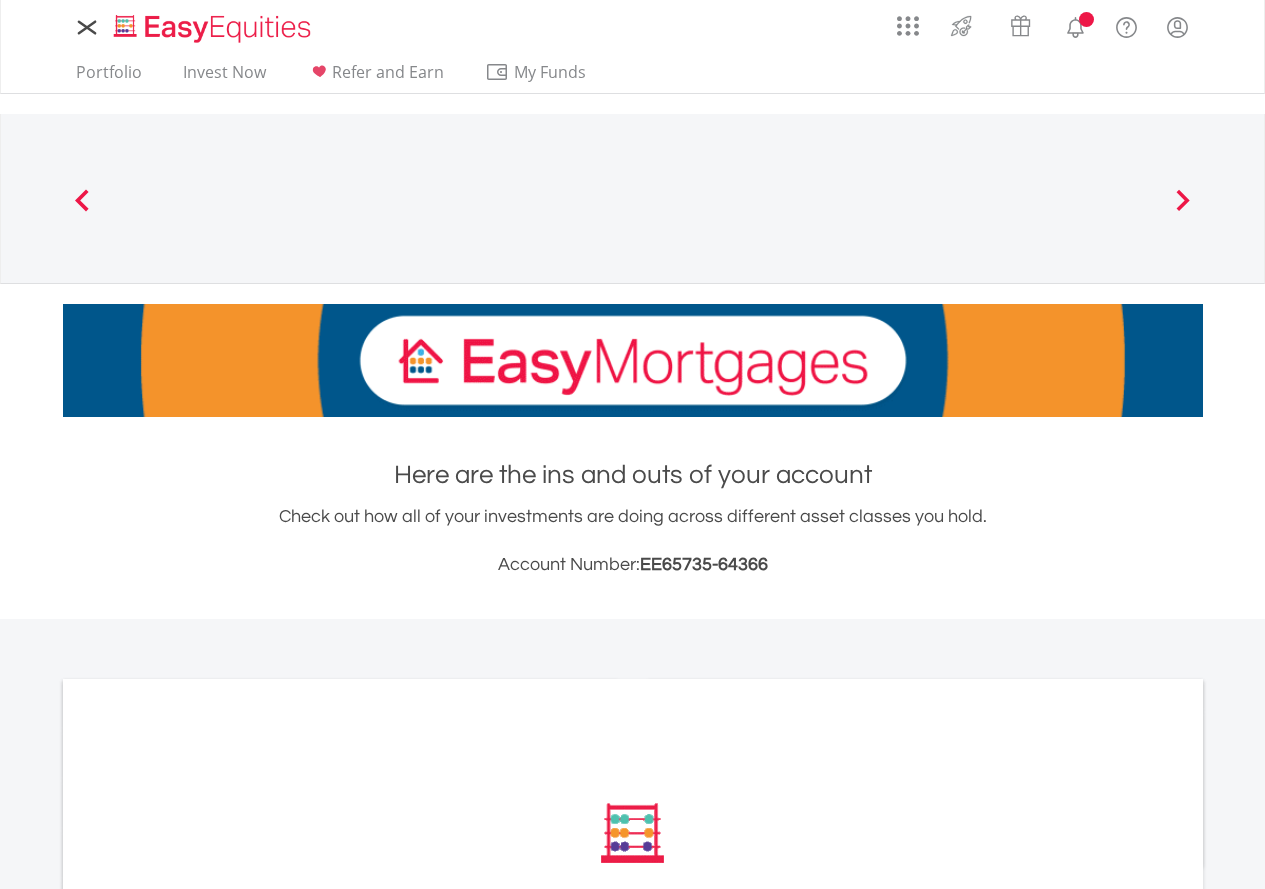 scroll, scrollTop: 0, scrollLeft: 0, axis: both 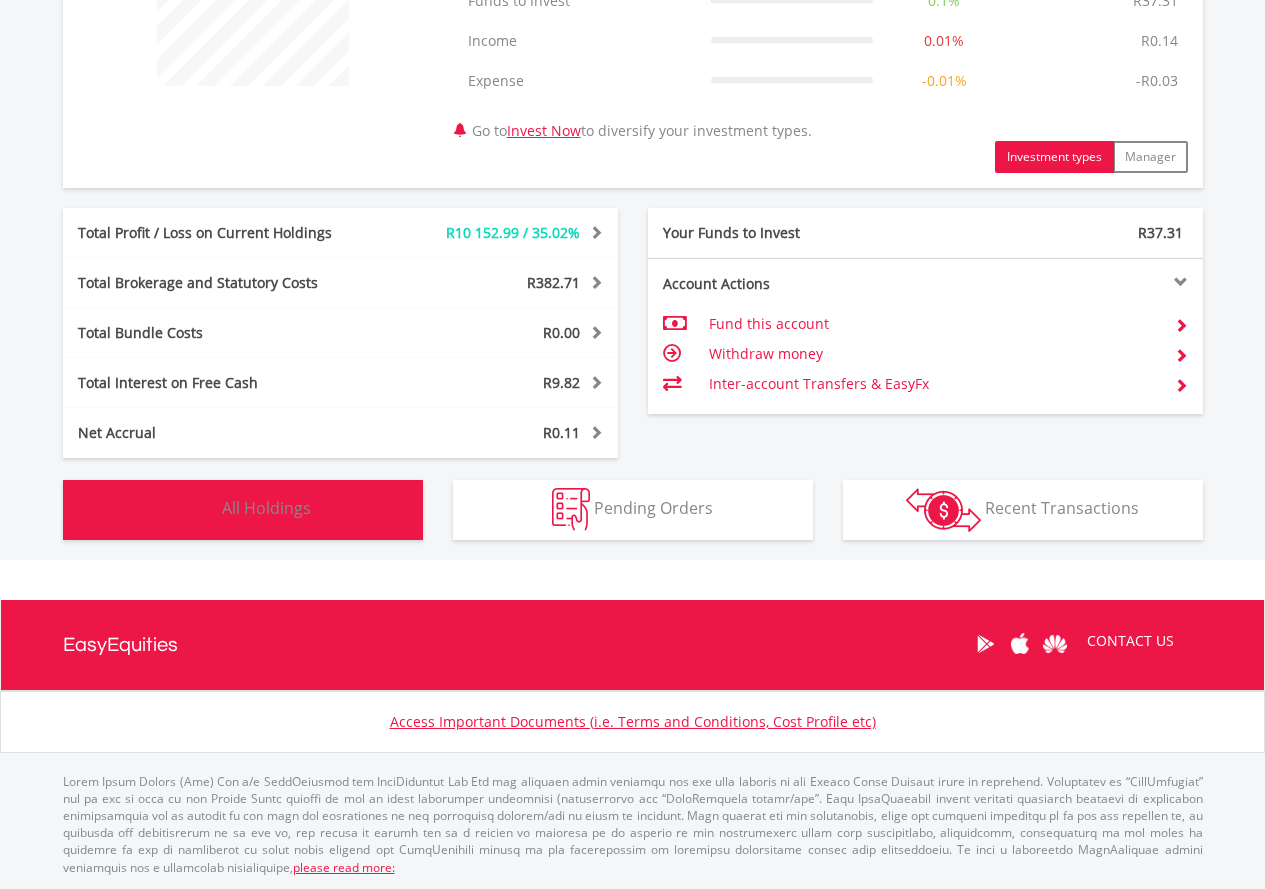 click on "All Holdings" at bounding box center (266, 508) 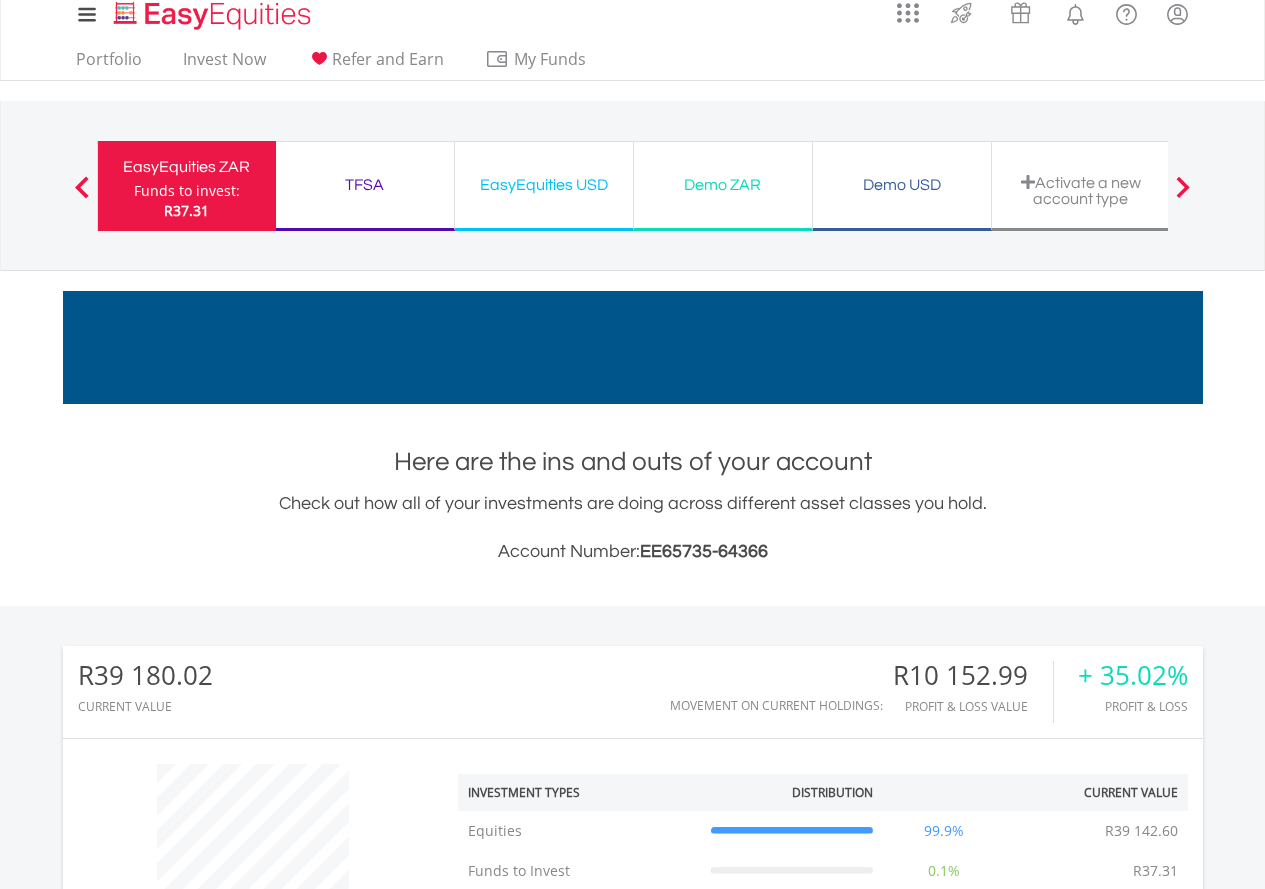 scroll, scrollTop: 0, scrollLeft: 0, axis: both 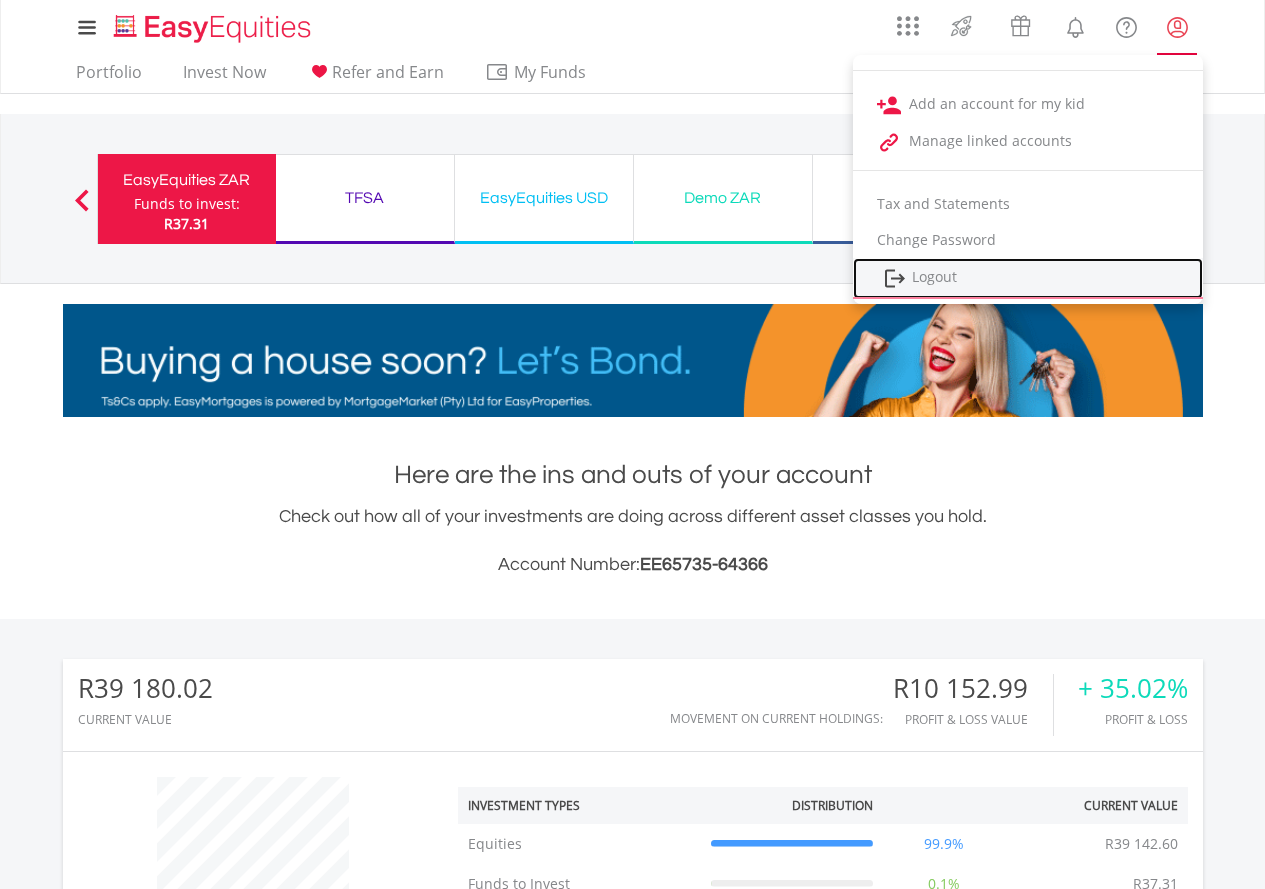 click on "Logout" at bounding box center [1028, 278] 